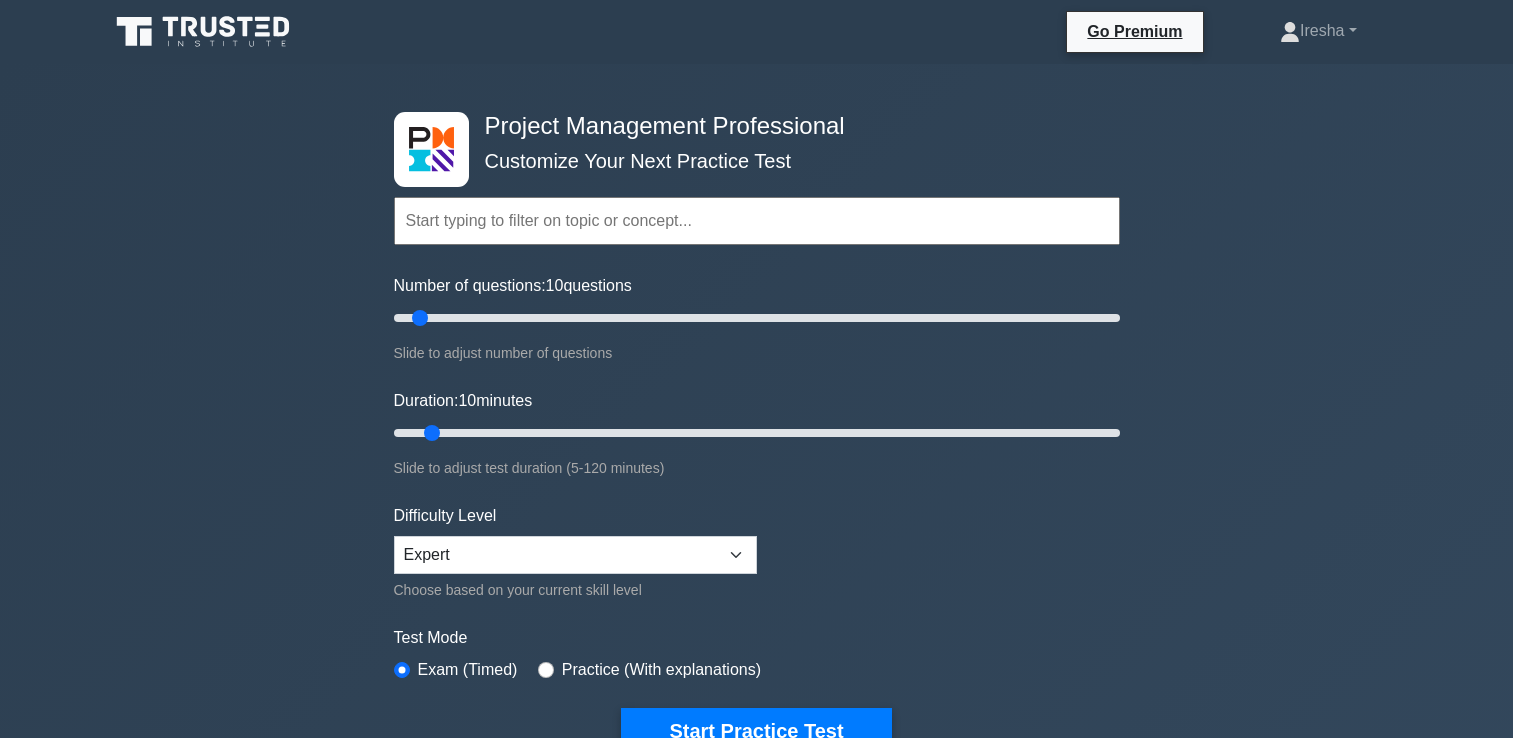 scroll, scrollTop: 0, scrollLeft: 0, axis: both 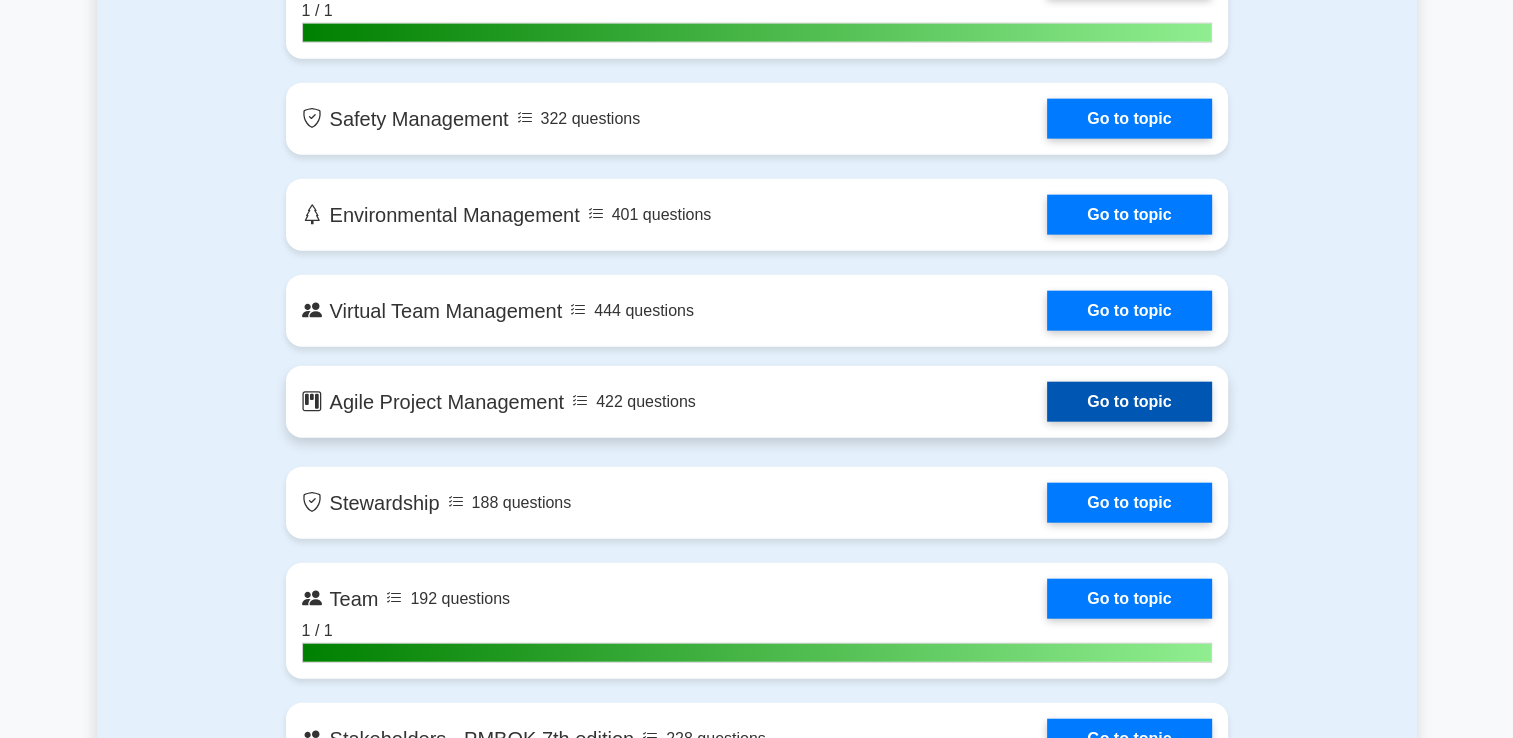click on "Go to topic" at bounding box center (1129, 402) 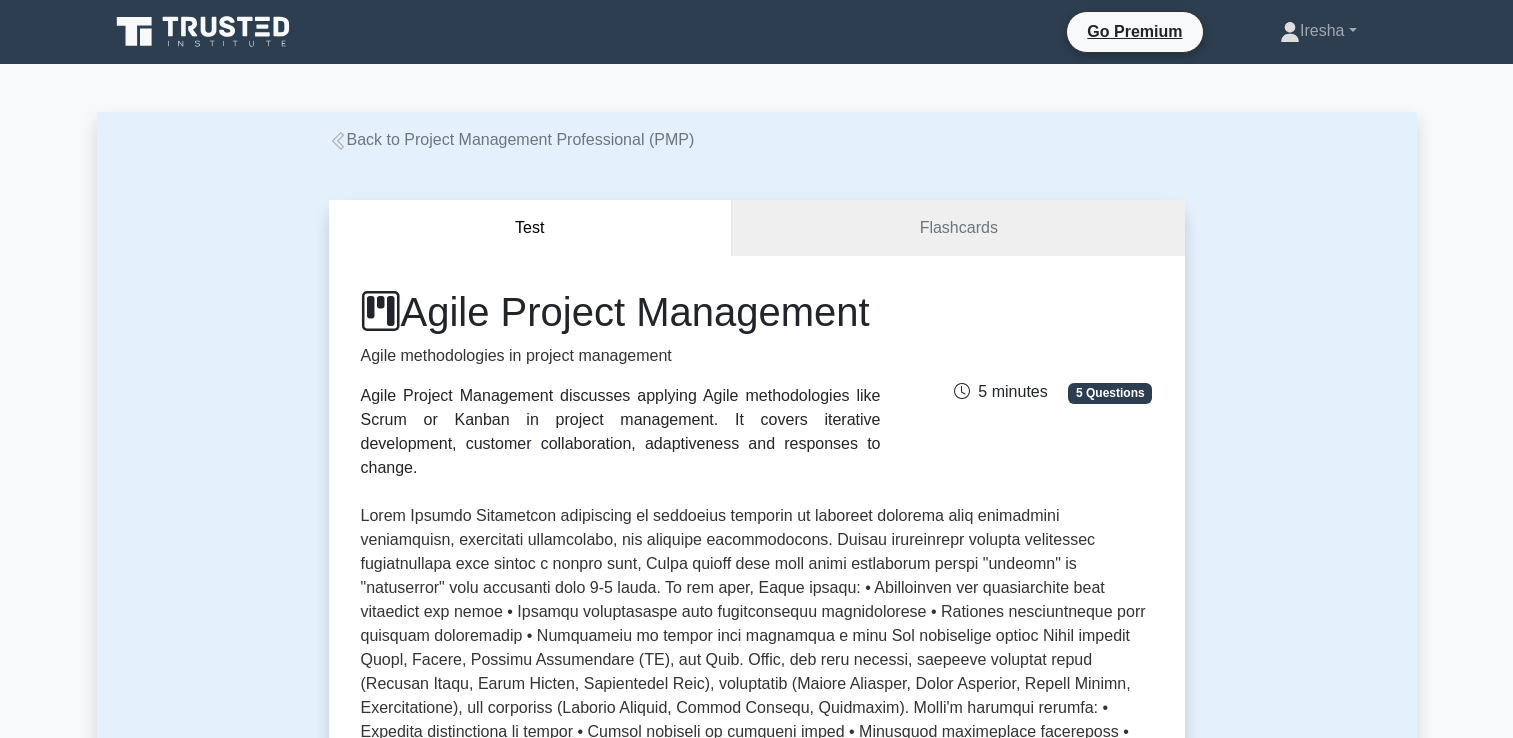 scroll, scrollTop: 0, scrollLeft: 0, axis: both 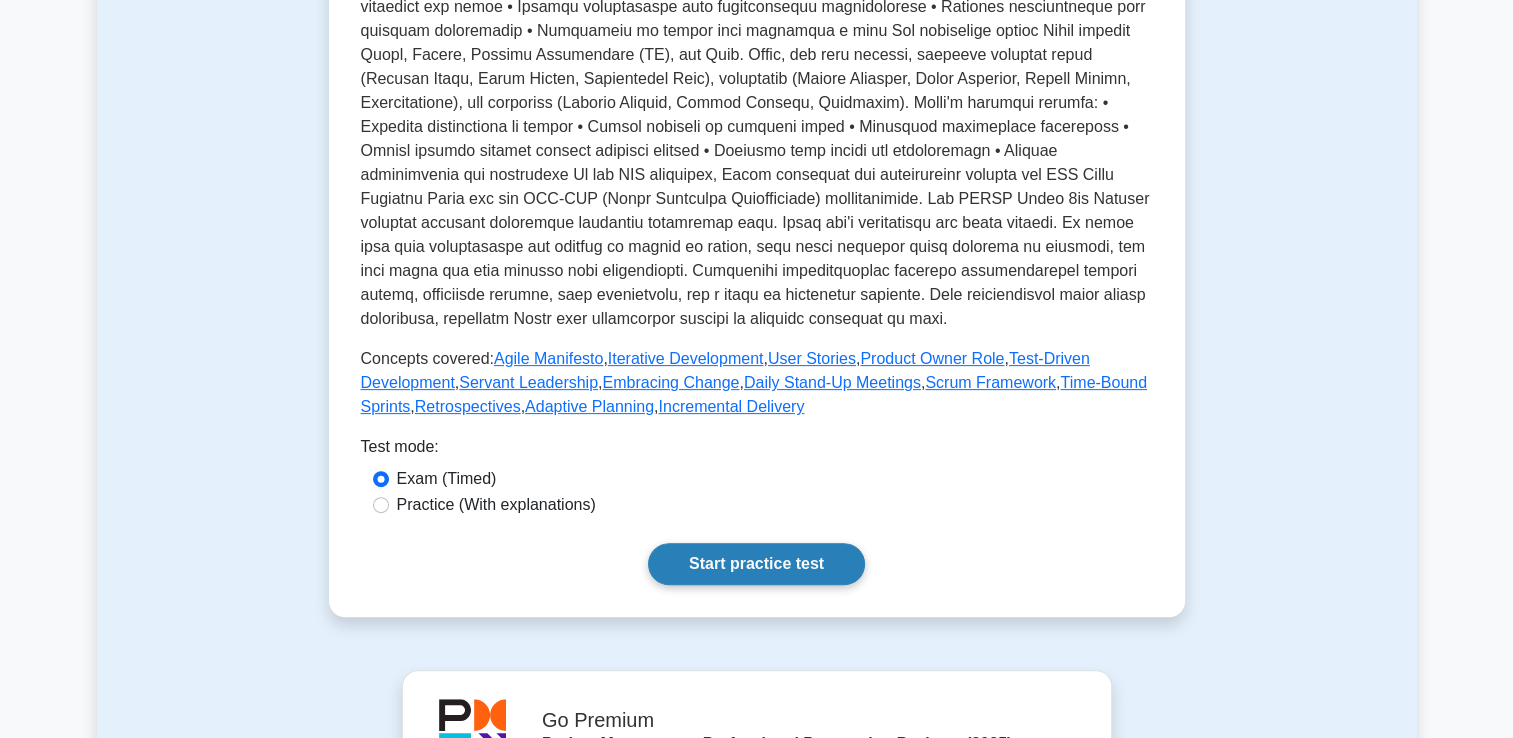 click on "Start practice test" at bounding box center (756, 564) 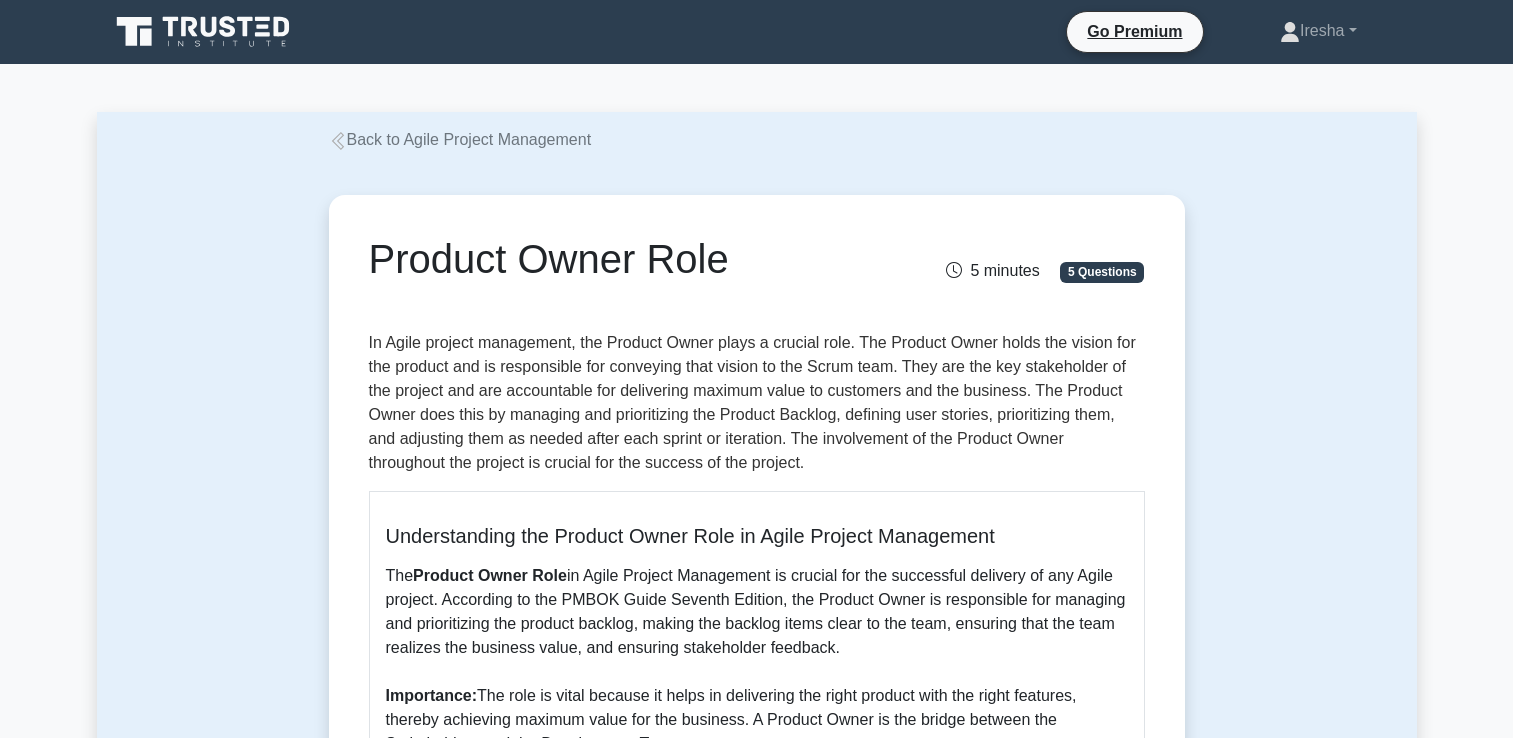 scroll, scrollTop: 0, scrollLeft: 0, axis: both 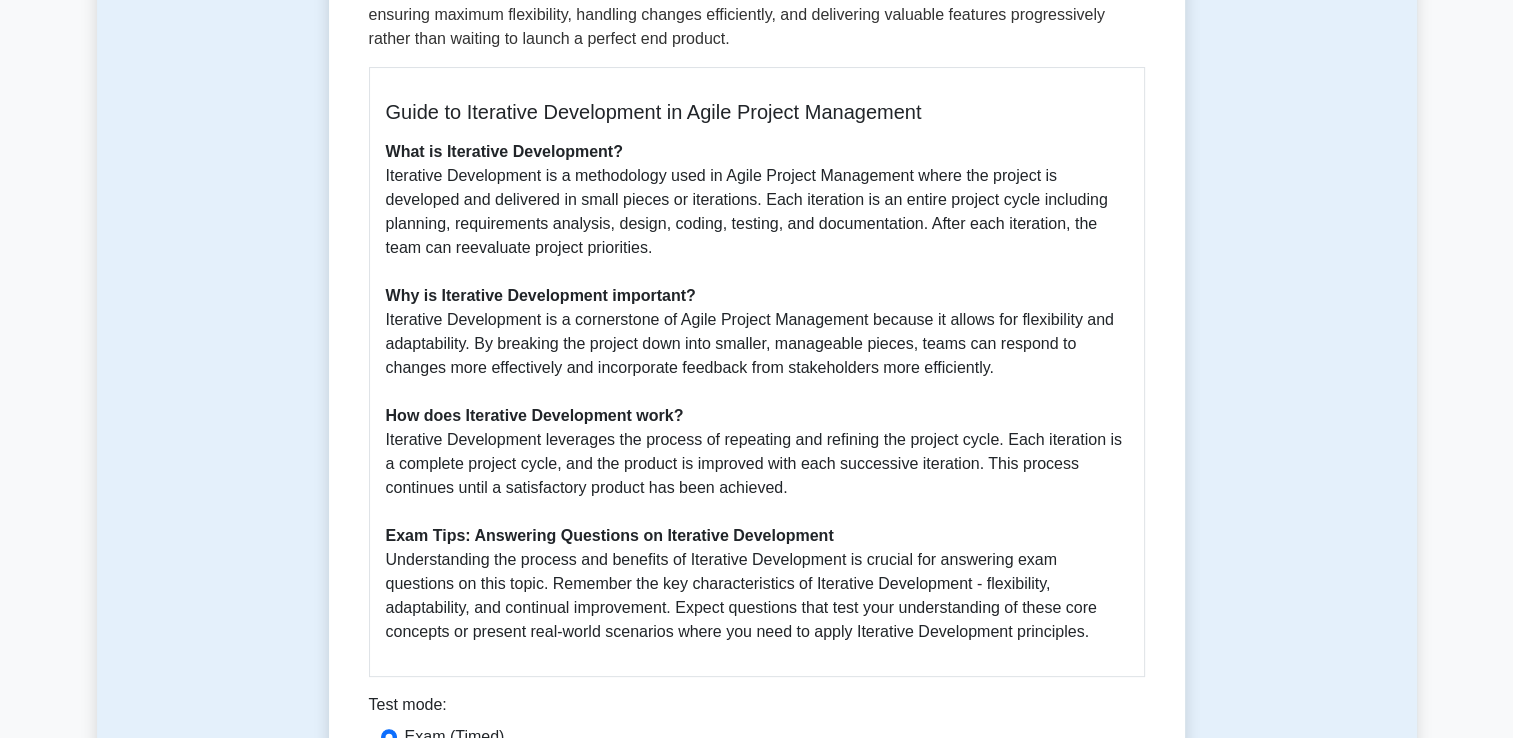 drag, startPoint x: 860, startPoint y: 365, endPoint x: 668, endPoint y: 423, distance: 200.56918 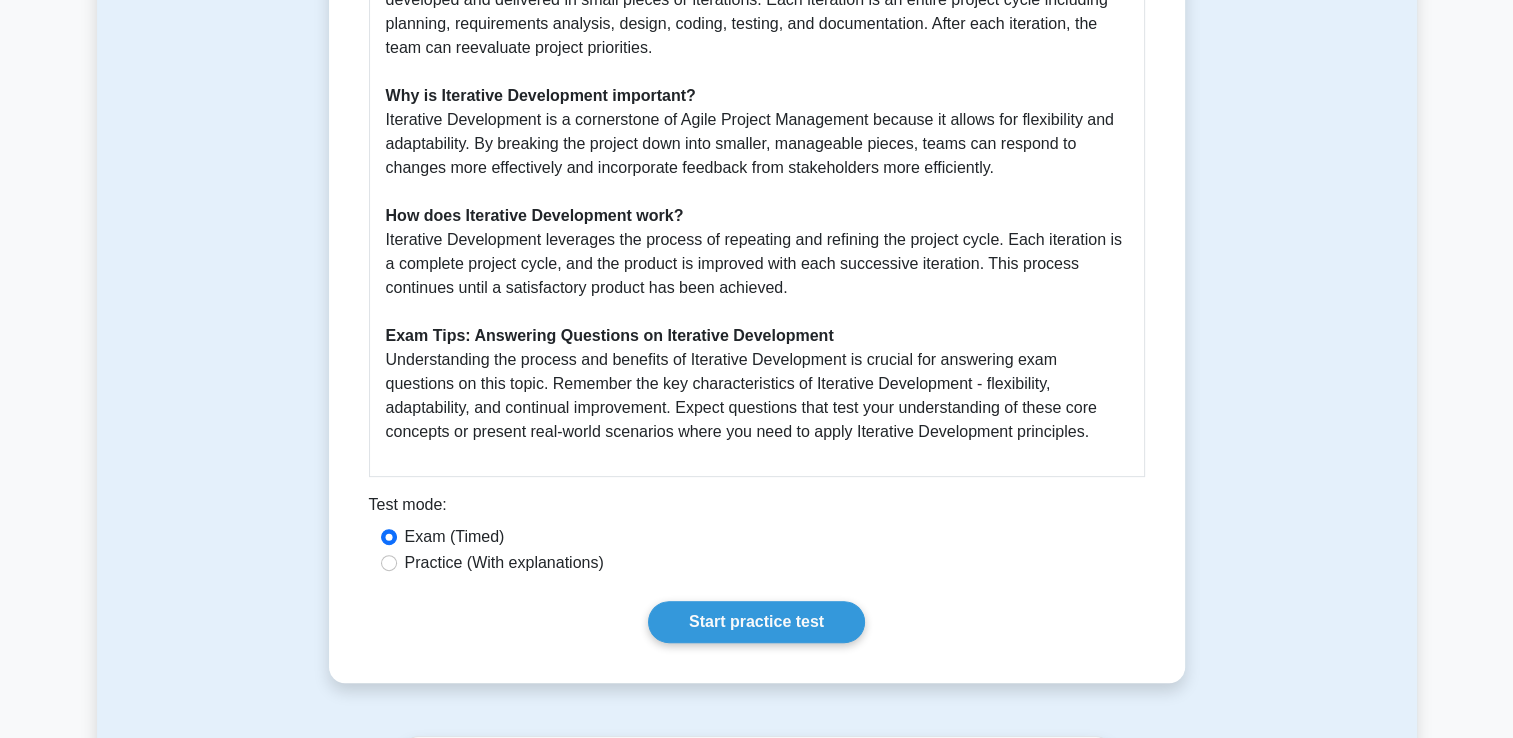scroll, scrollTop: 500, scrollLeft: 0, axis: vertical 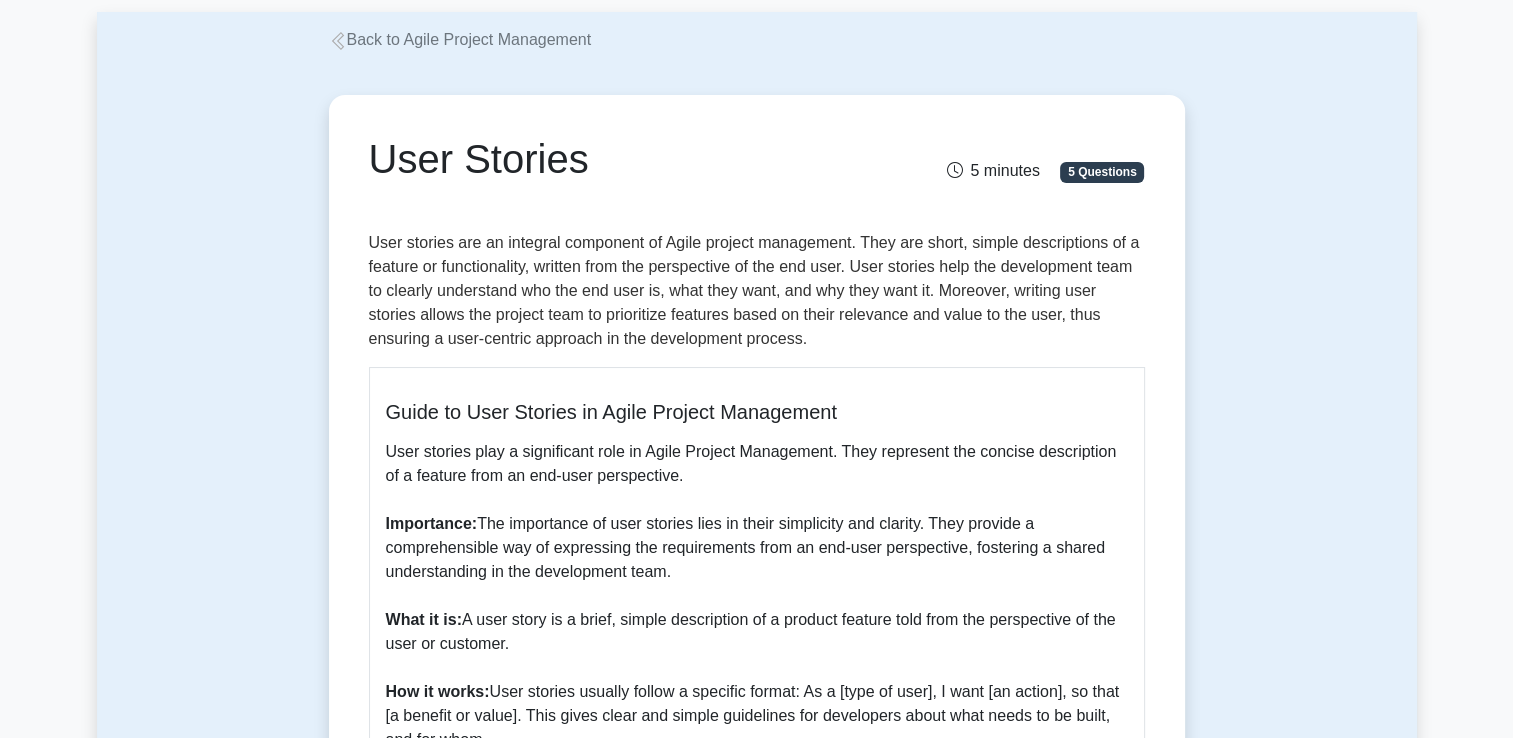drag, startPoint x: 663, startPoint y: 251, endPoint x: 774, endPoint y: 273, distance: 113.15918 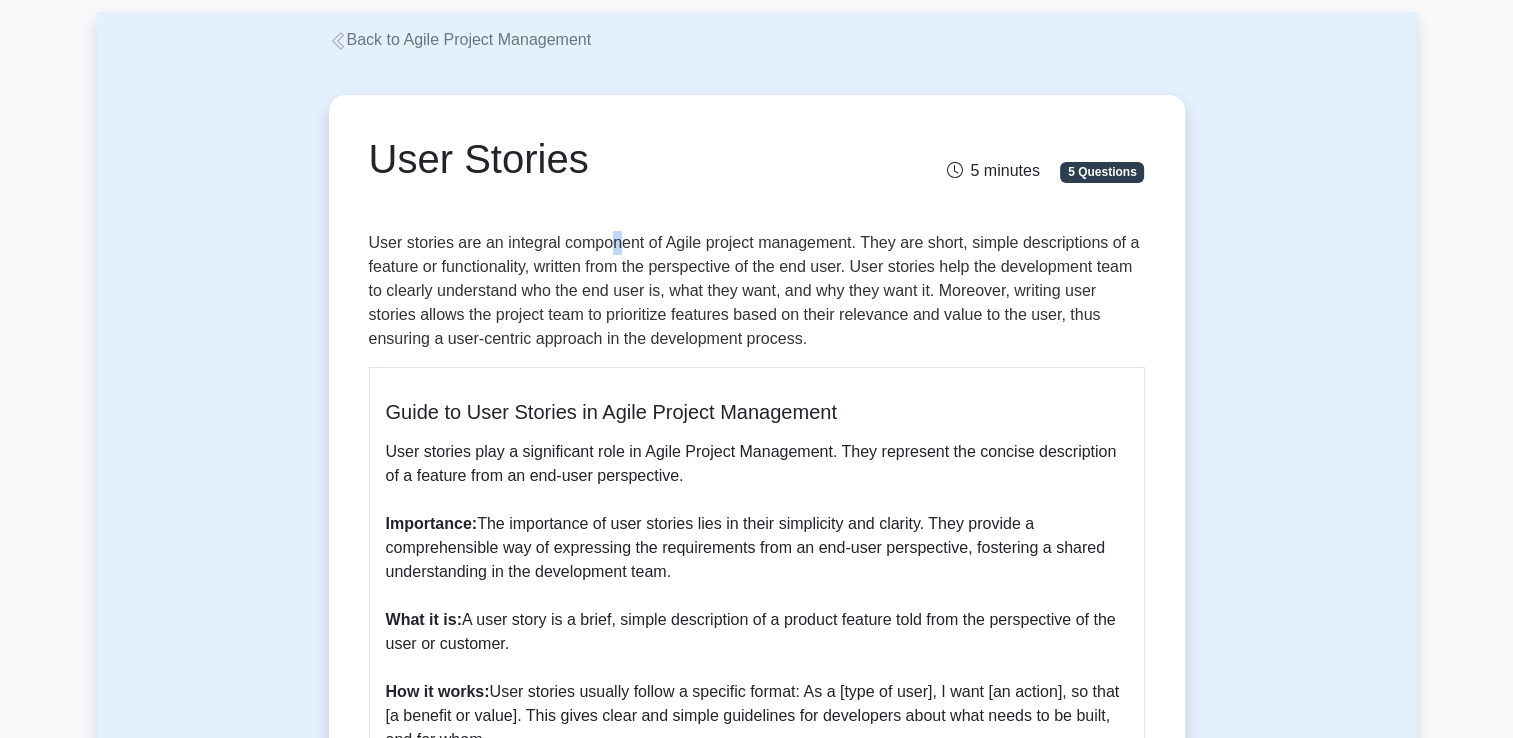 drag, startPoint x: 774, startPoint y: 273, endPoint x: 616, endPoint y: 235, distance: 162.50539 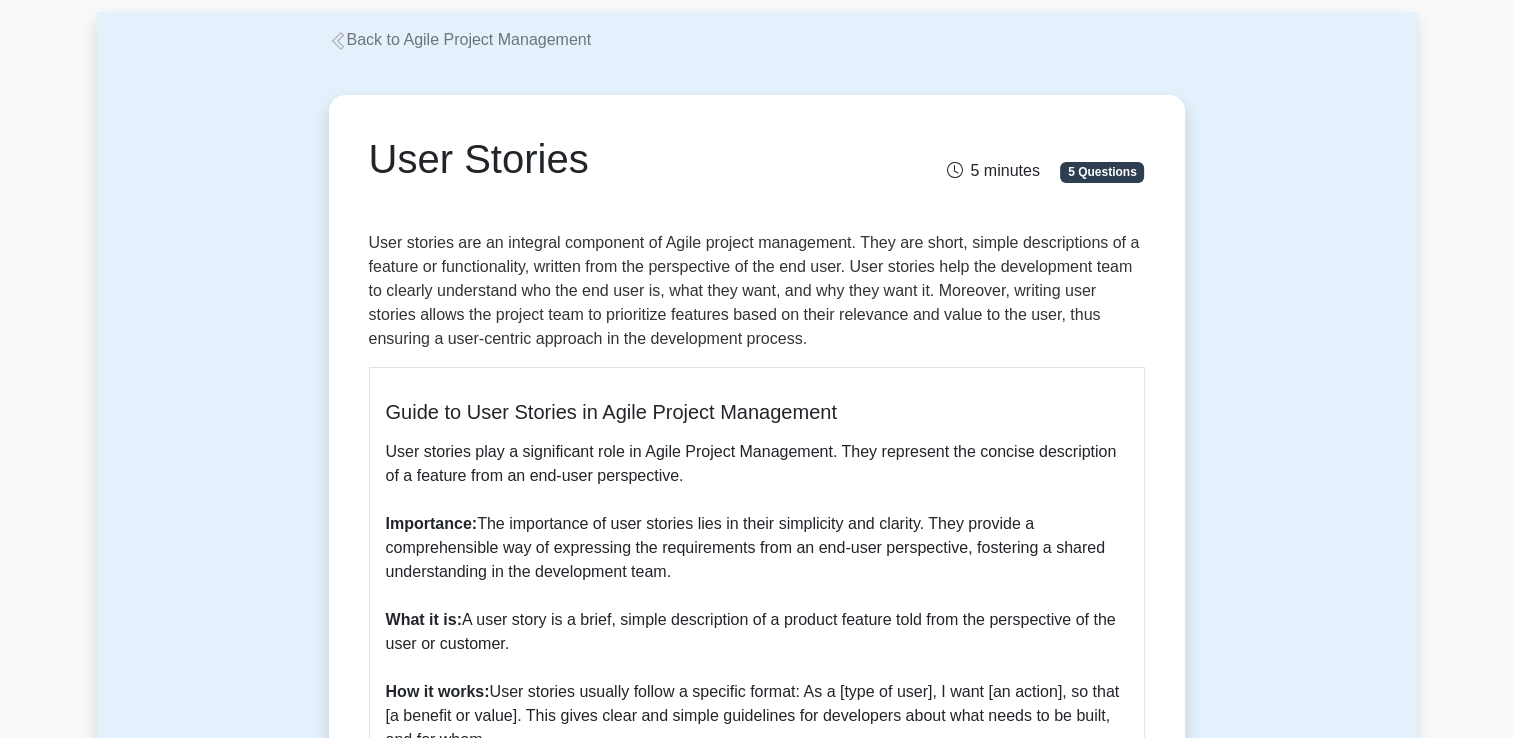 drag, startPoint x: 616, startPoint y: 235, endPoint x: 917, endPoint y: 358, distance: 325.1615 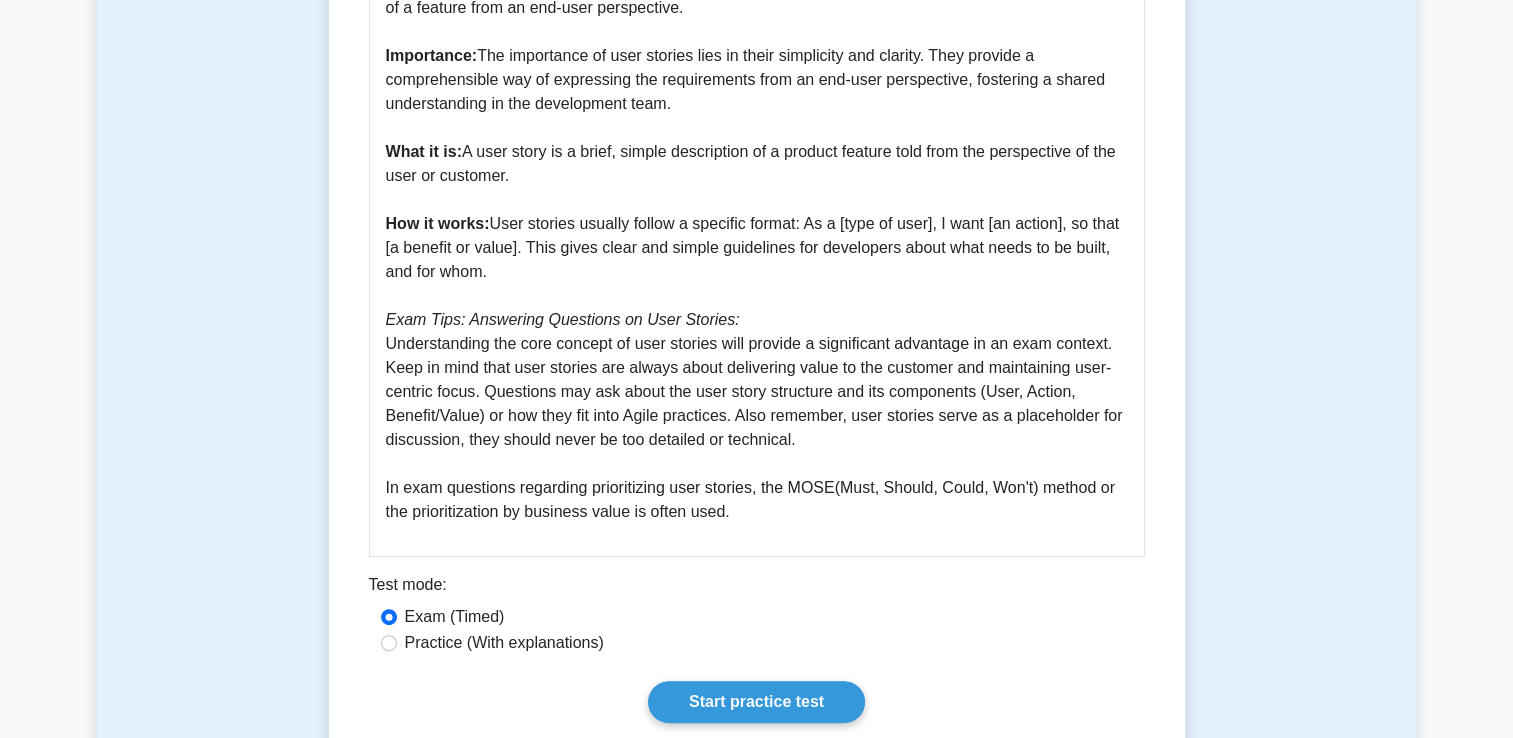 scroll, scrollTop: 600, scrollLeft: 0, axis: vertical 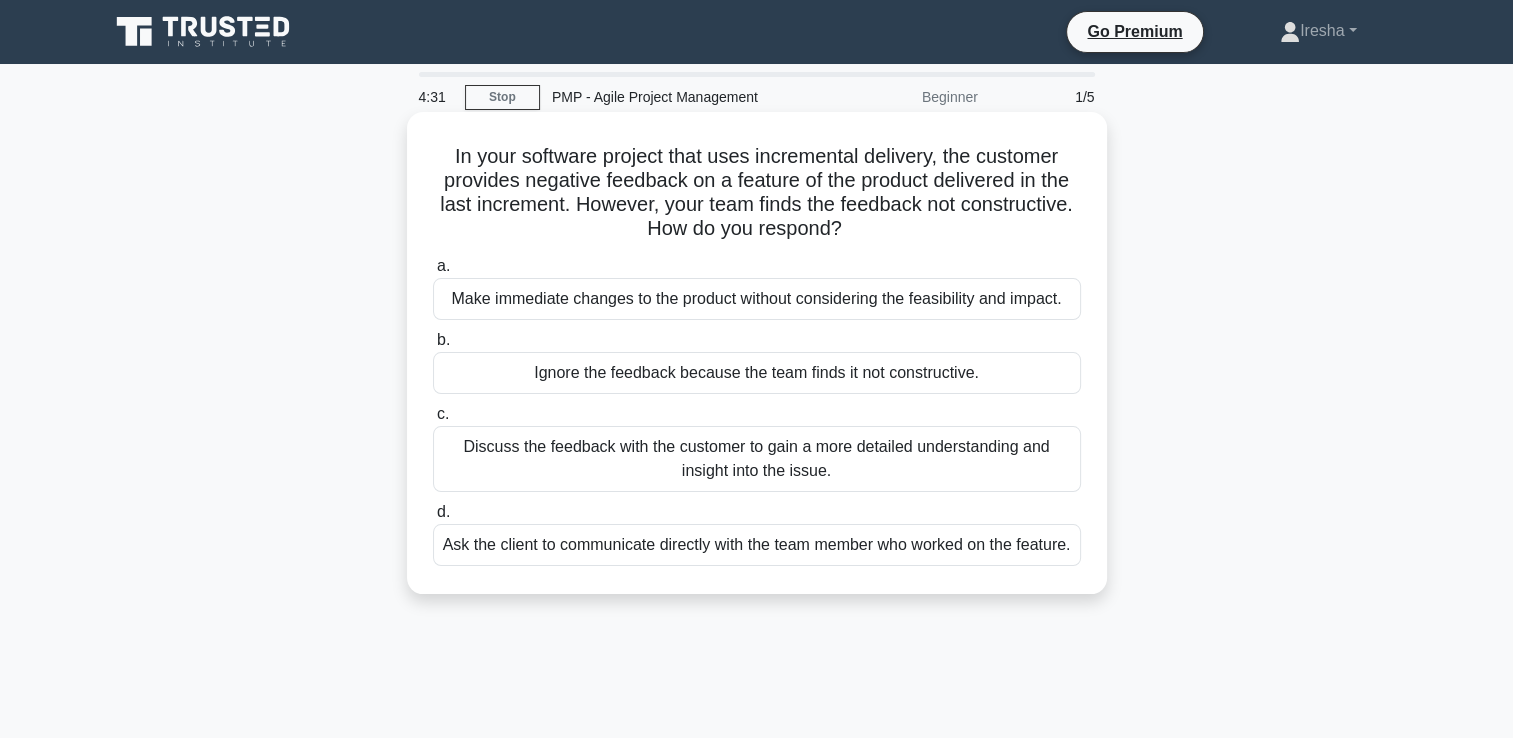 click on "Discuss the feedback with the customer to gain a more detailed understanding and insight into the issue." at bounding box center [757, 459] 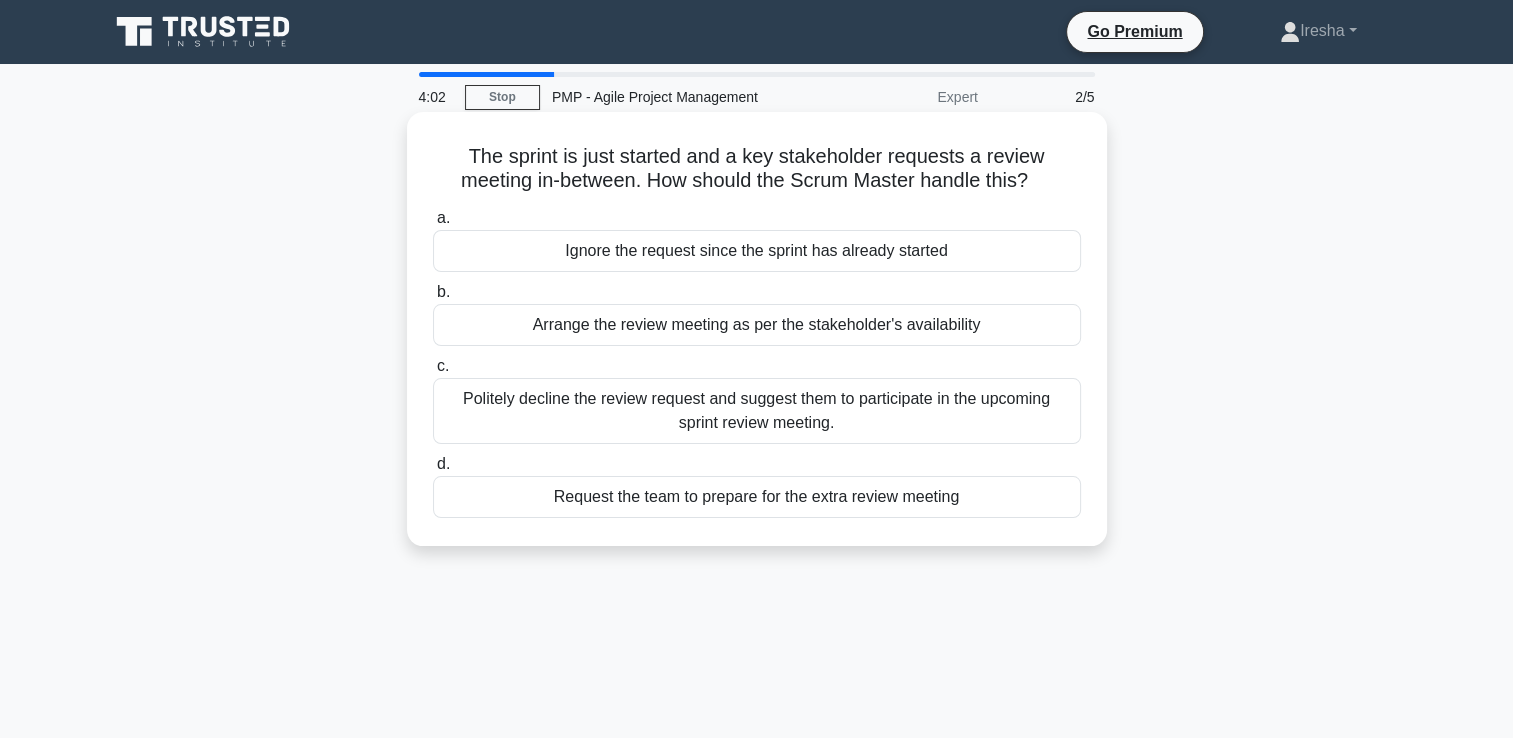 click on "Politely decline the review request and suggest them to participate in the upcoming sprint review meeting." at bounding box center [757, 411] 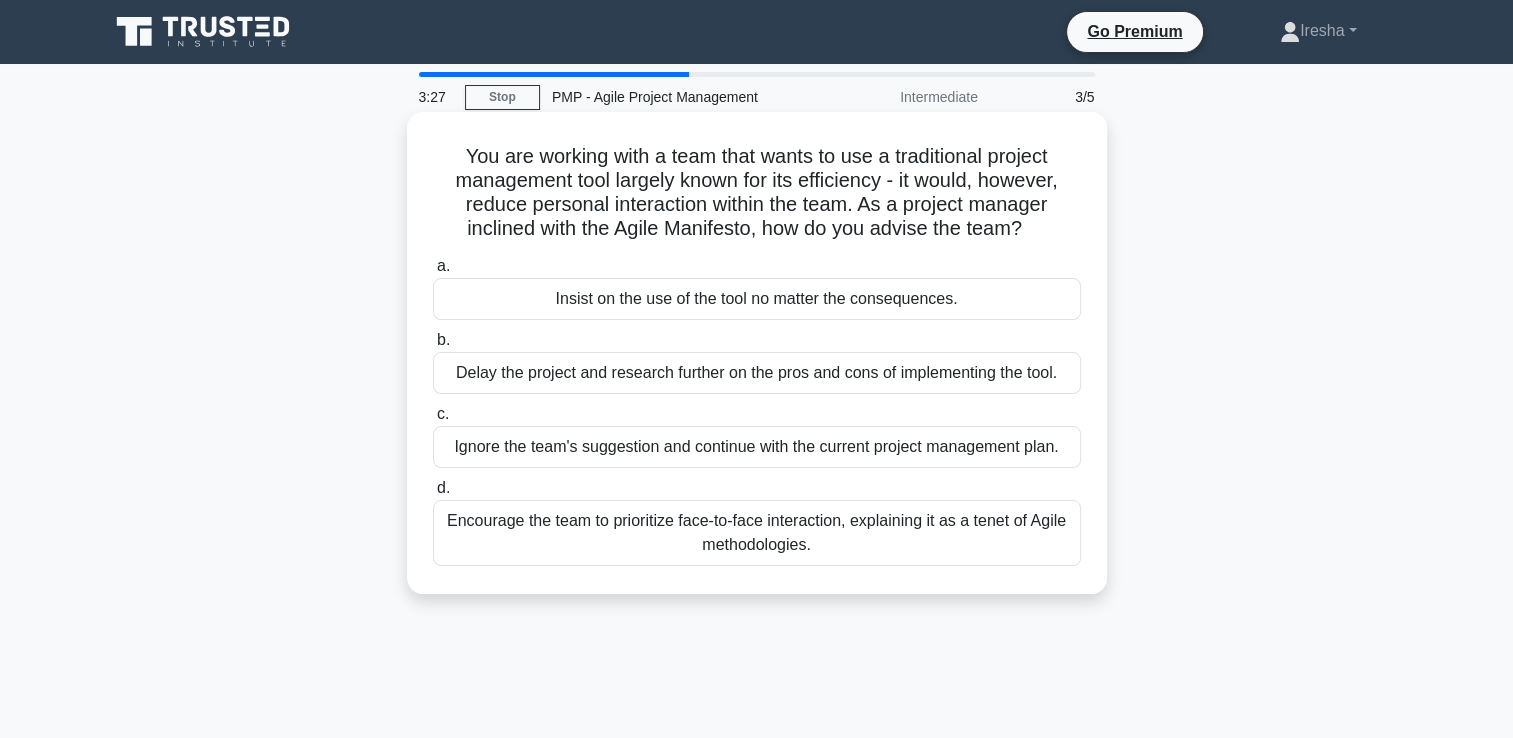 click on "Encourage the team to prioritize face-to-face interaction, explaining it as a tenet of Agile methodologies." at bounding box center (757, 533) 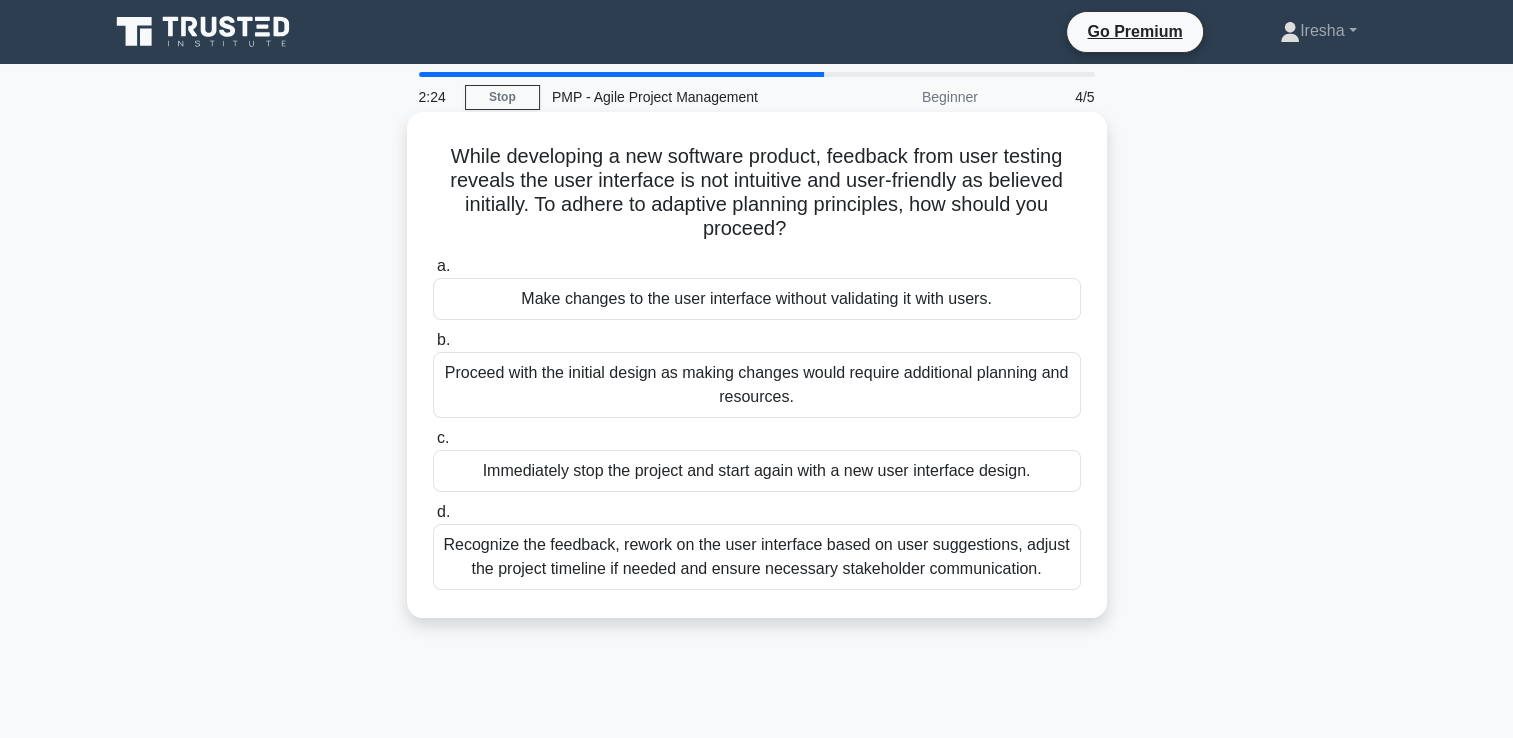 click on "Recognize the feedback, rework on the user interface based on user suggestions, adjust the project timeline if needed and ensure necessary stakeholder communication." at bounding box center [757, 557] 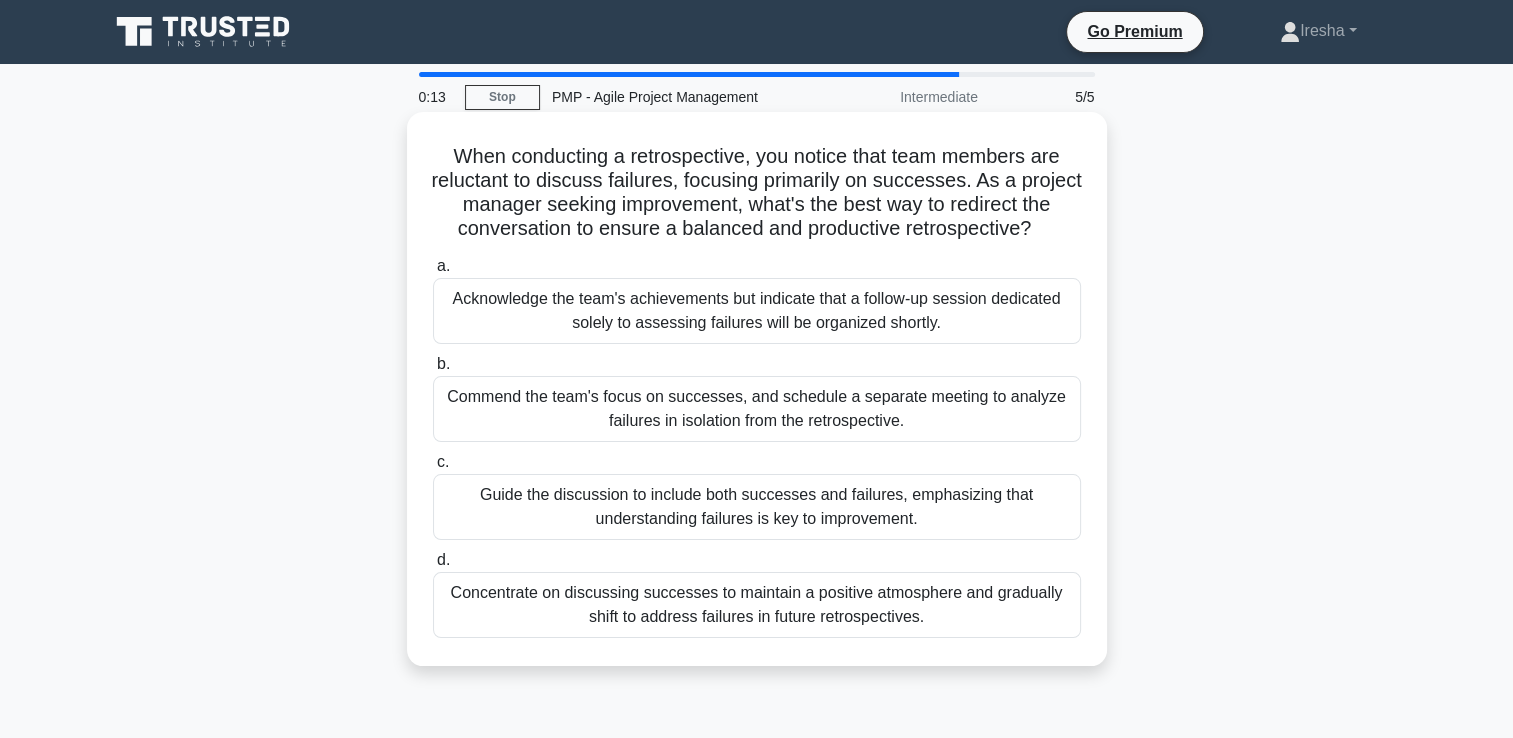 click on "Acknowledge the team's achievements but indicate that a follow-up session dedicated solely to assessing failures will be organized shortly." at bounding box center [757, 311] 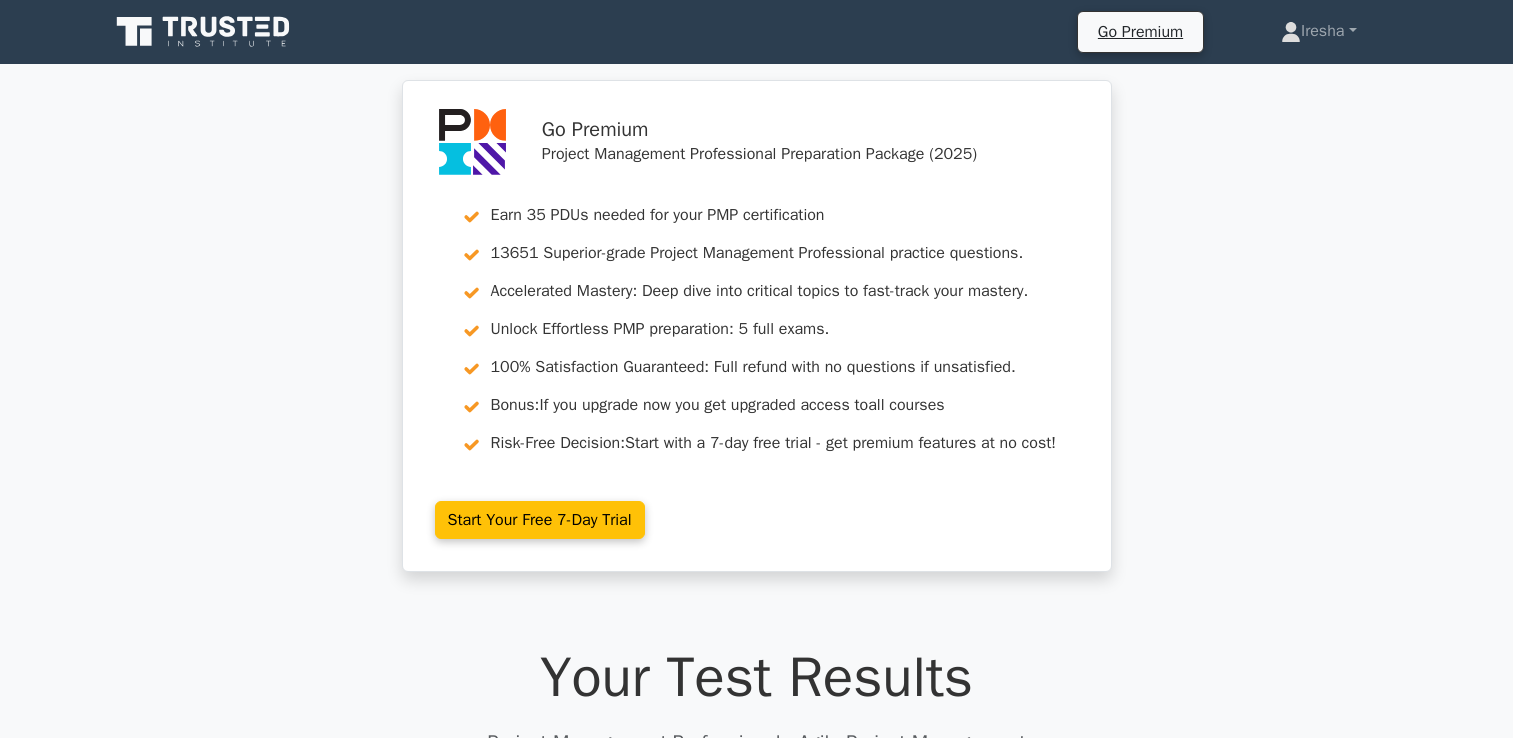 scroll, scrollTop: 0, scrollLeft: 0, axis: both 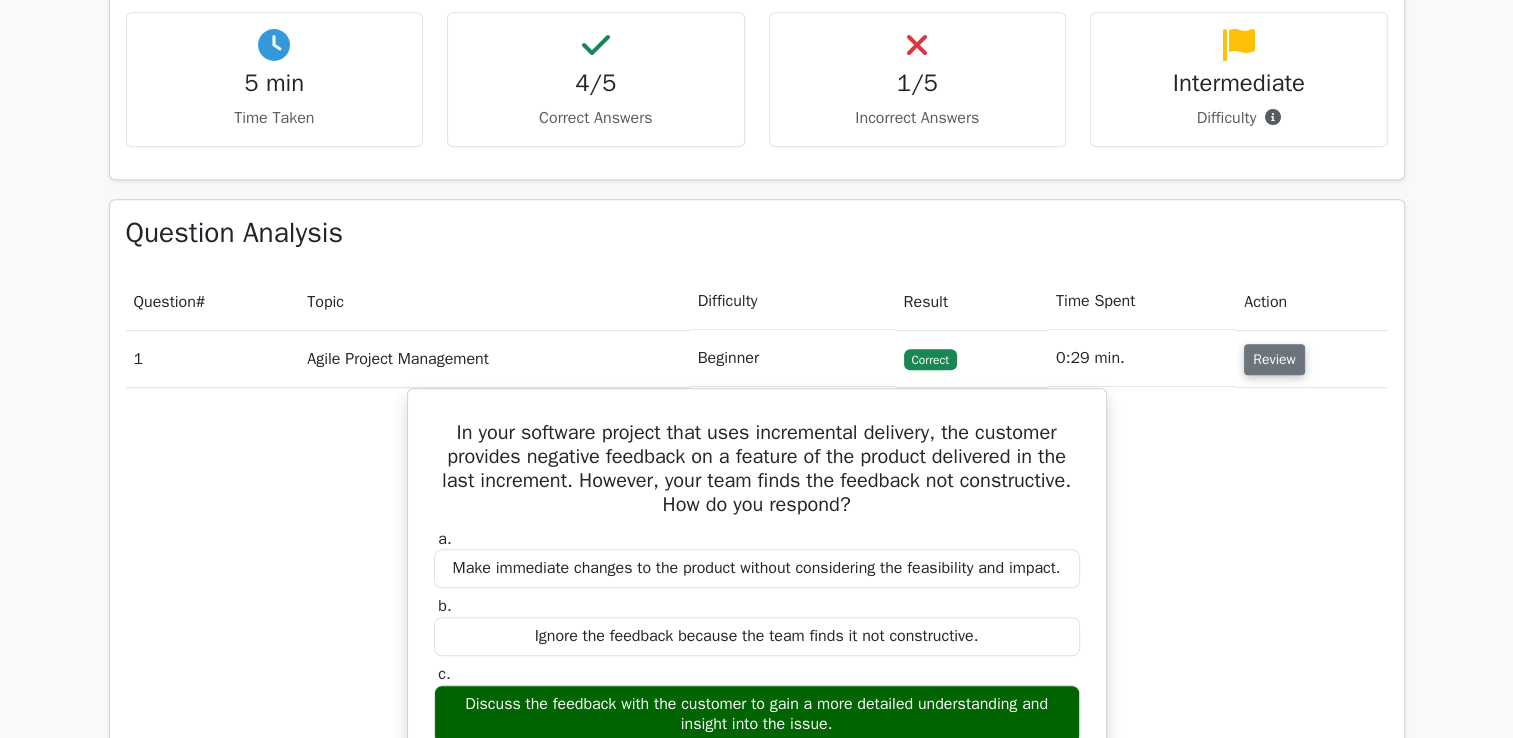 click on "Review" at bounding box center (1274, 359) 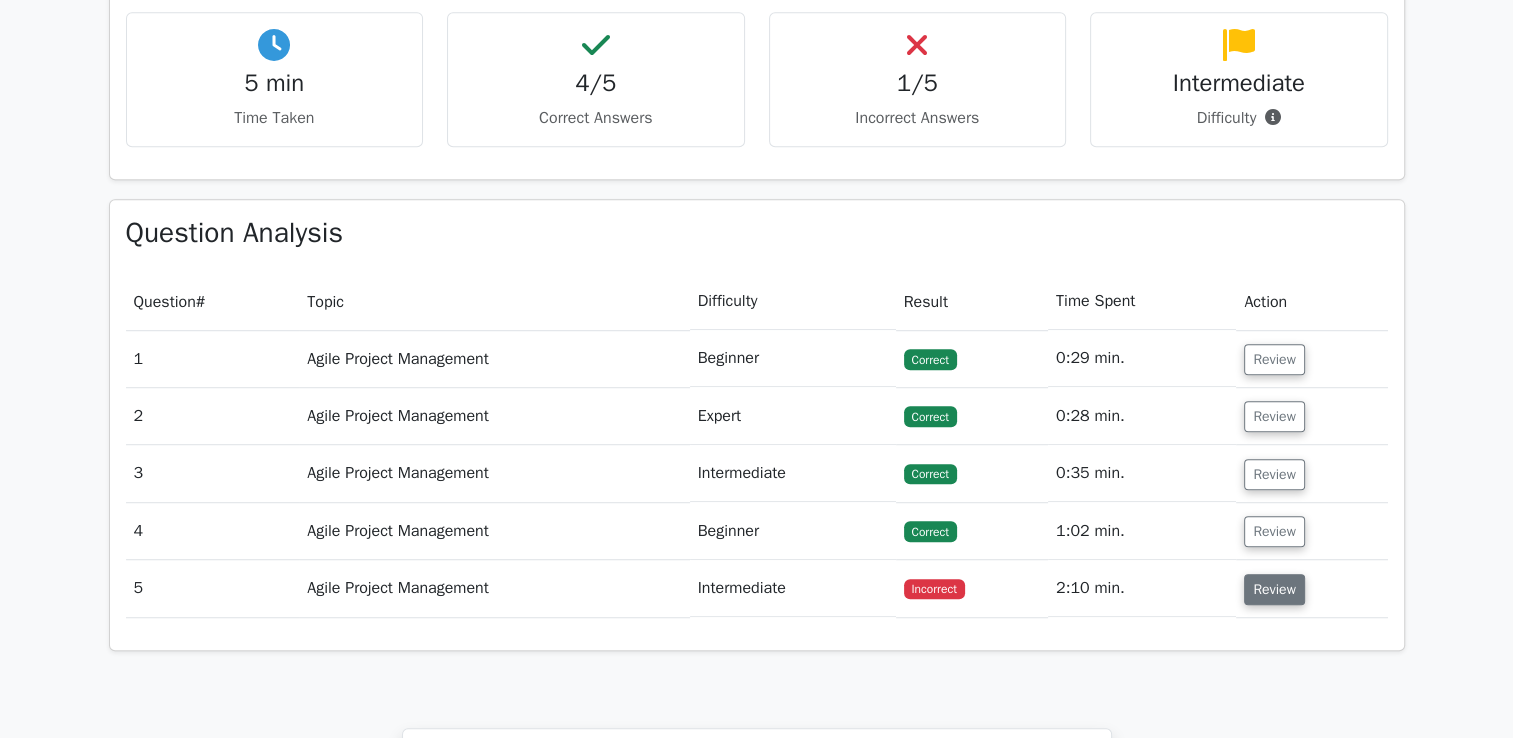 click on "Review" at bounding box center [1274, 589] 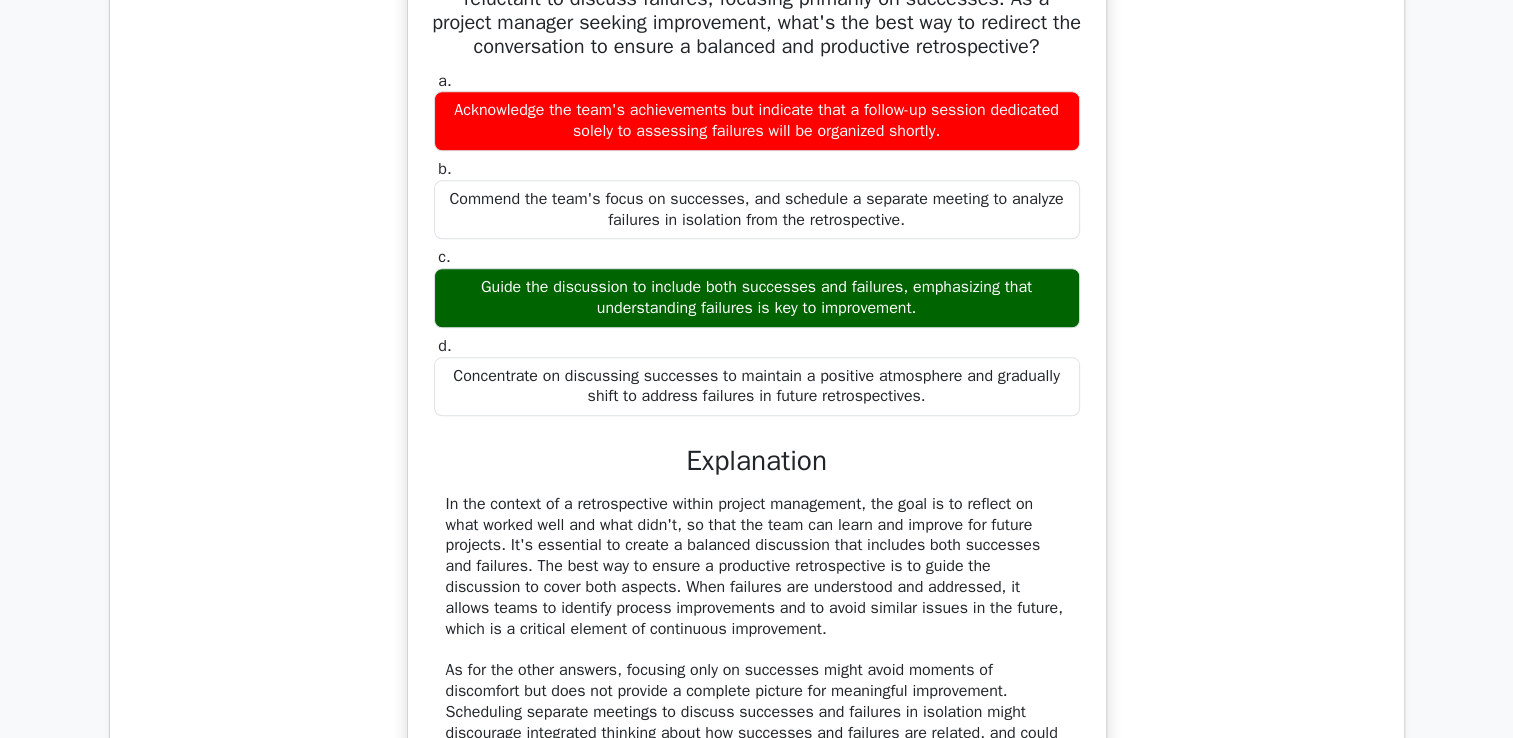 scroll, scrollTop: 2027, scrollLeft: 0, axis: vertical 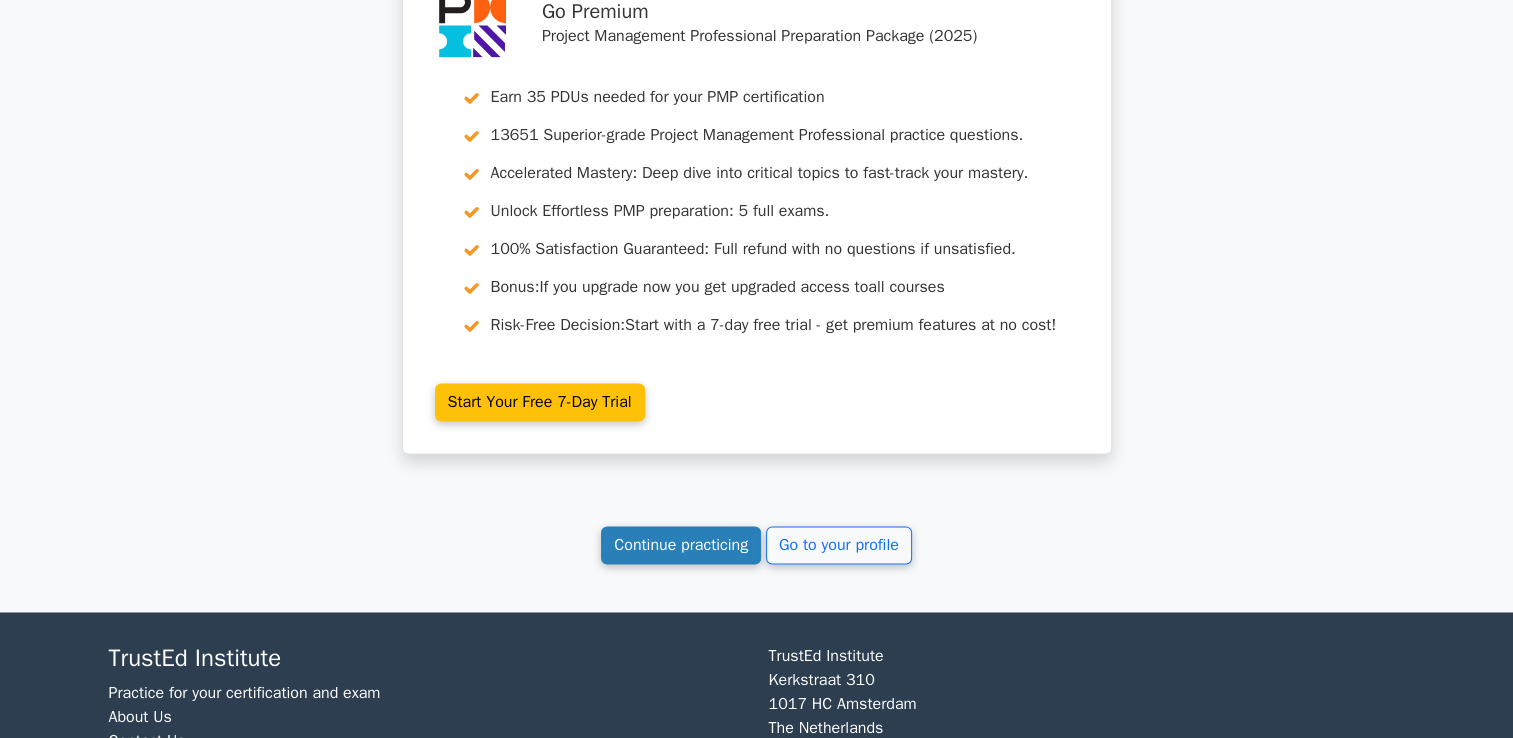 click on "Continue practicing" at bounding box center [681, 545] 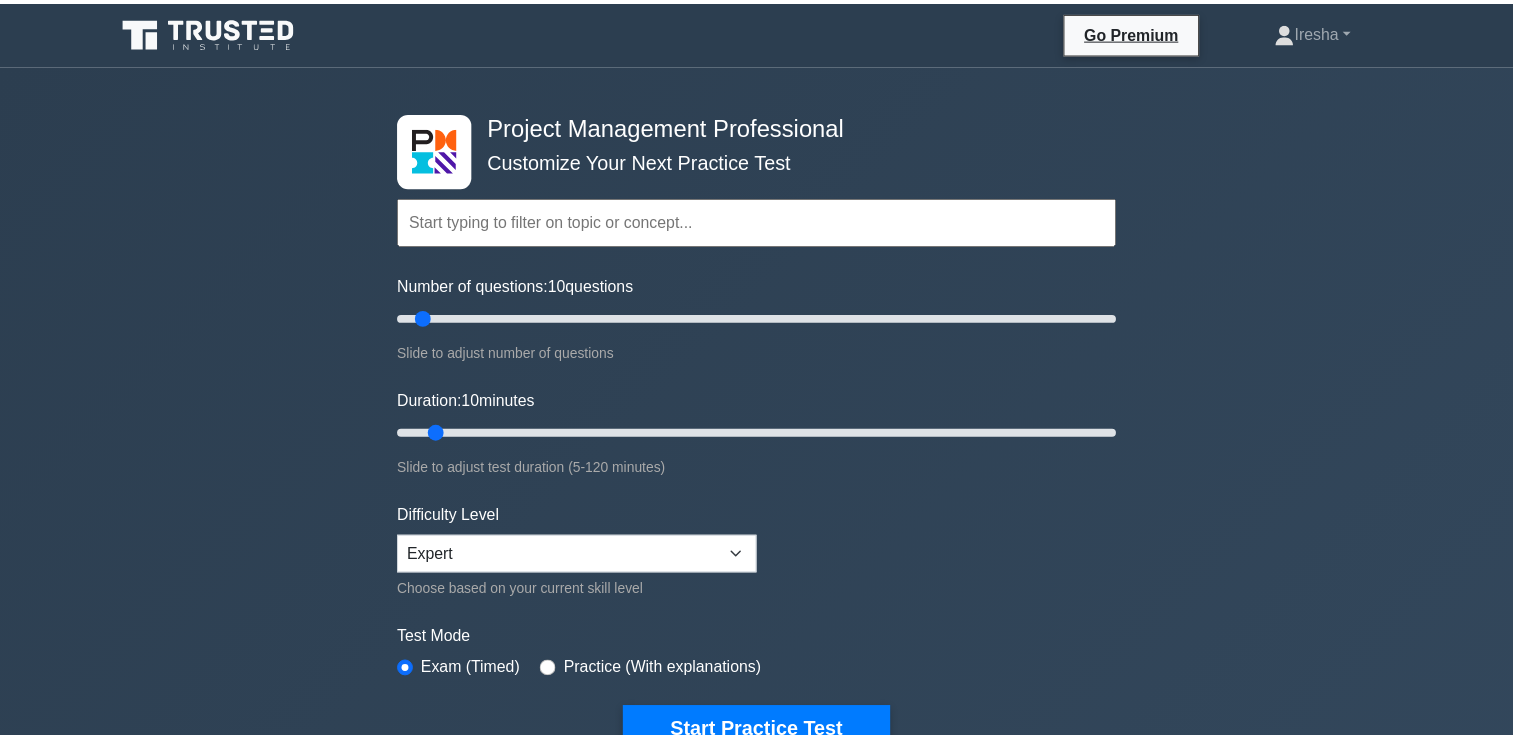 scroll, scrollTop: 0, scrollLeft: 0, axis: both 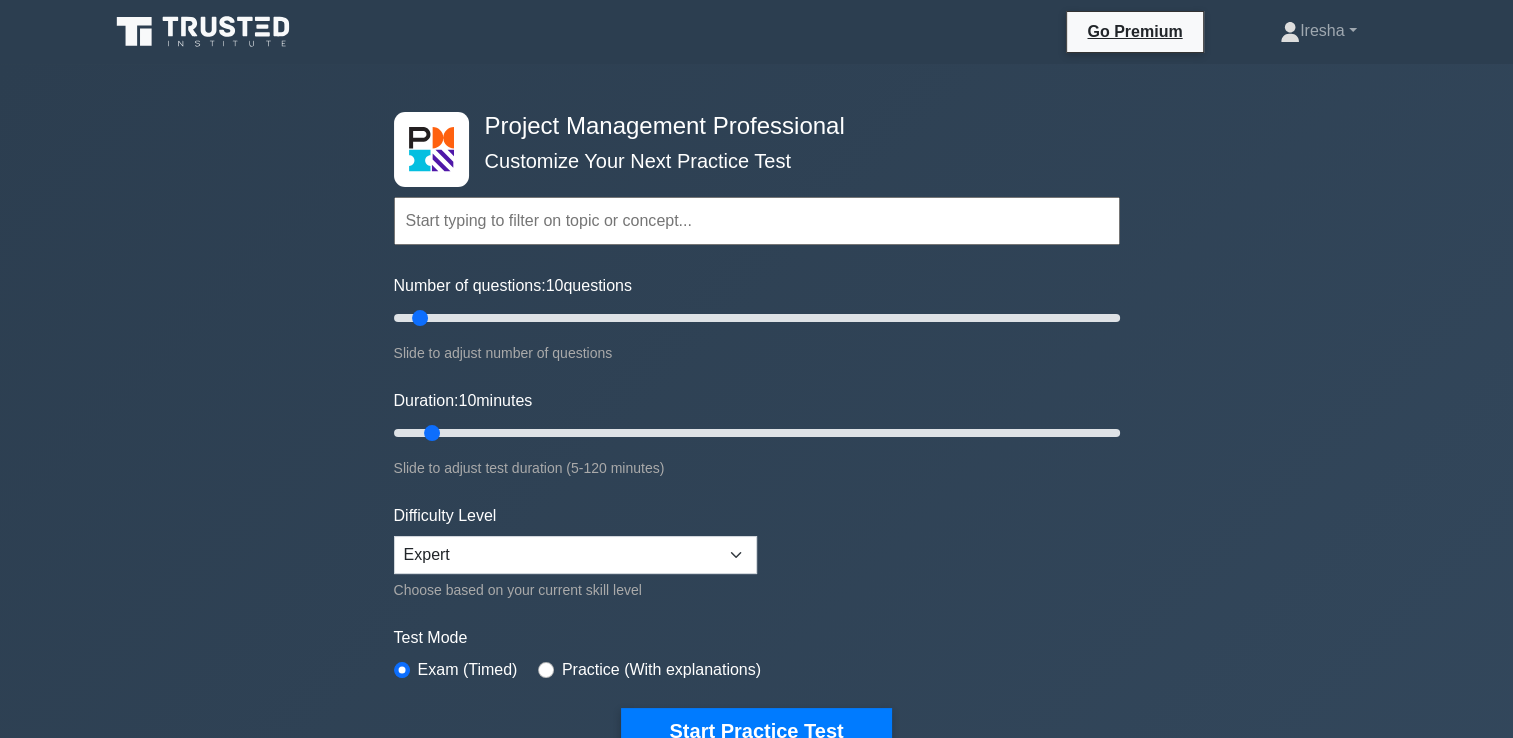 click at bounding box center (757, 221) 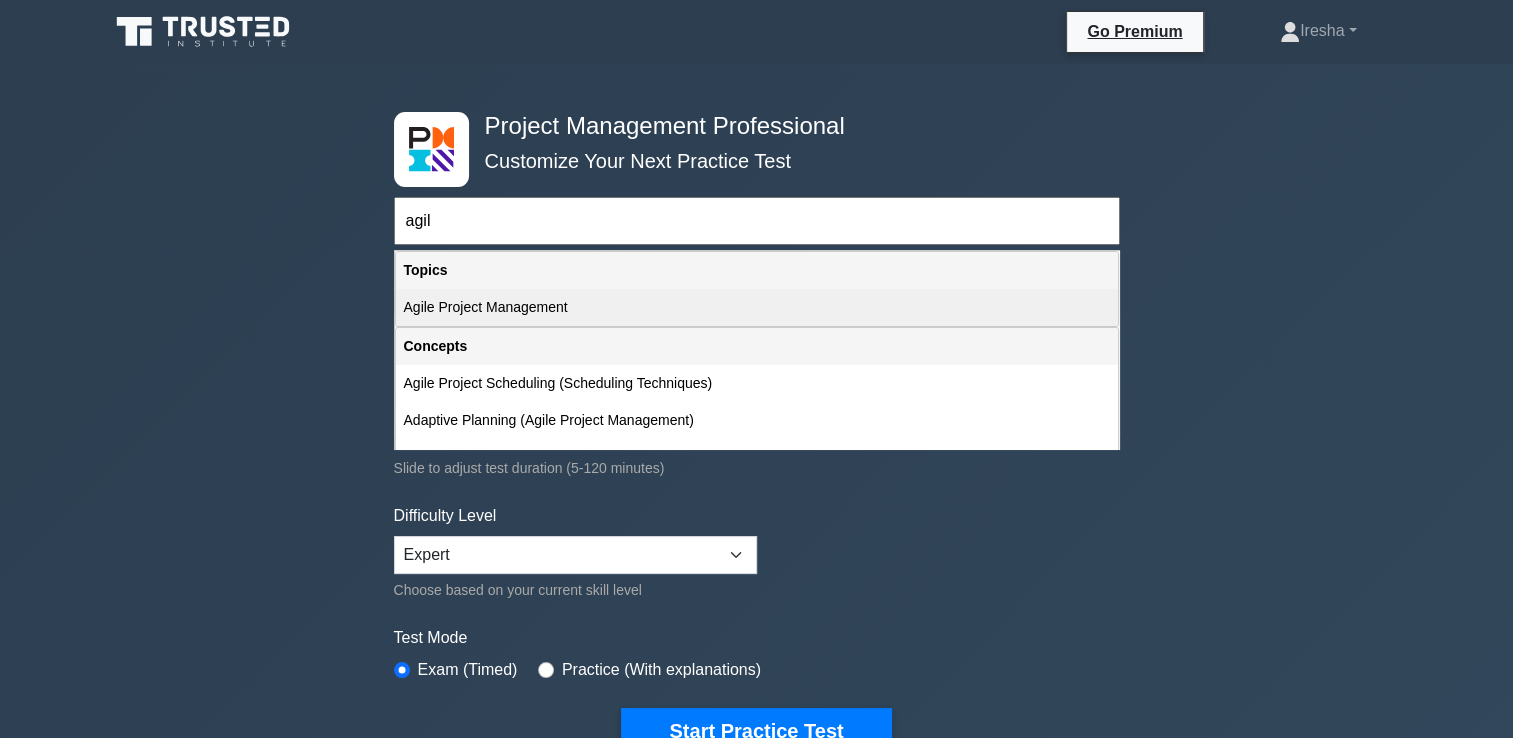 click on "Agile Project Management" at bounding box center [757, 307] 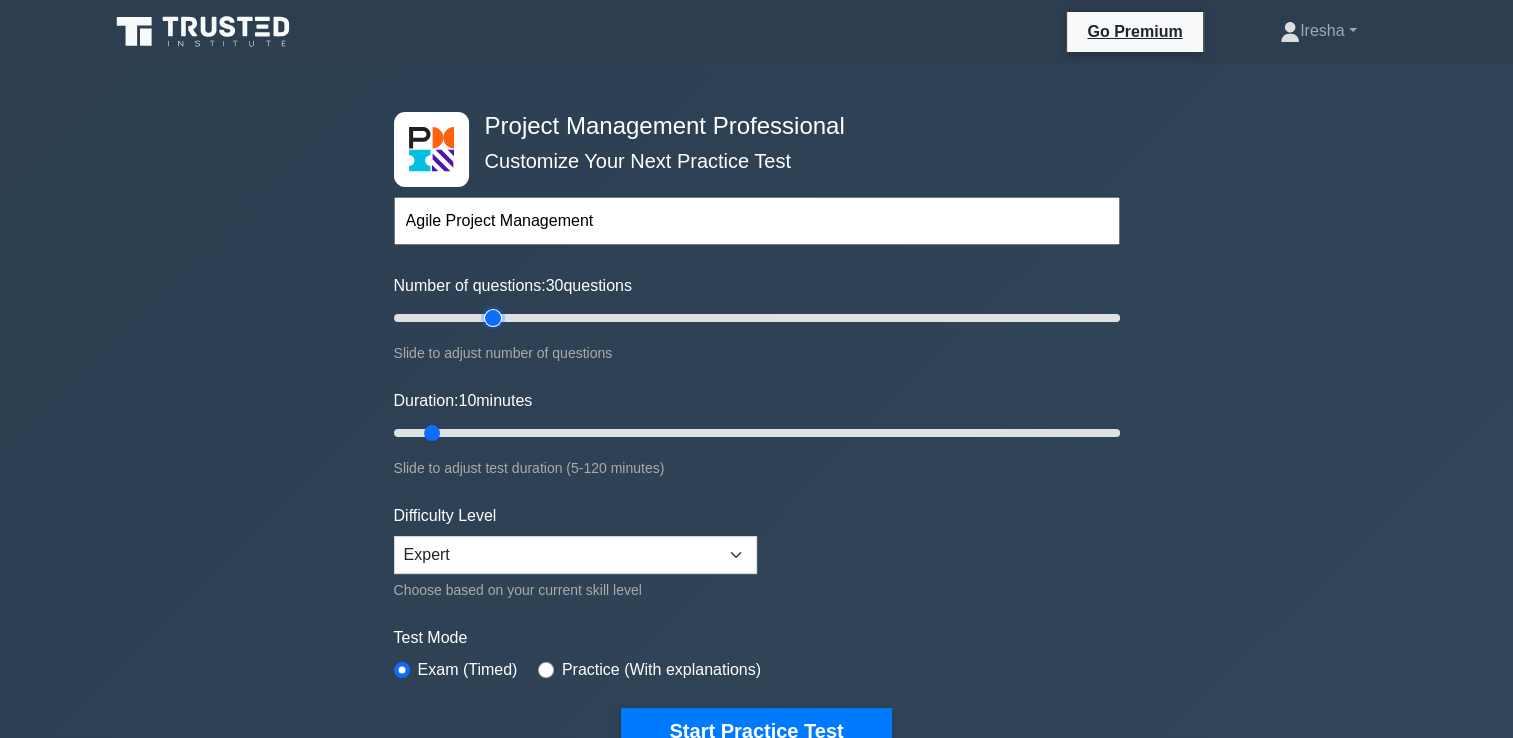 type on "30" 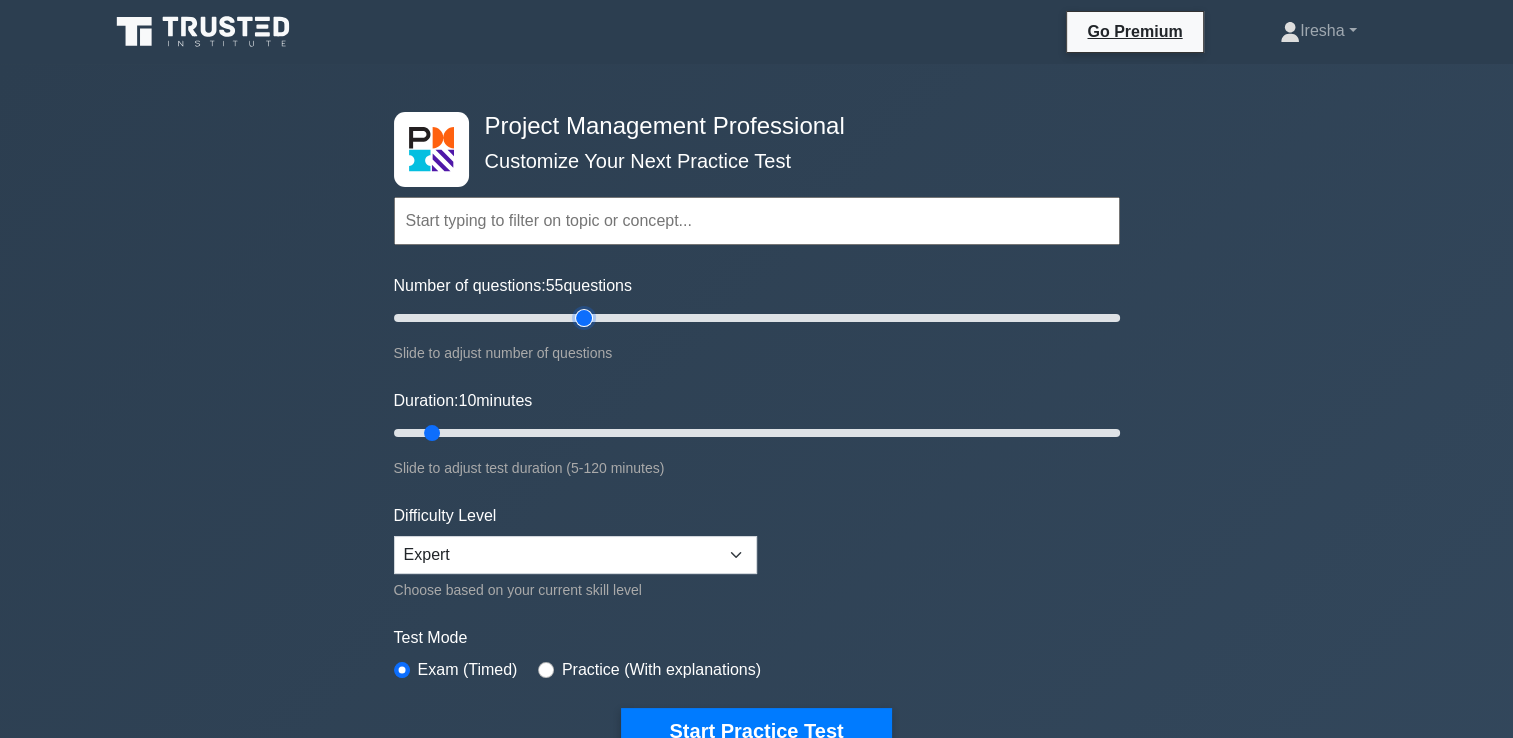 click on "Number of questions:  55  questions" at bounding box center (757, 318) 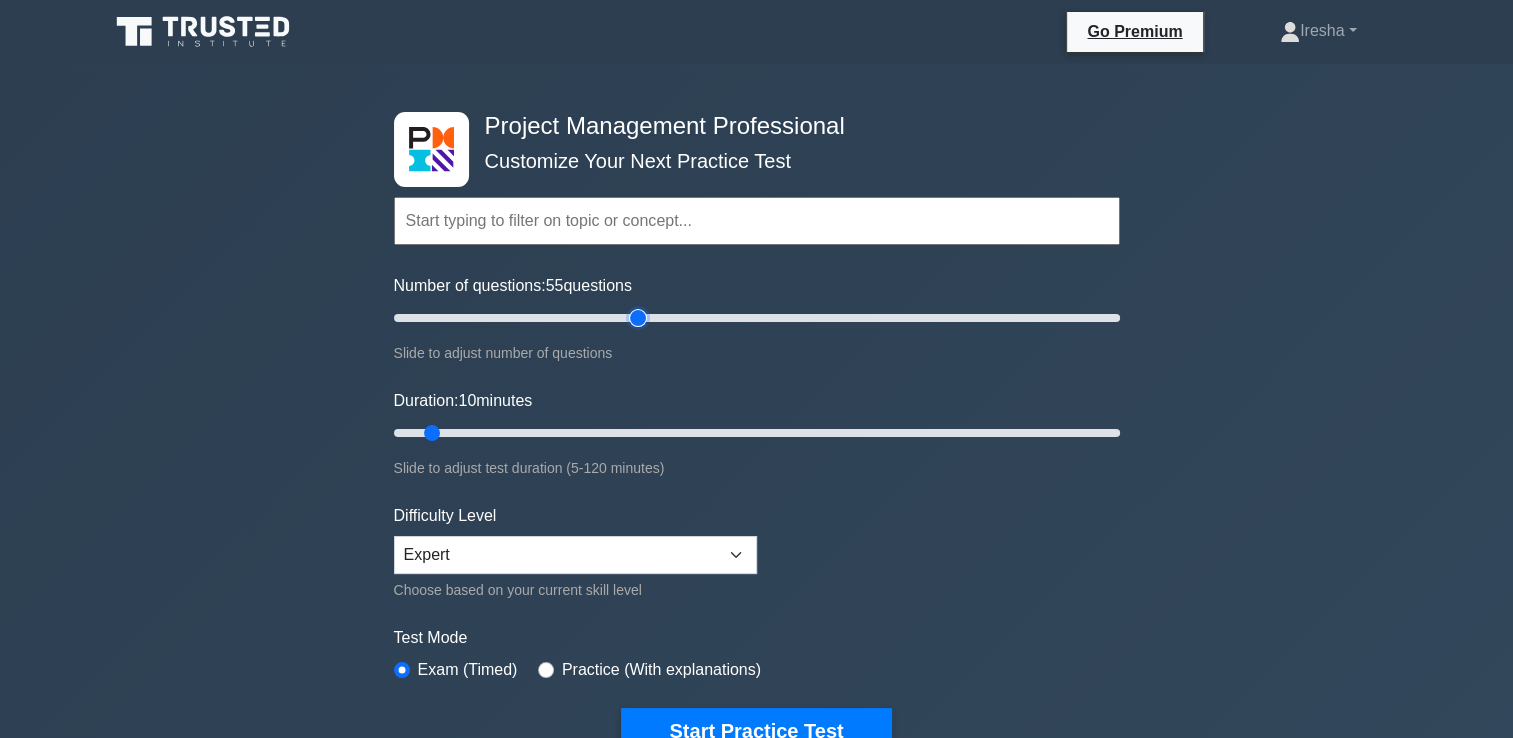 click on "Number of questions:  55  questions" at bounding box center [757, 318] 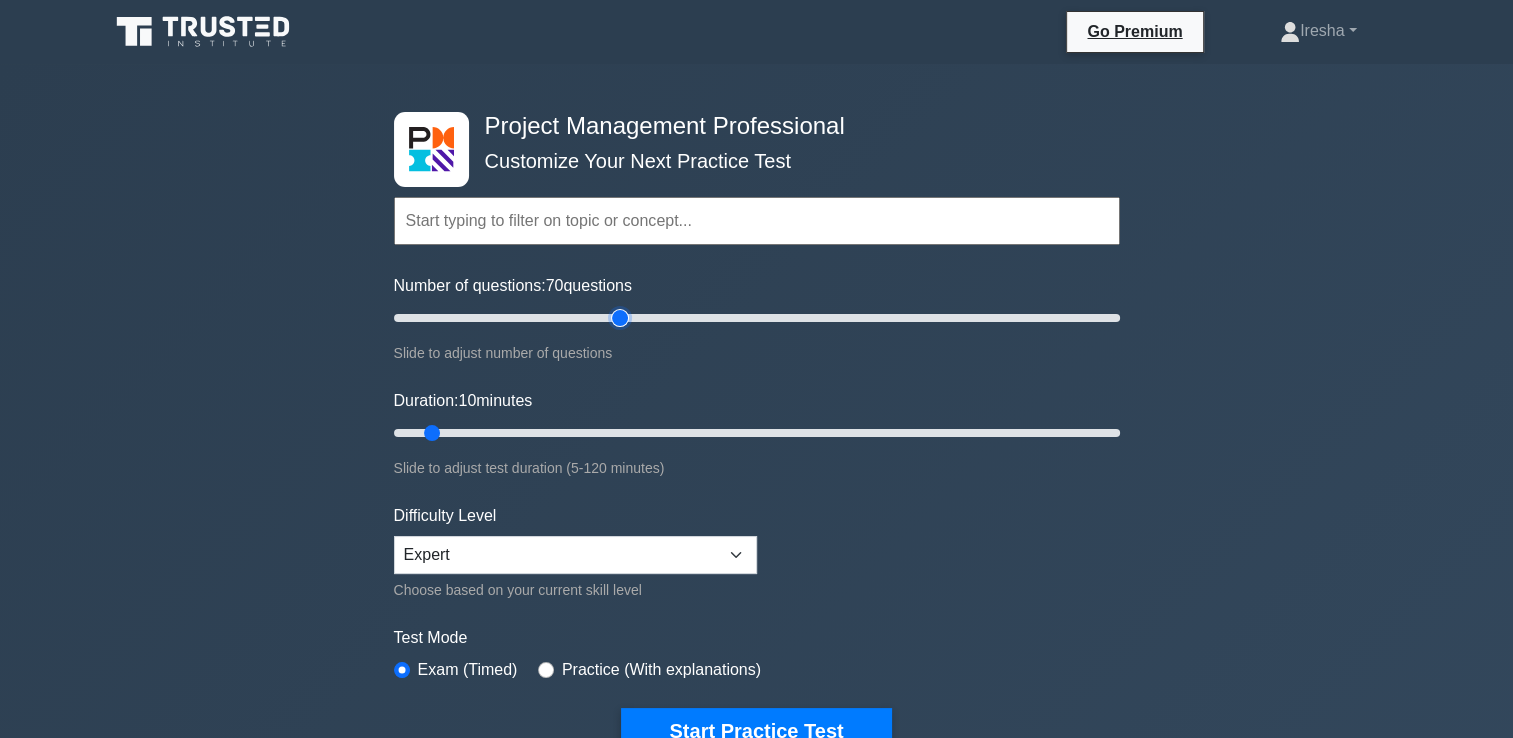 click on "Number of questions:  70  questions" at bounding box center [757, 318] 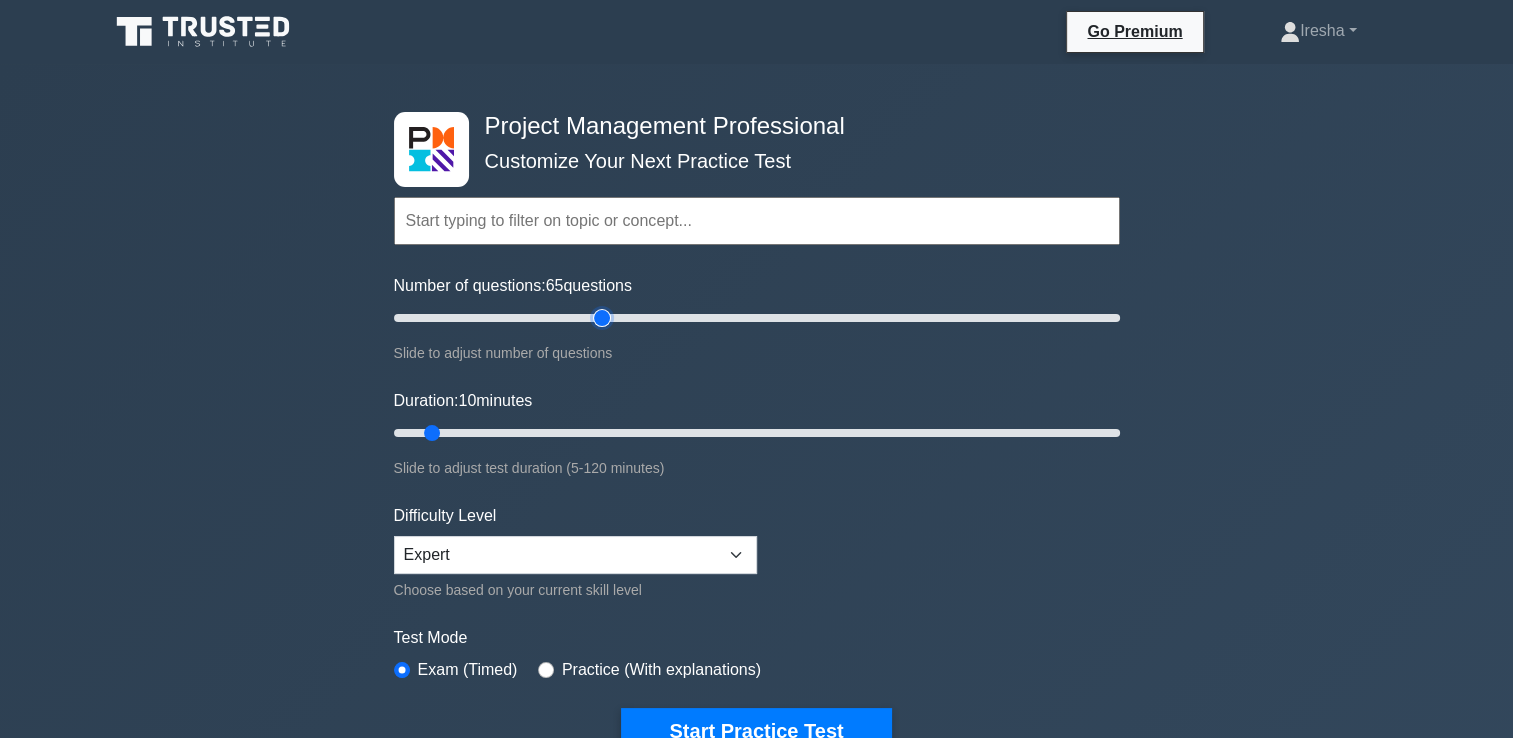 type on "60" 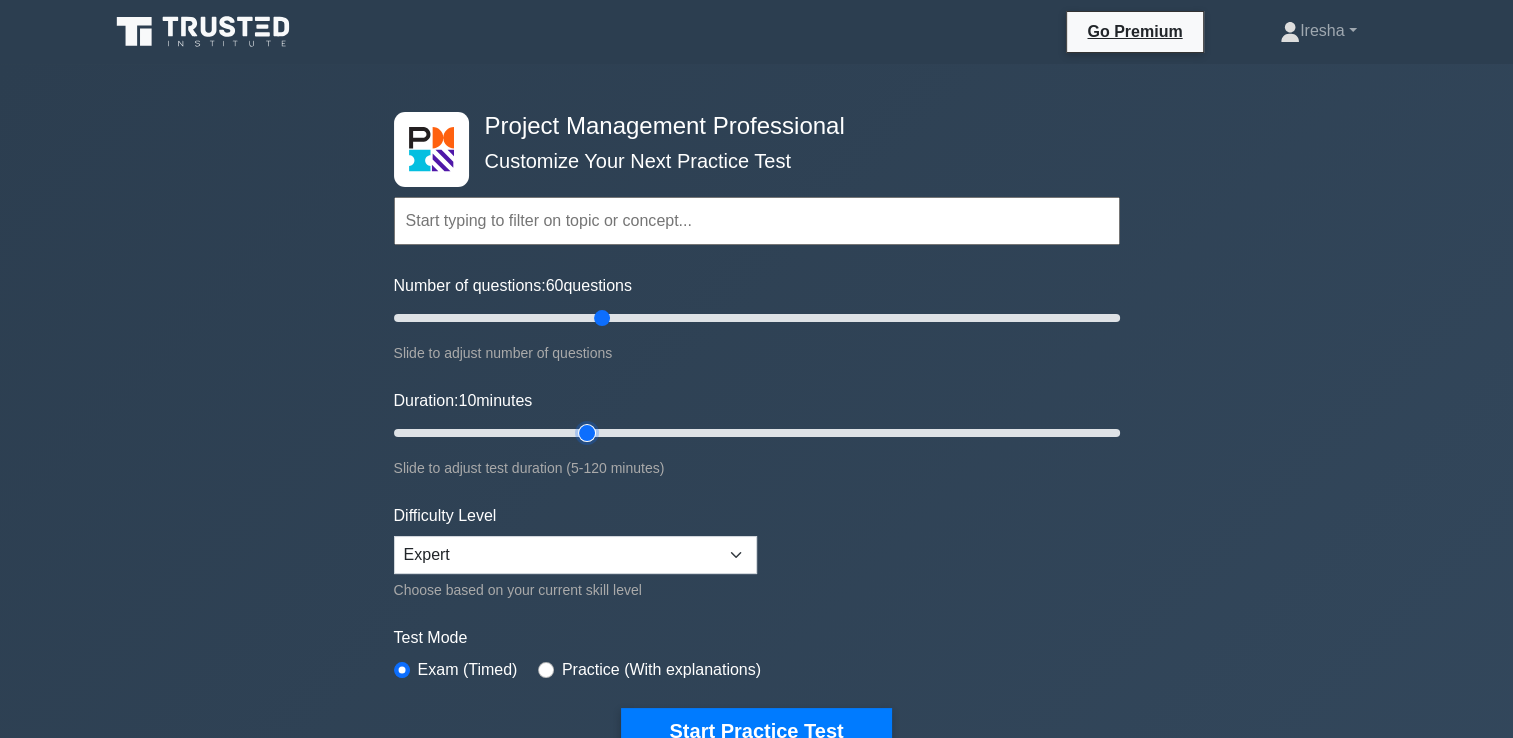 click on "Duration:  10  minutes" at bounding box center [757, 433] 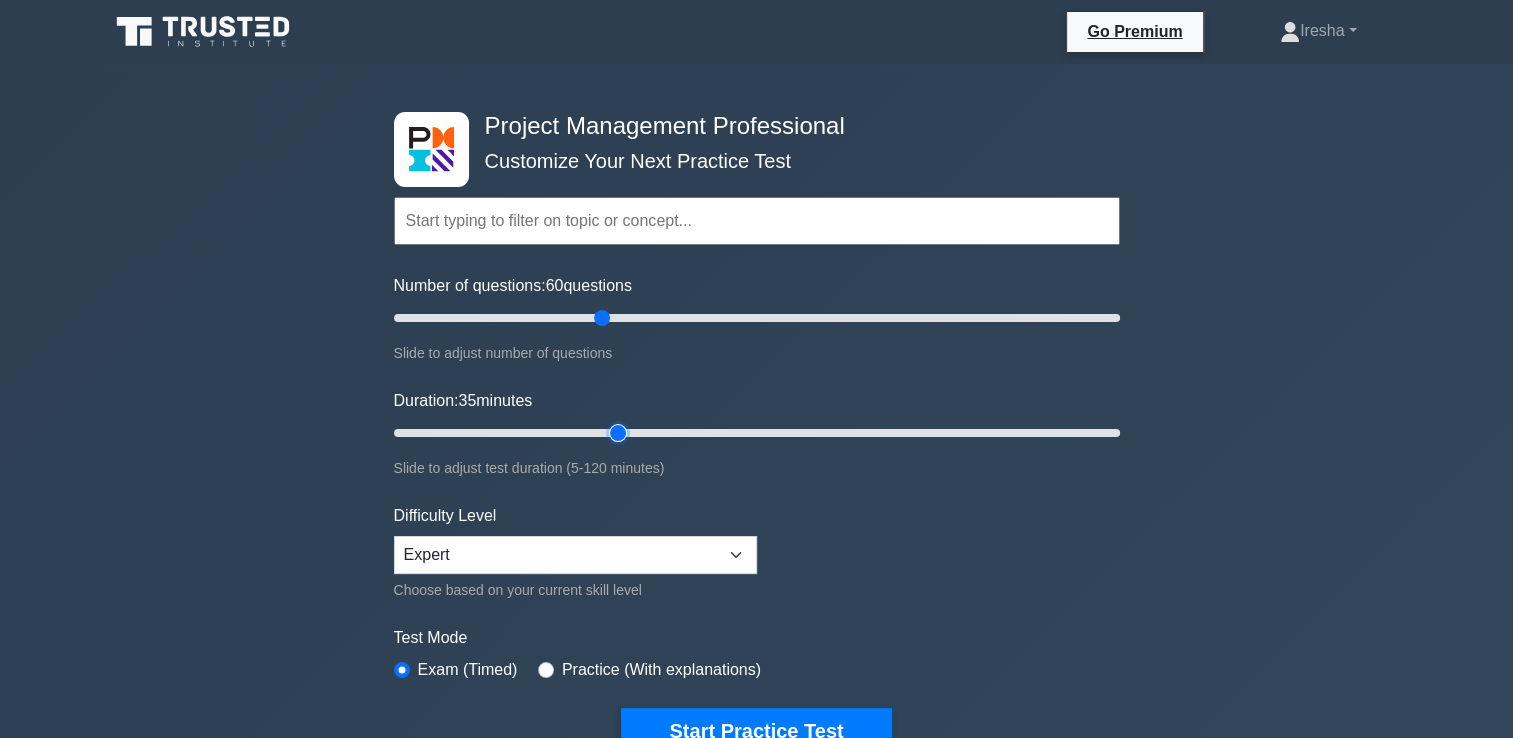 click on "Duration:  35  minutes" at bounding box center (757, 433) 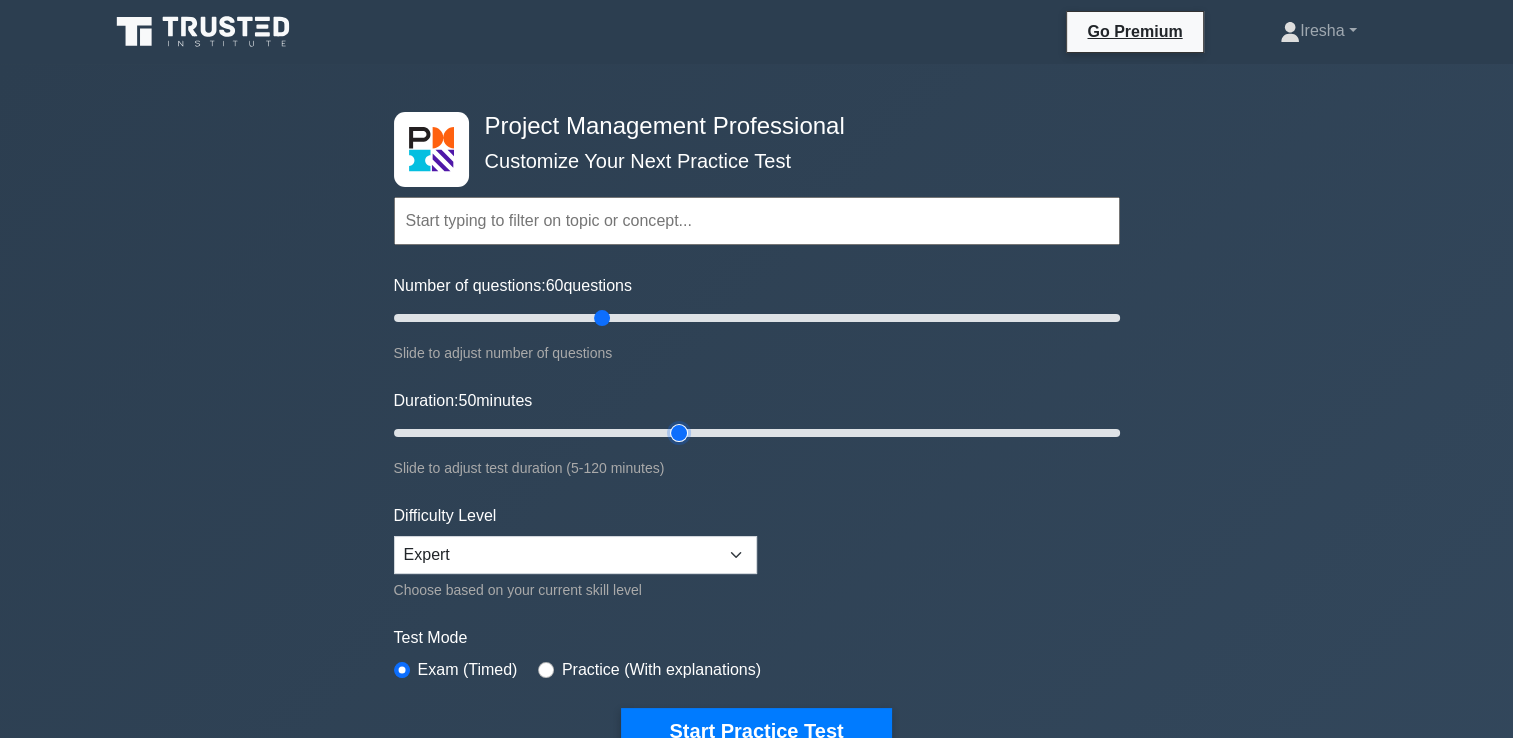 click on "Duration:  50  minutes" at bounding box center [757, 433] 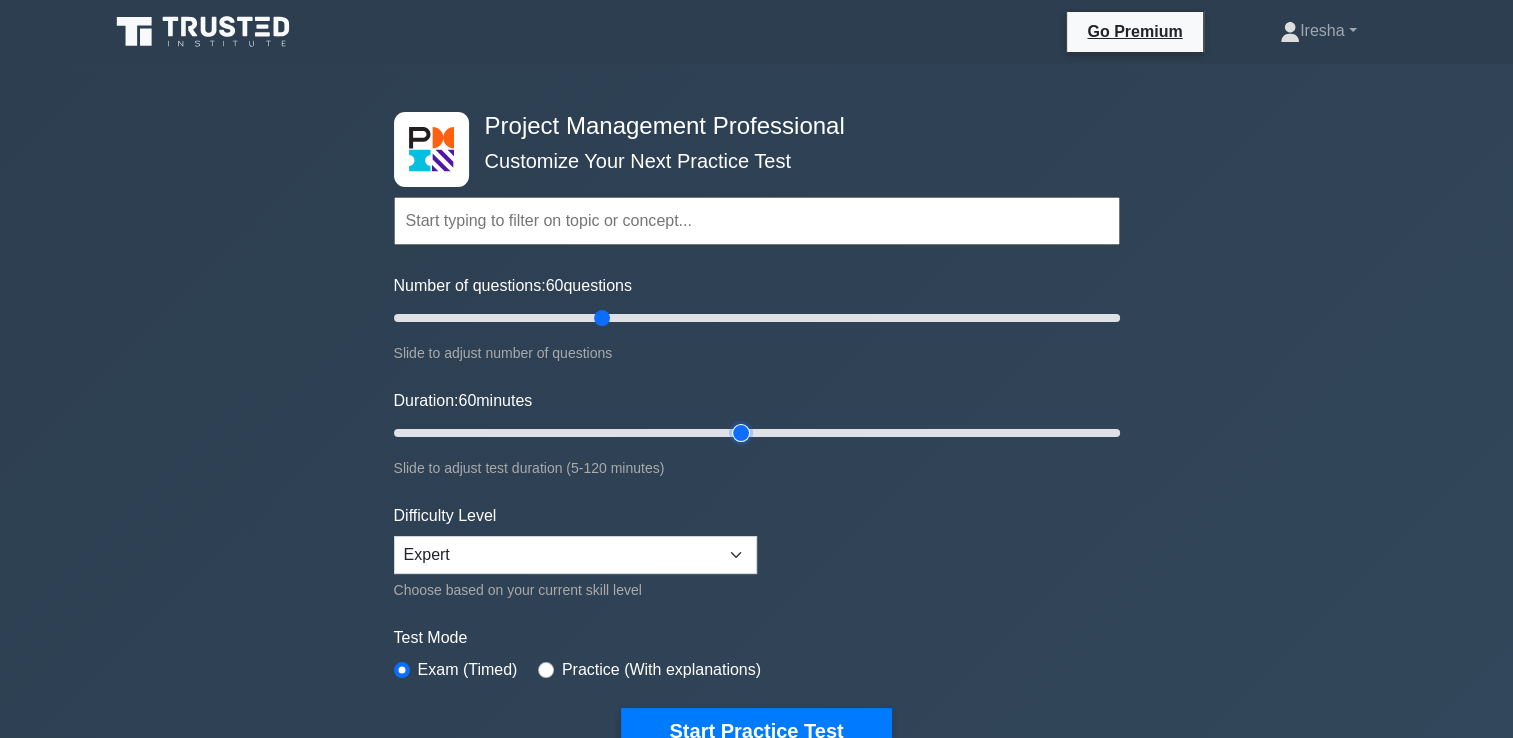 type on "60" 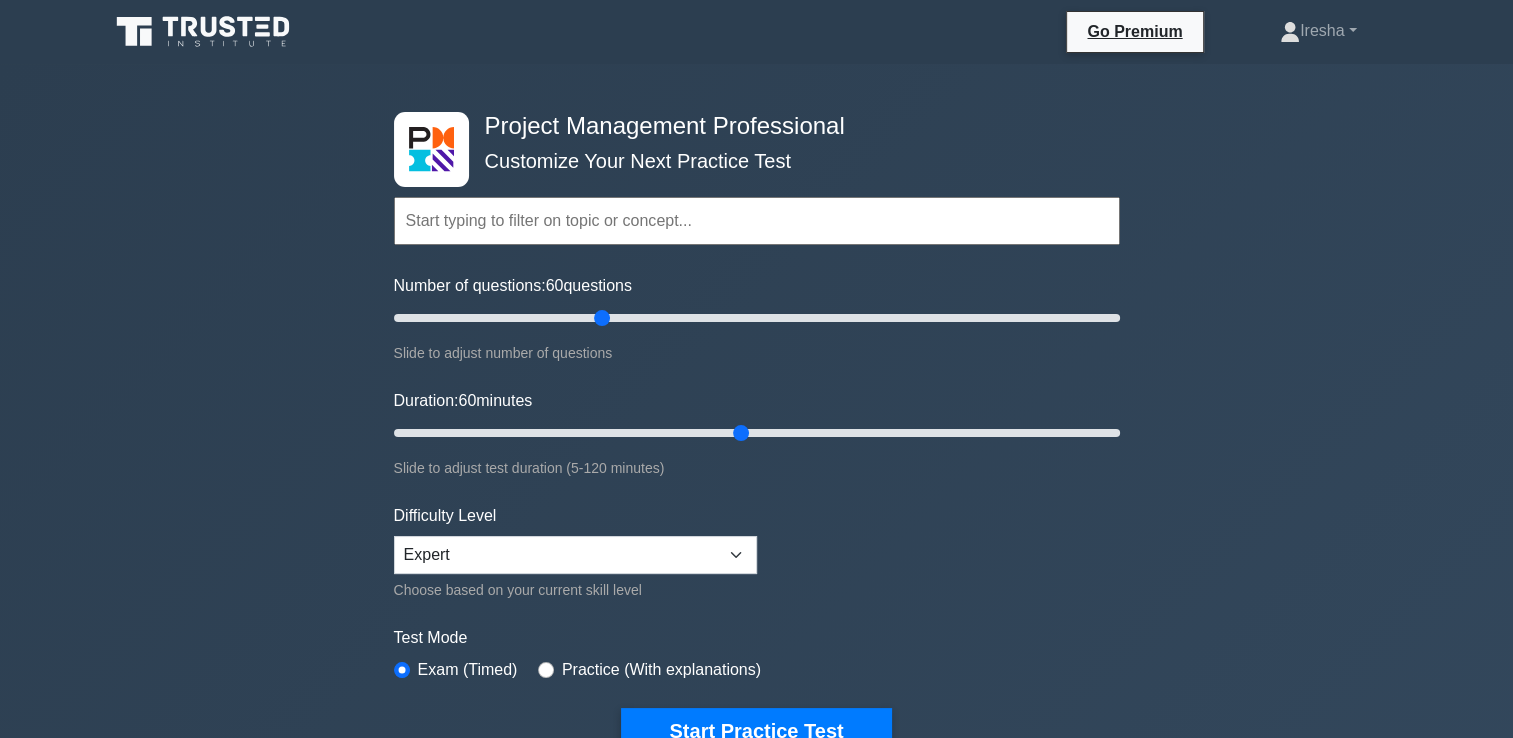 click at bounding box center (757, 221) 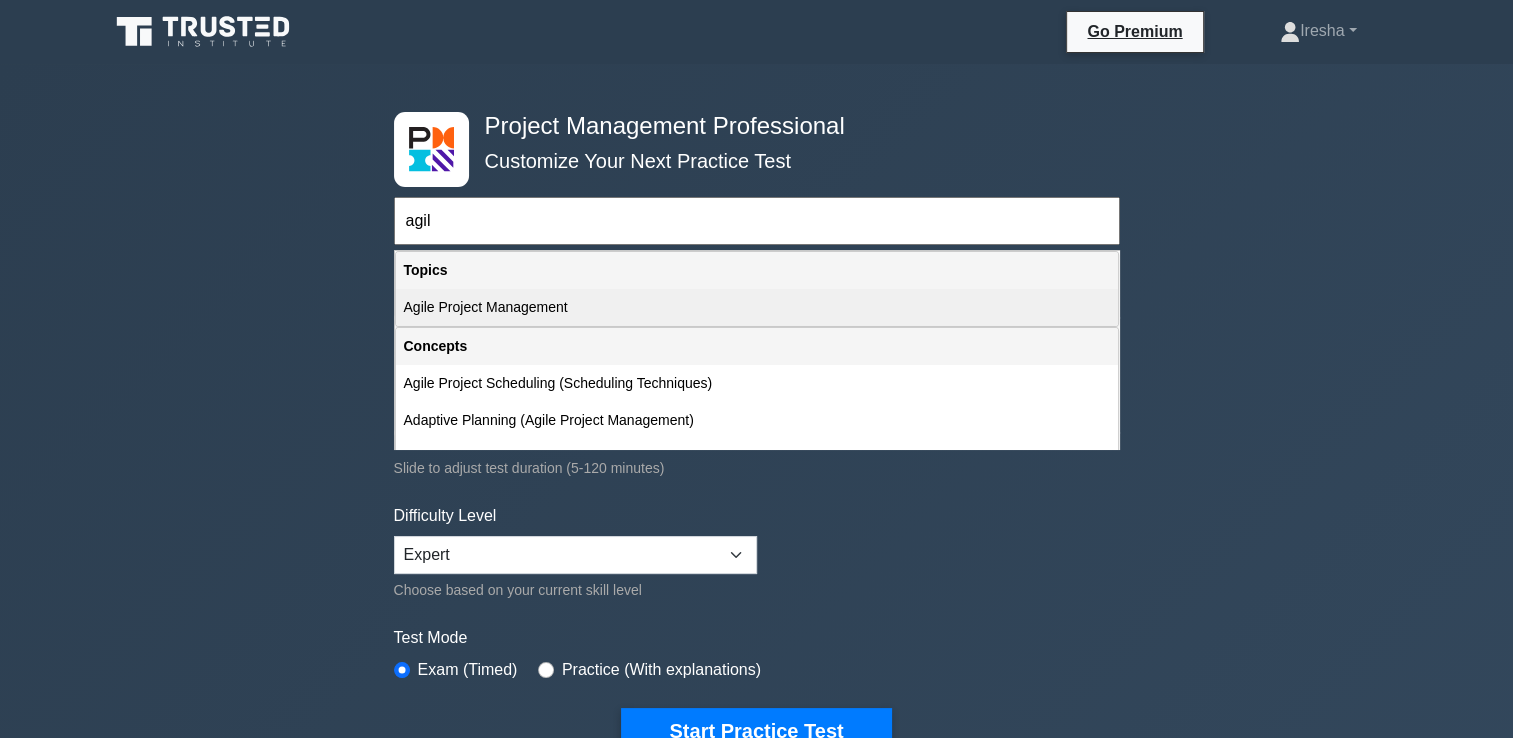 click on "Agile Project Management" at bounding box center [757, 307] 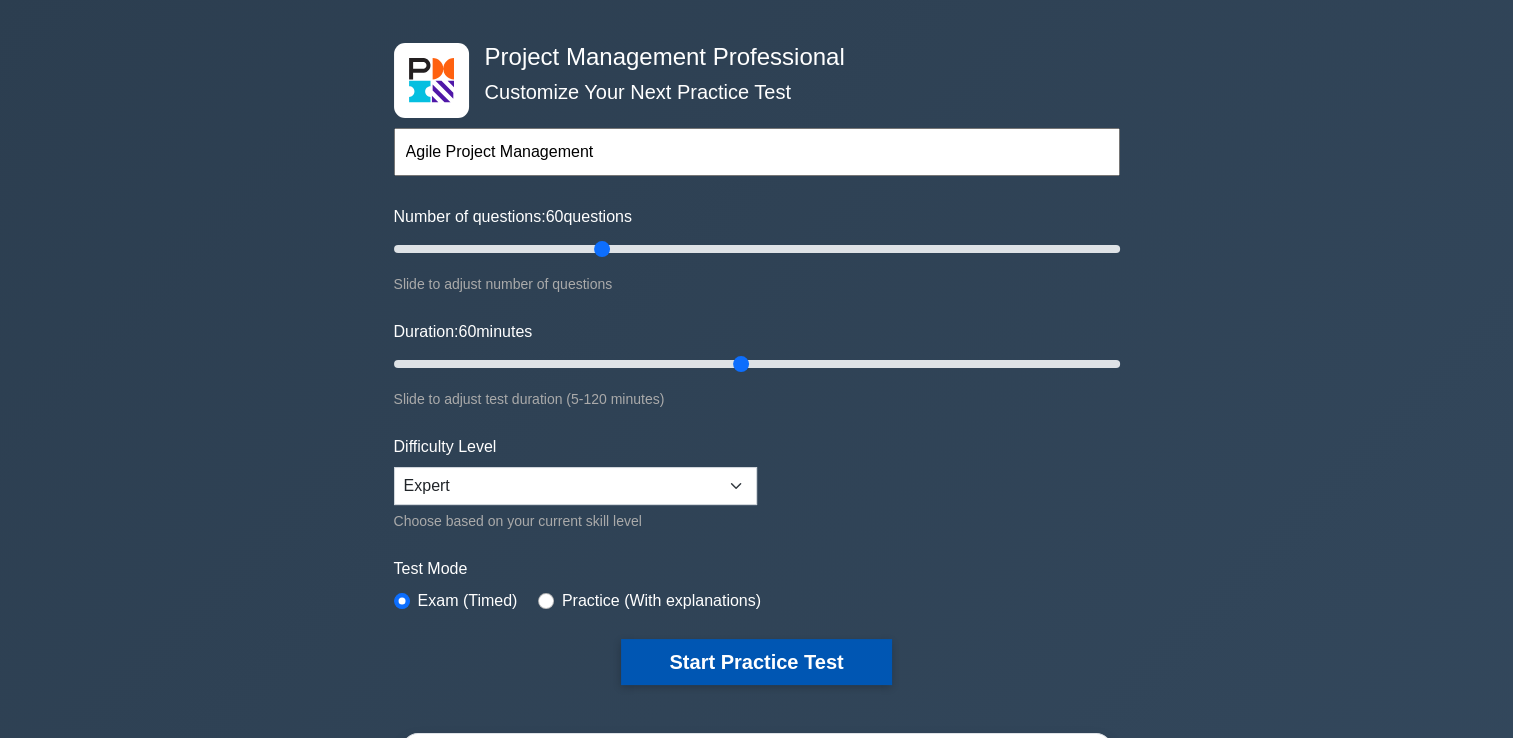 scroll, scrollTop: 100, scrollLeft: 0, axis: vertical 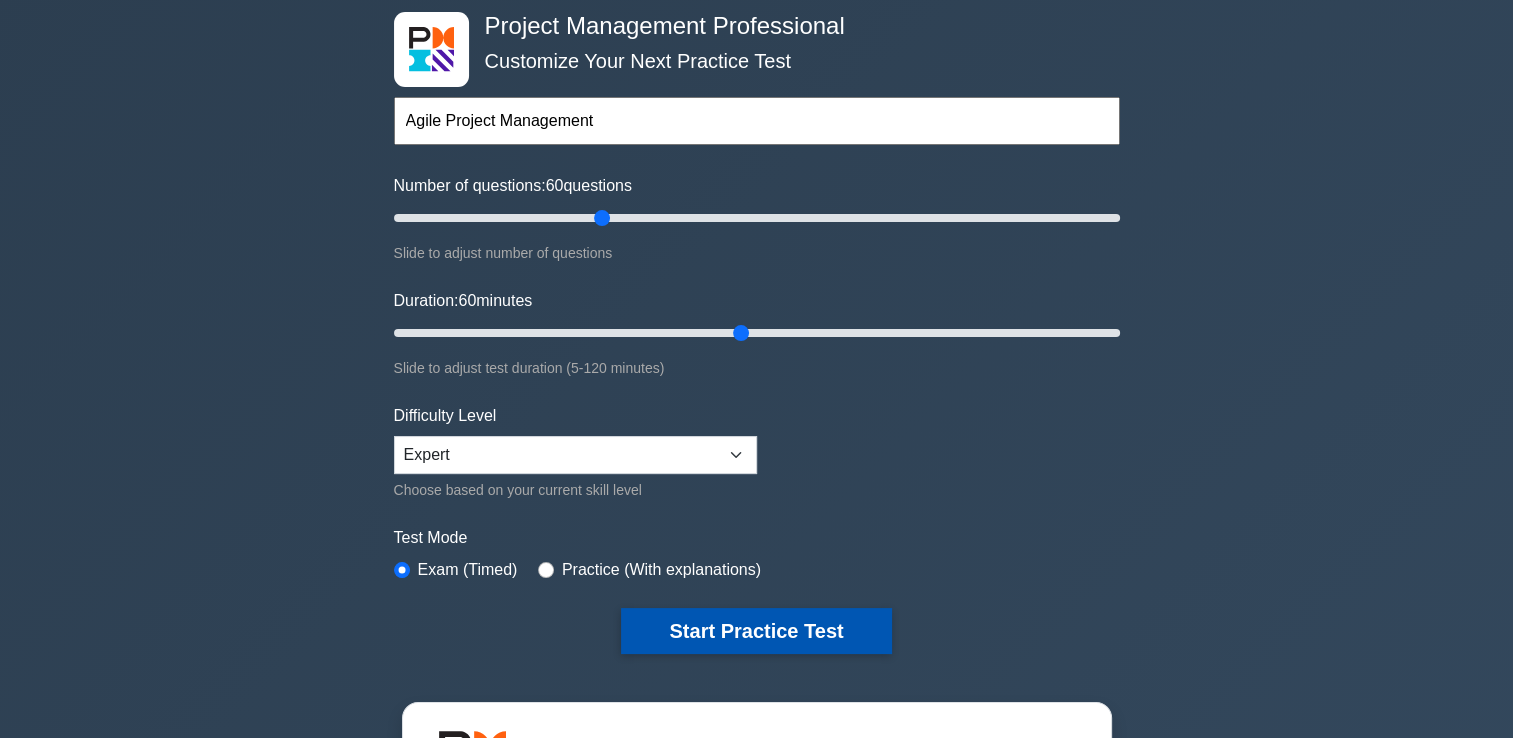 click on "Start Practice Test" at bounding box center (756, 631) 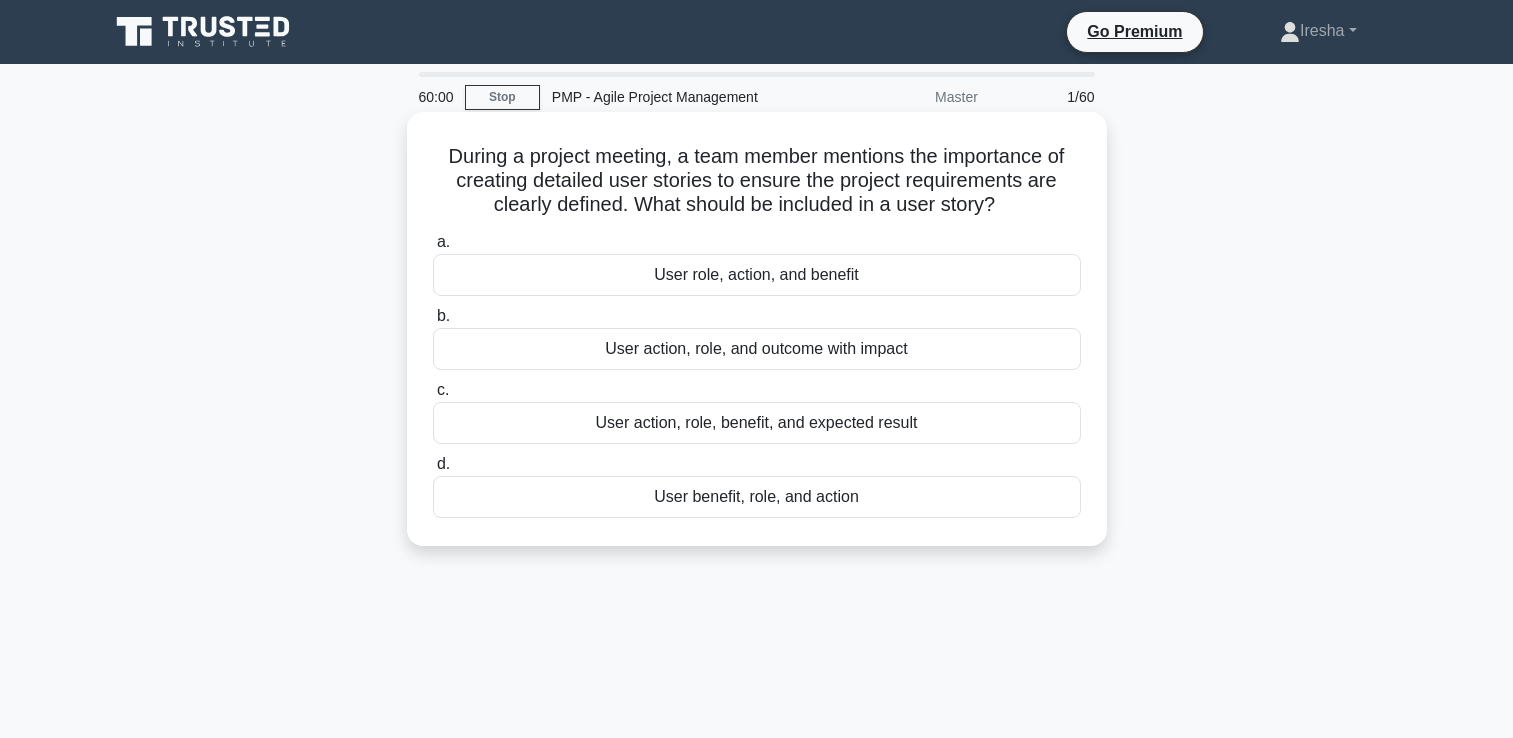 scroll, scrollTop: 0, scrollLeft: 0, axis: both 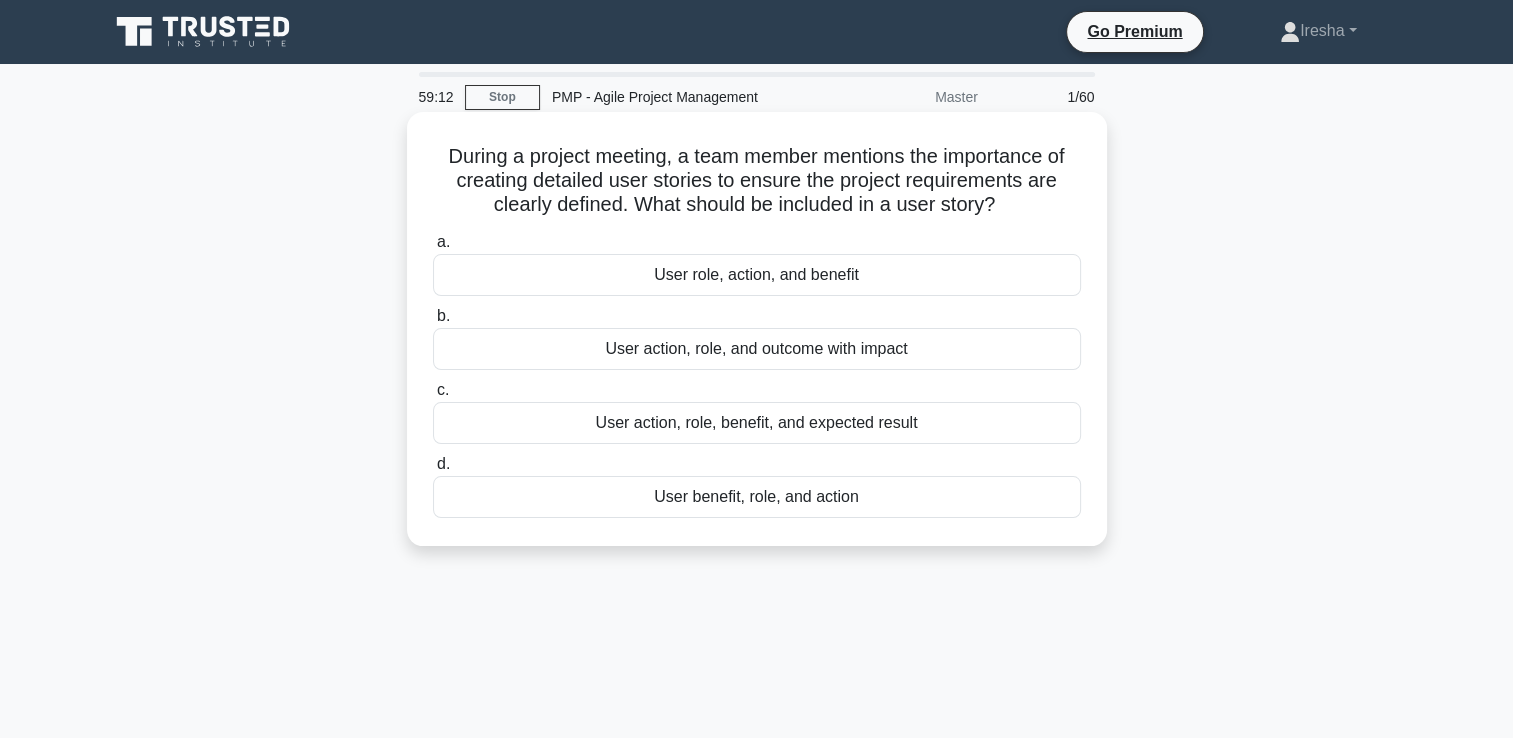 click on "User role, action, and benefit" at bounding box center (757, 275) 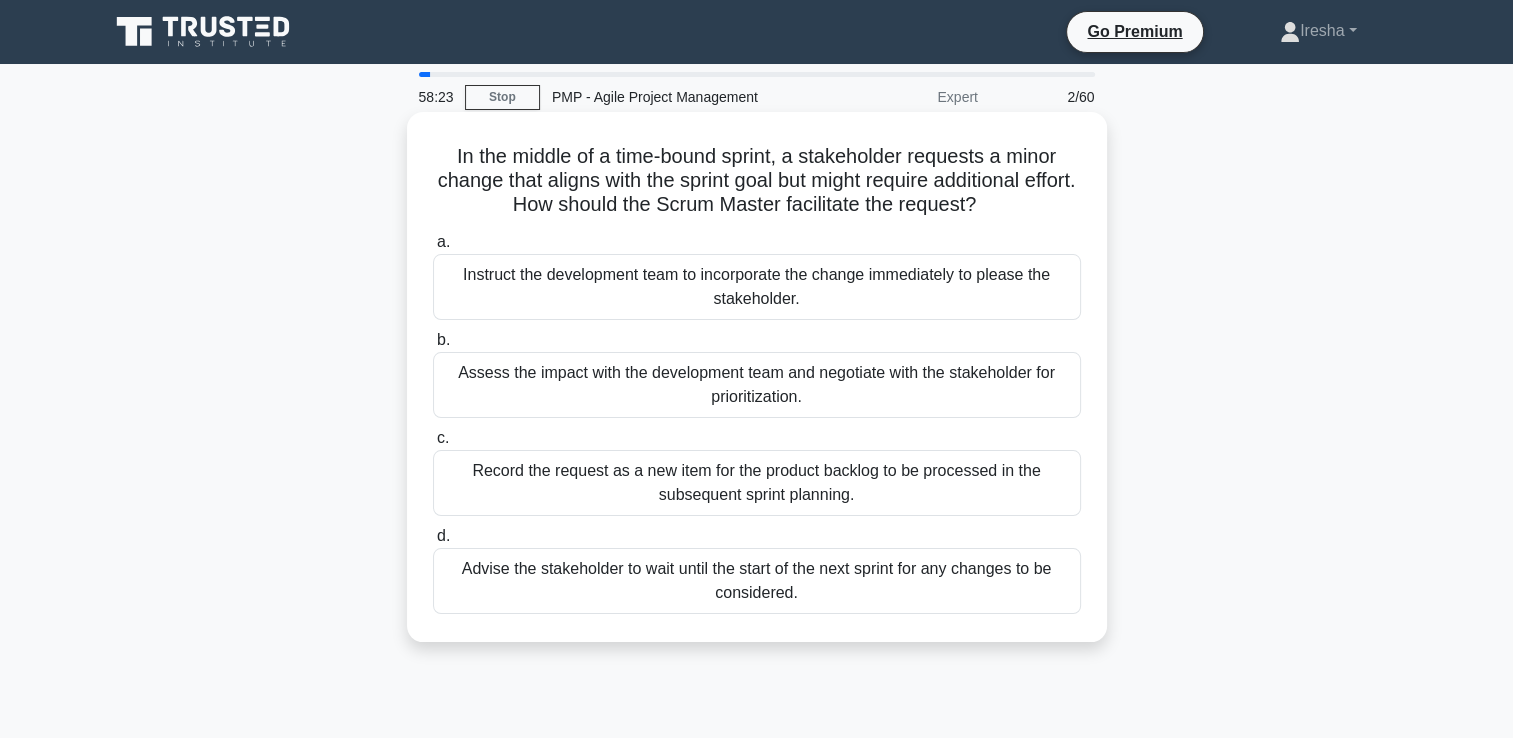 click on "Advise the stakeholder to wait until the start of the next sprint for any changes to be considered." at bounding box center [757, 581] 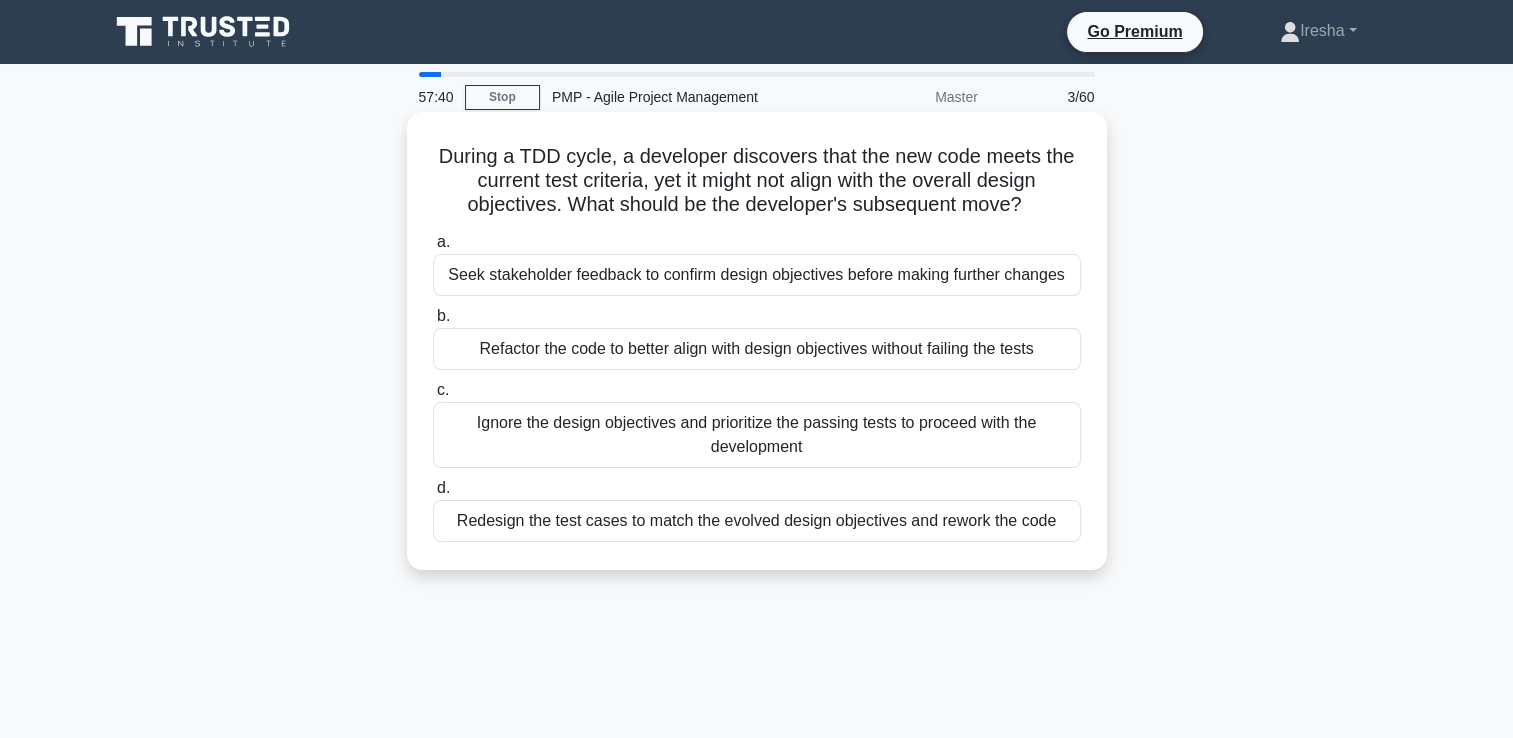 click on "Seek stakeholder feedback to confirm design objectives before making further changes" at bounding box center [757, 275] 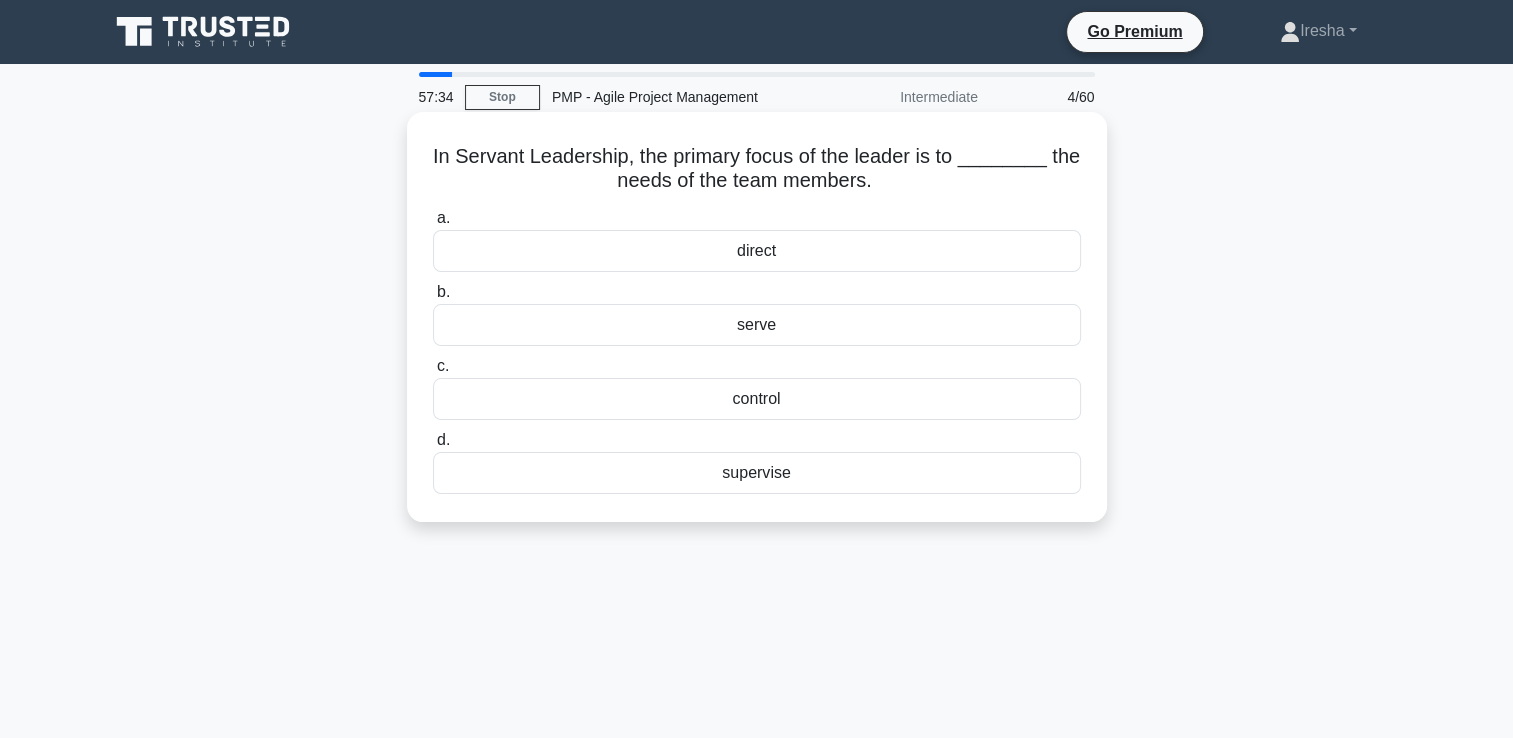 click on "serve" at bounding box center [757, 325] 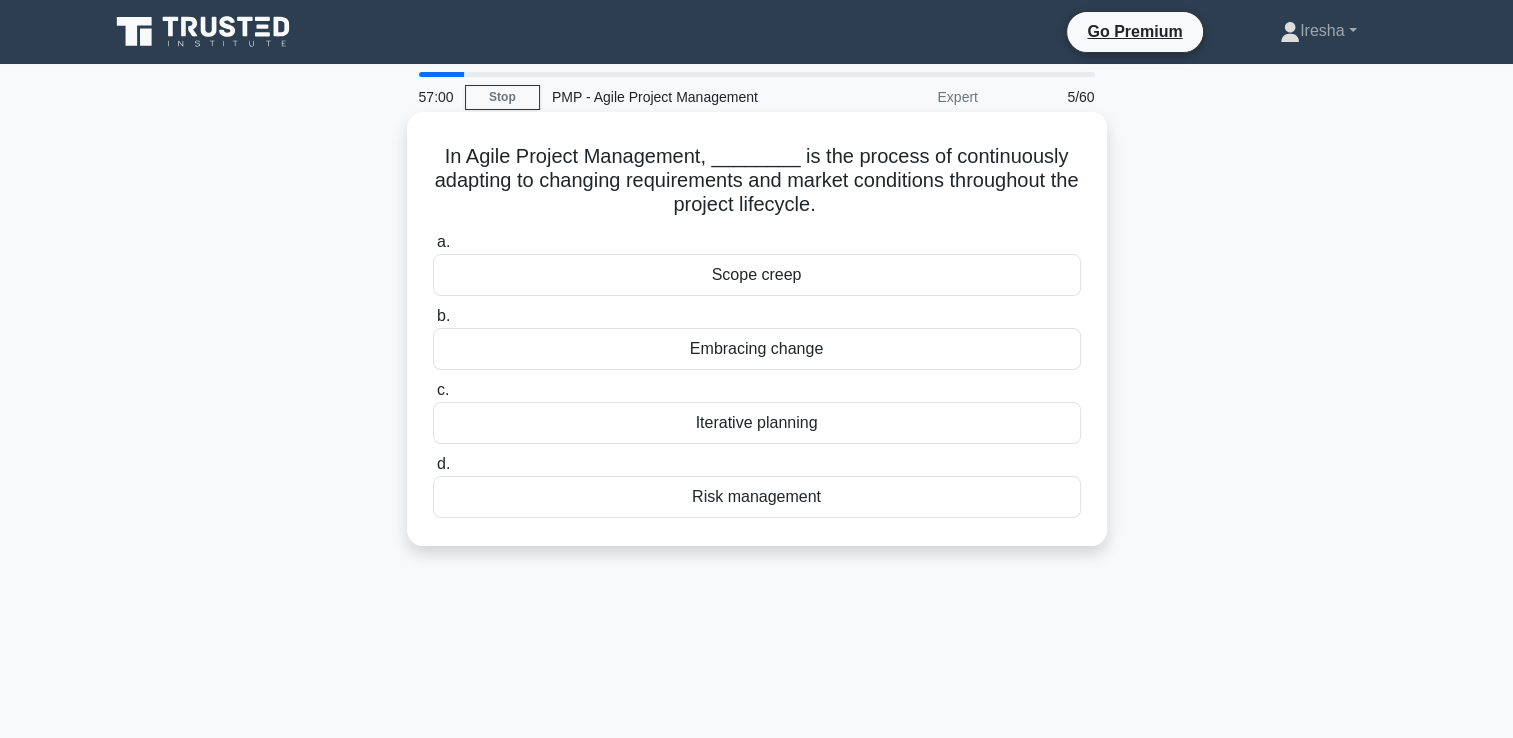 click on "Embracing change" at bounding box center (757, 349) 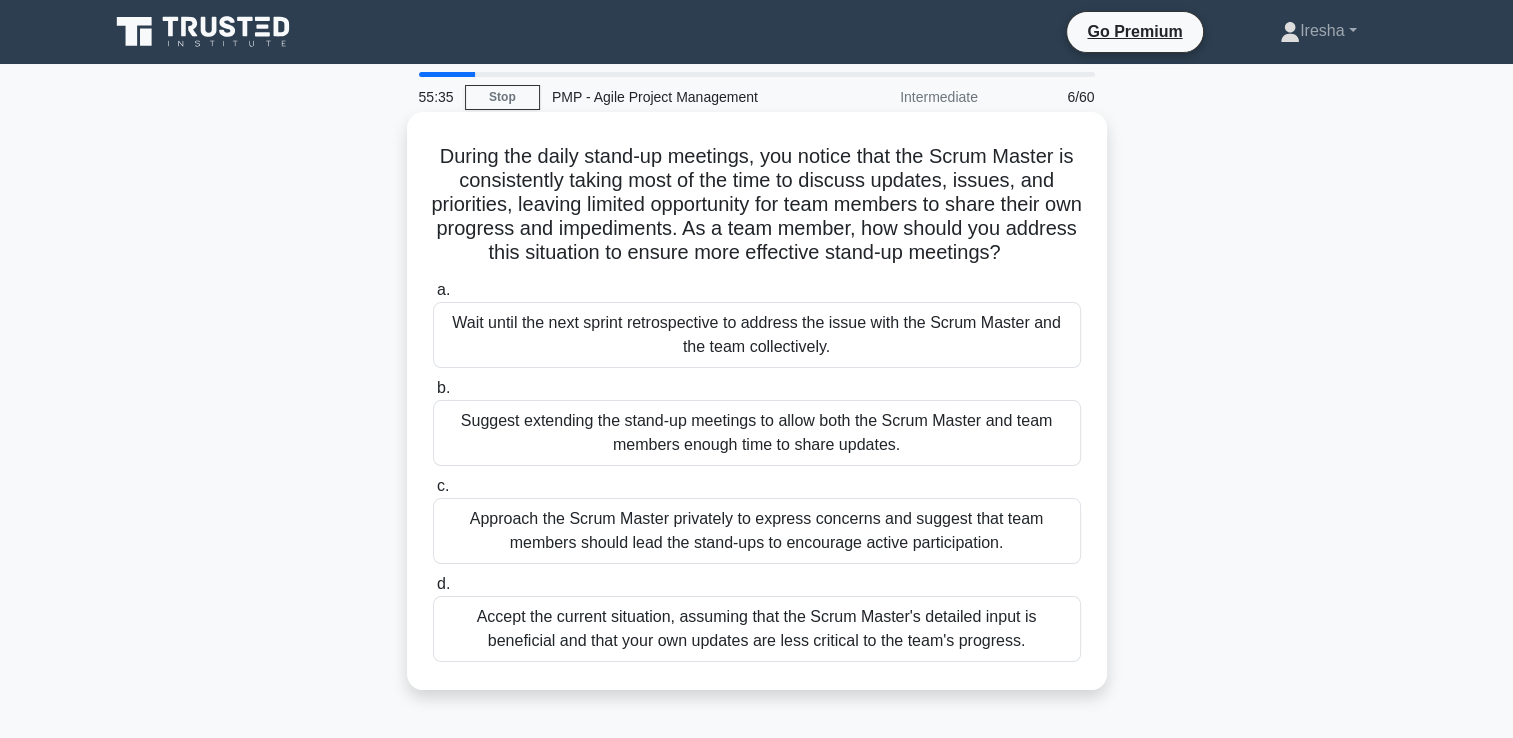 click on "Wait until the next sprint retrospective to address the issue with the Scrum Master and the team collectively." at bounding box center [757, 335] 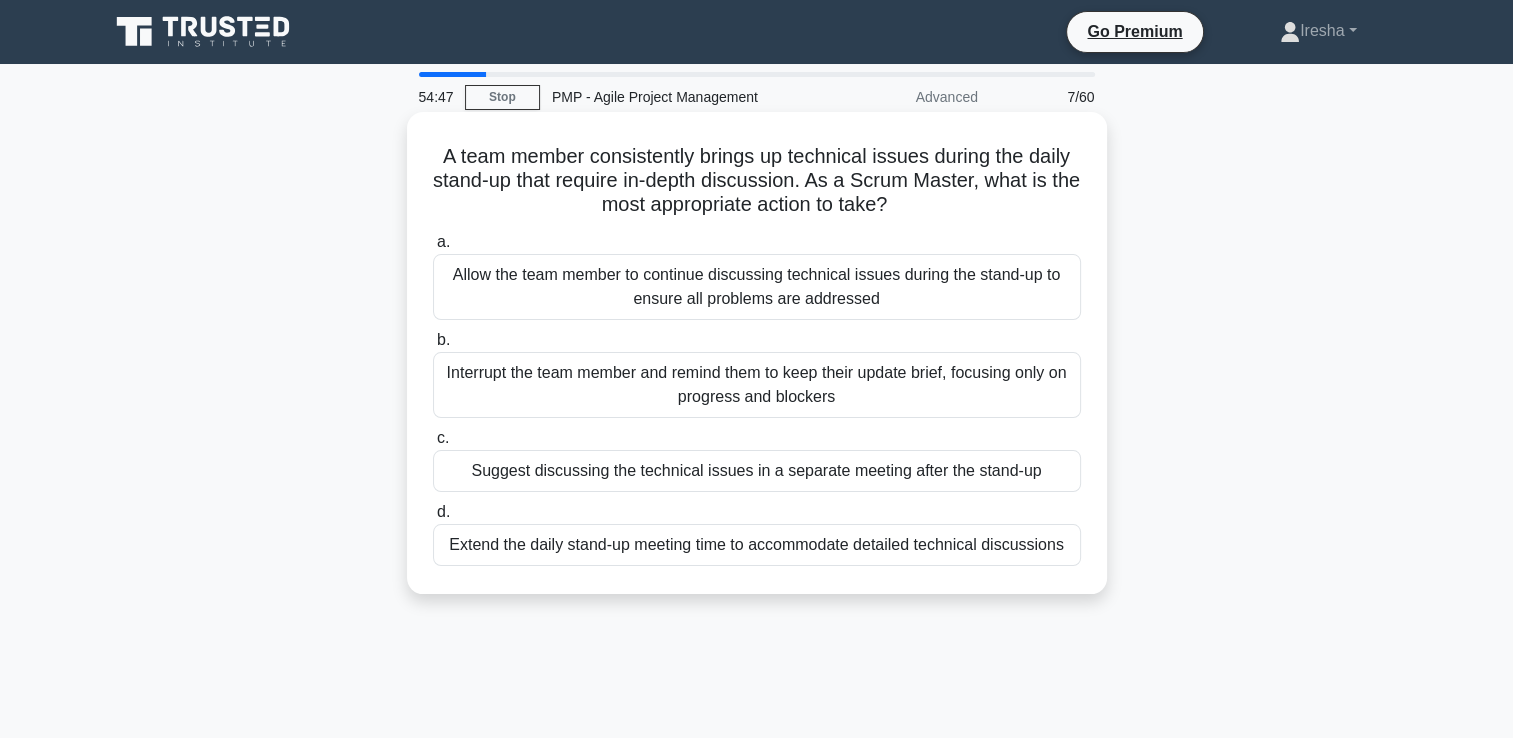 click on "Suggest discussing the technical issues in a separate meeting after the stand-up" at bounding box center [757, 471] 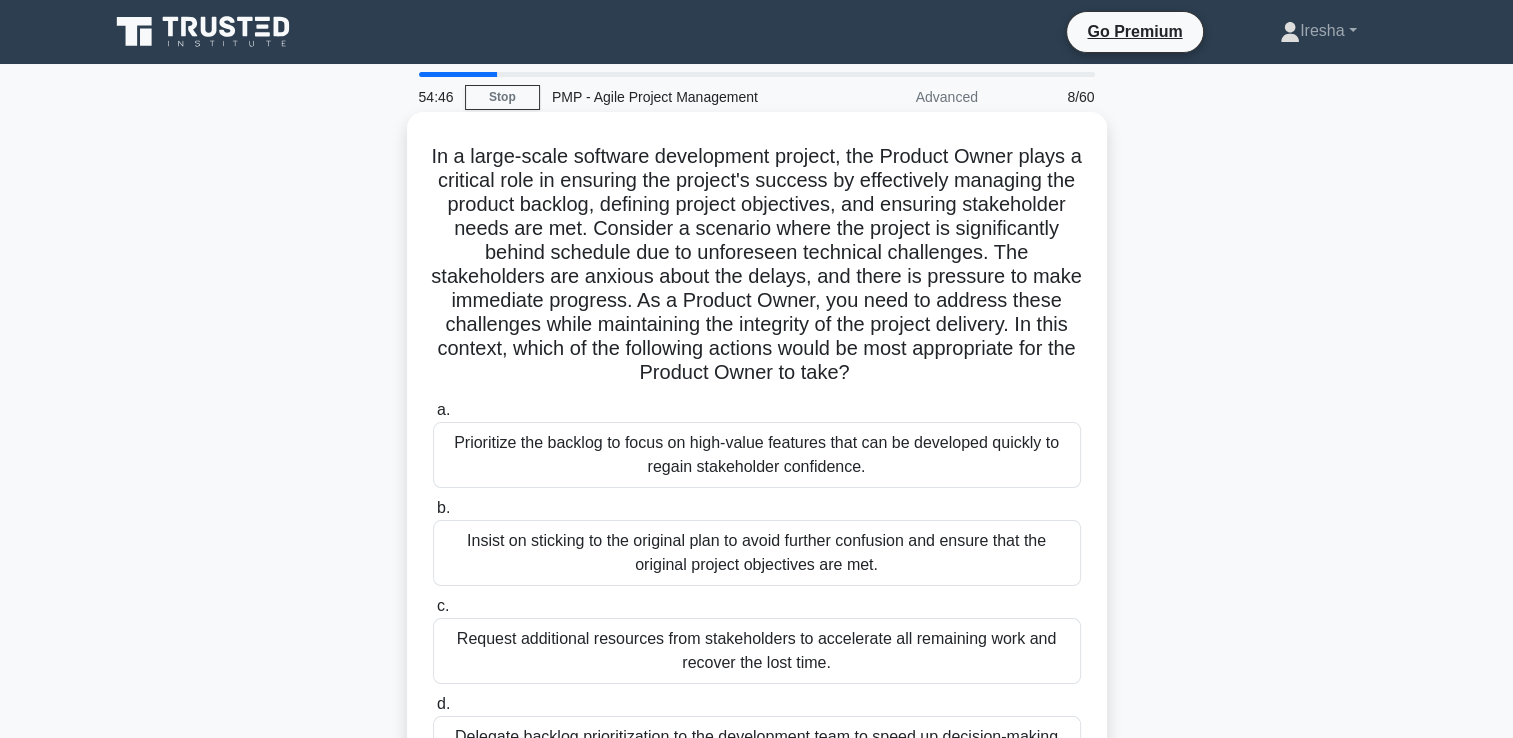 scroll, scrollTop: 100, scrollLeft: 0, axis: vertical 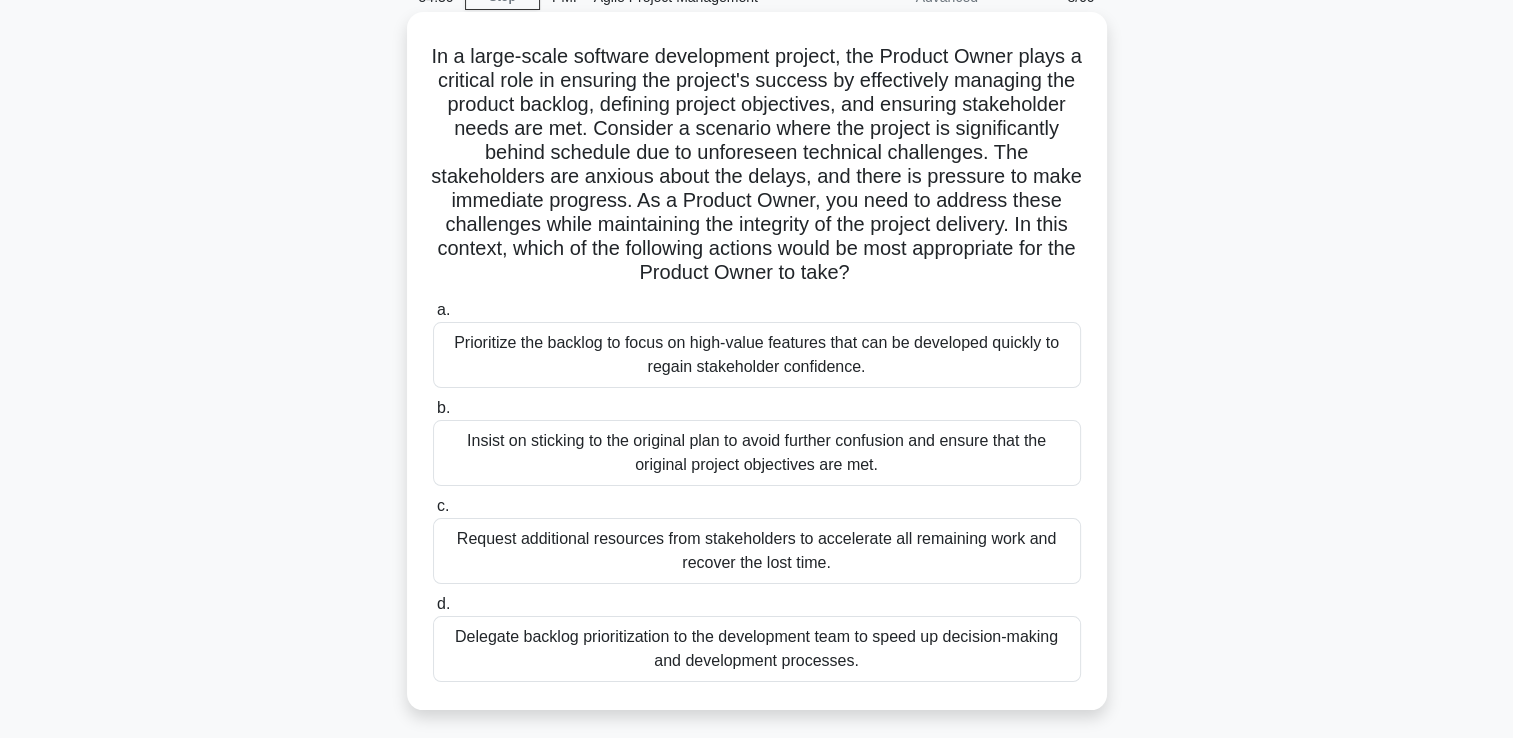 drag, startPoint x: 837, startPoint y: 147, endPoint x: 814, endPoint y: 135, distance: 25.942244 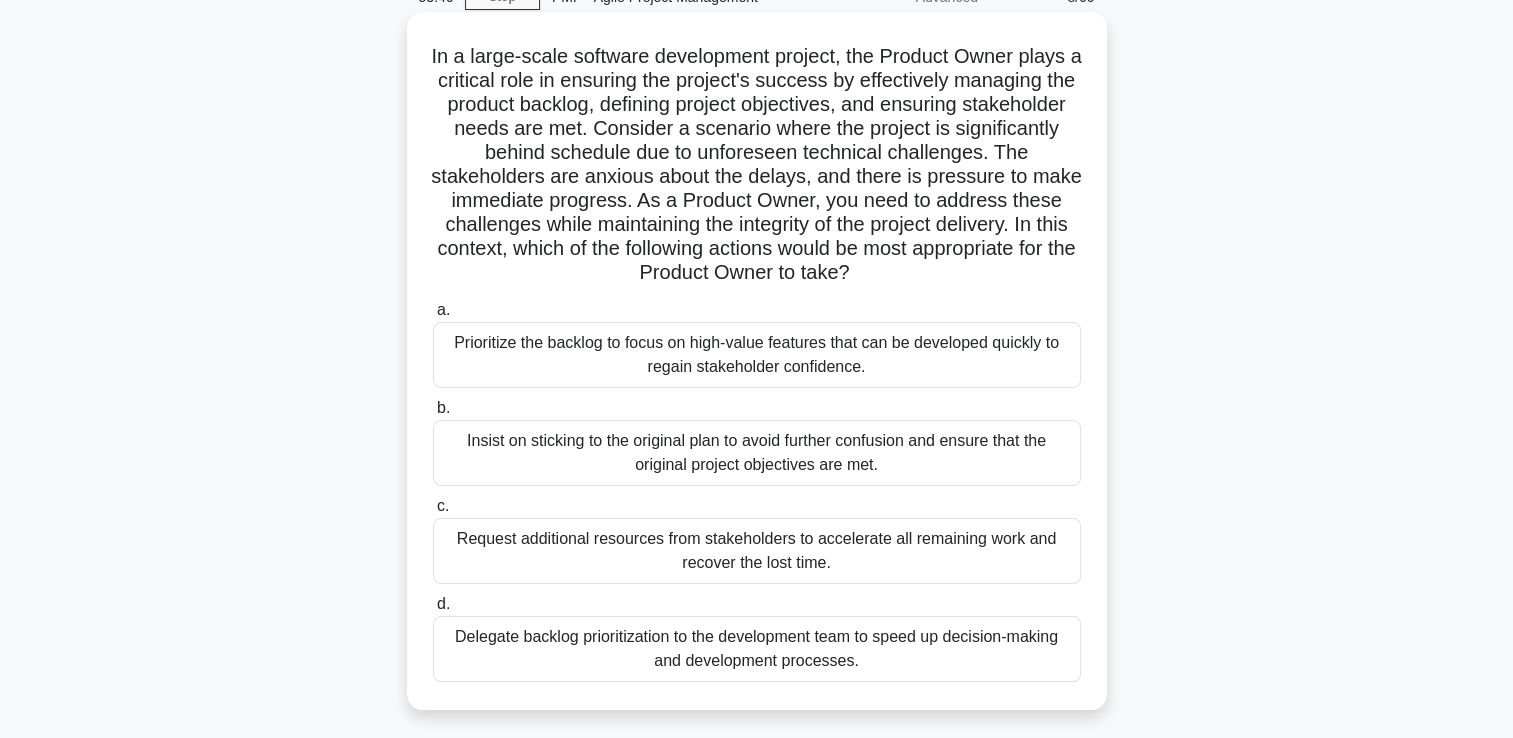 click on "Prioritize the backlog to focus on high-value features that can be developed quickly to regain stakeholder confidence." at bounding box center [757, 355] 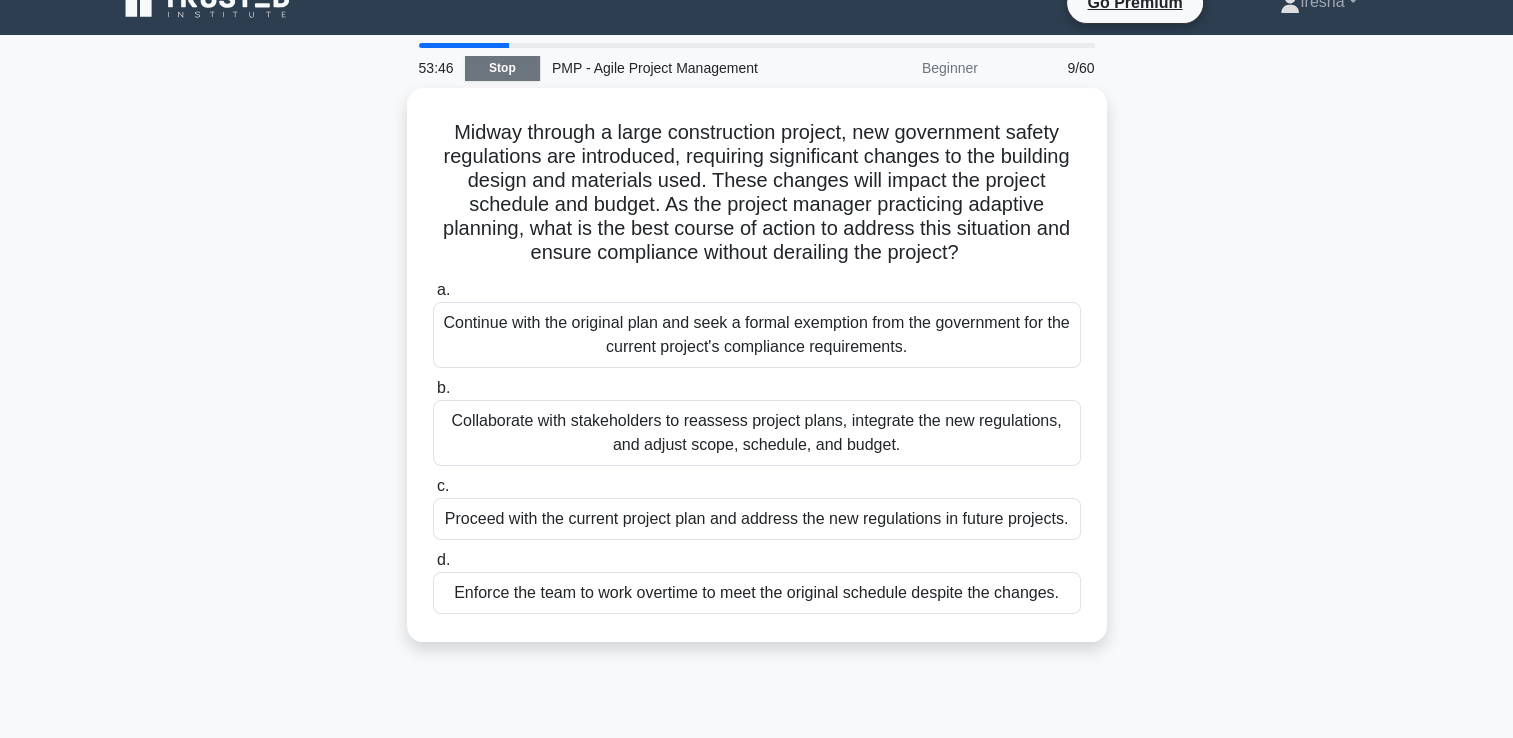 scroll, scrollTop: 0, scrollLeft: 0, axis: both 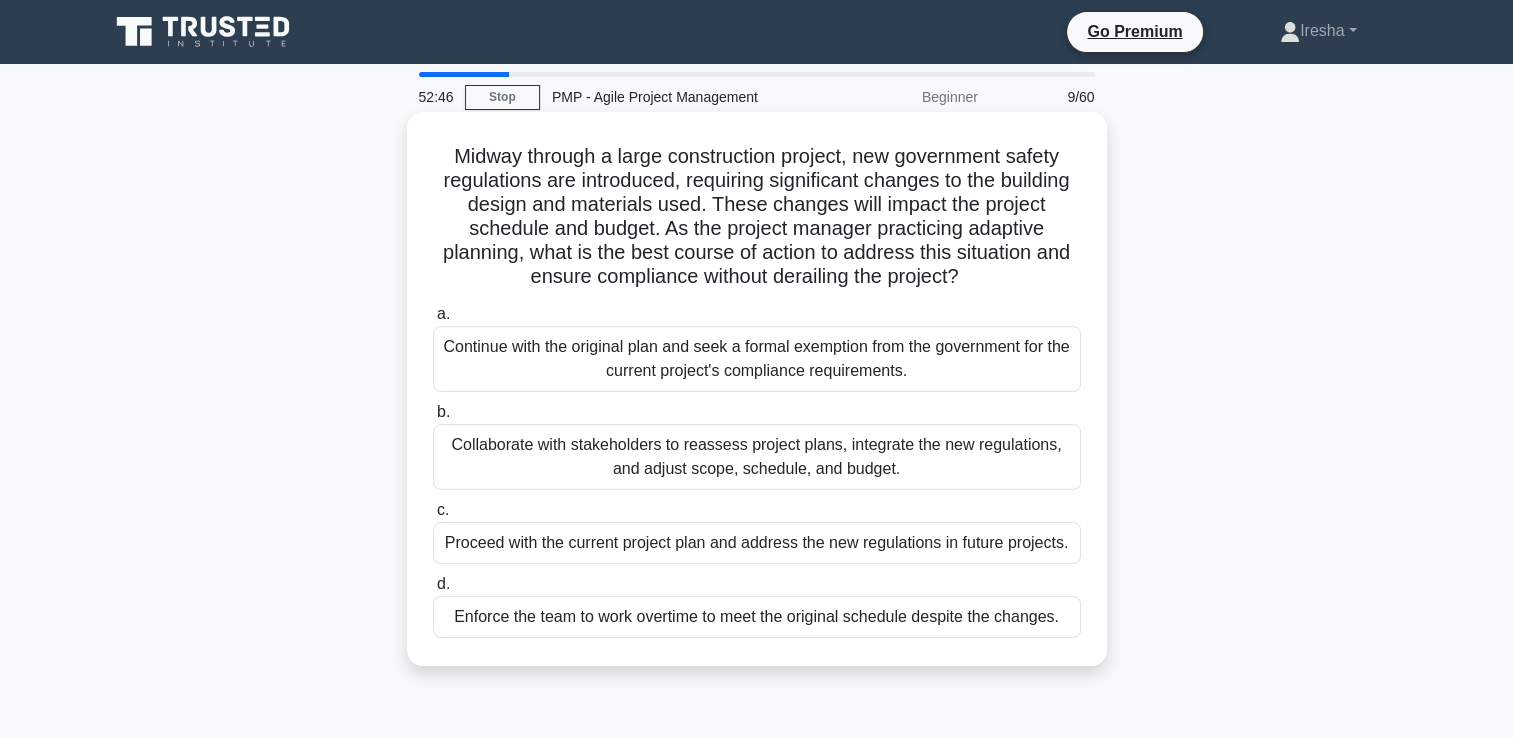click on "Collaborate with stakeholders to reassess project plans, integrate the new regulations, and adjust scope, schedule, and budget." at bounding box center (757, 457) 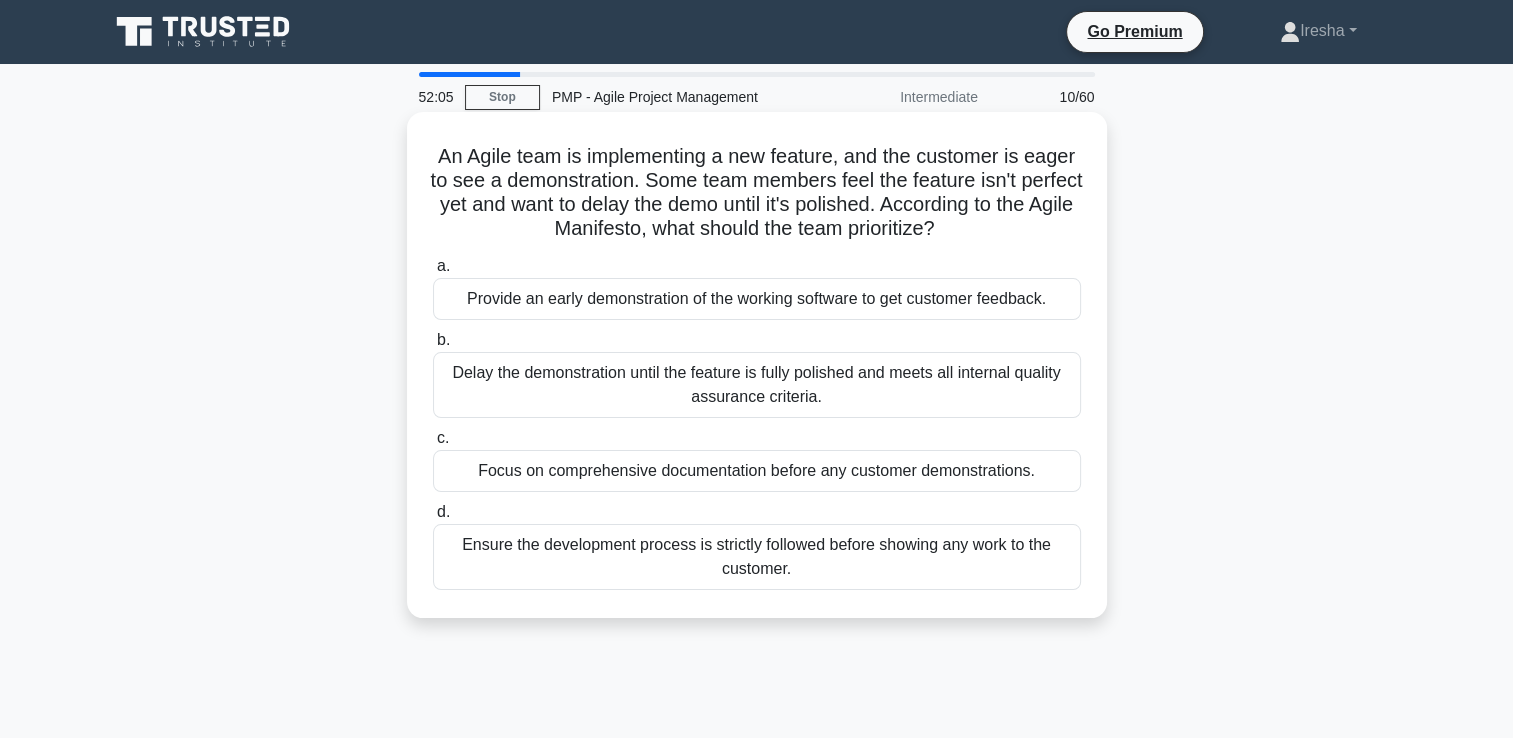 click on "Provide an early demonstration of the working software to get customer feedback." at bounding box center (757, 299) 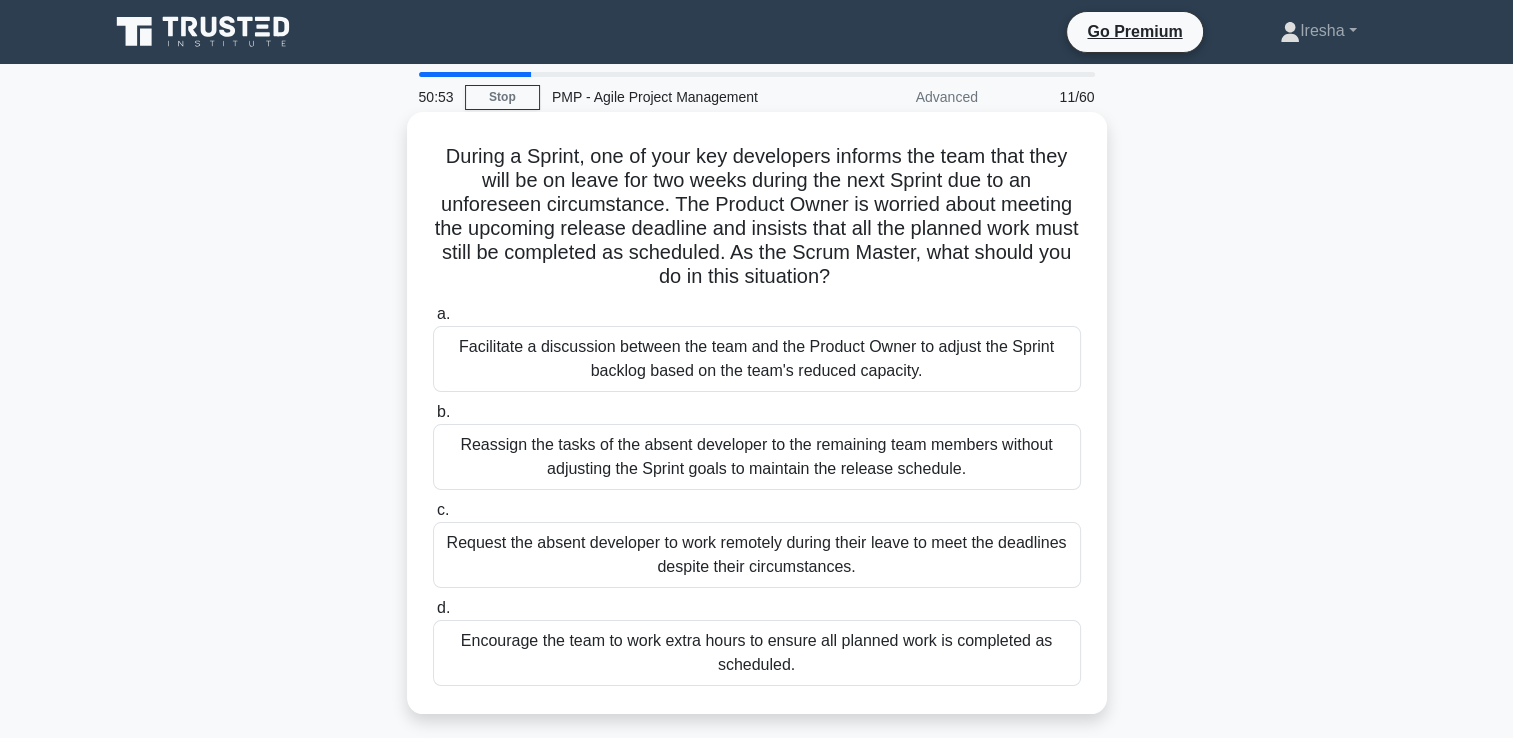 click on "Facilitate a discussion between the team and the Product Owner to adjust the Sprint backlog based on the team's reduced capacity." at bounding box center (757, 359) 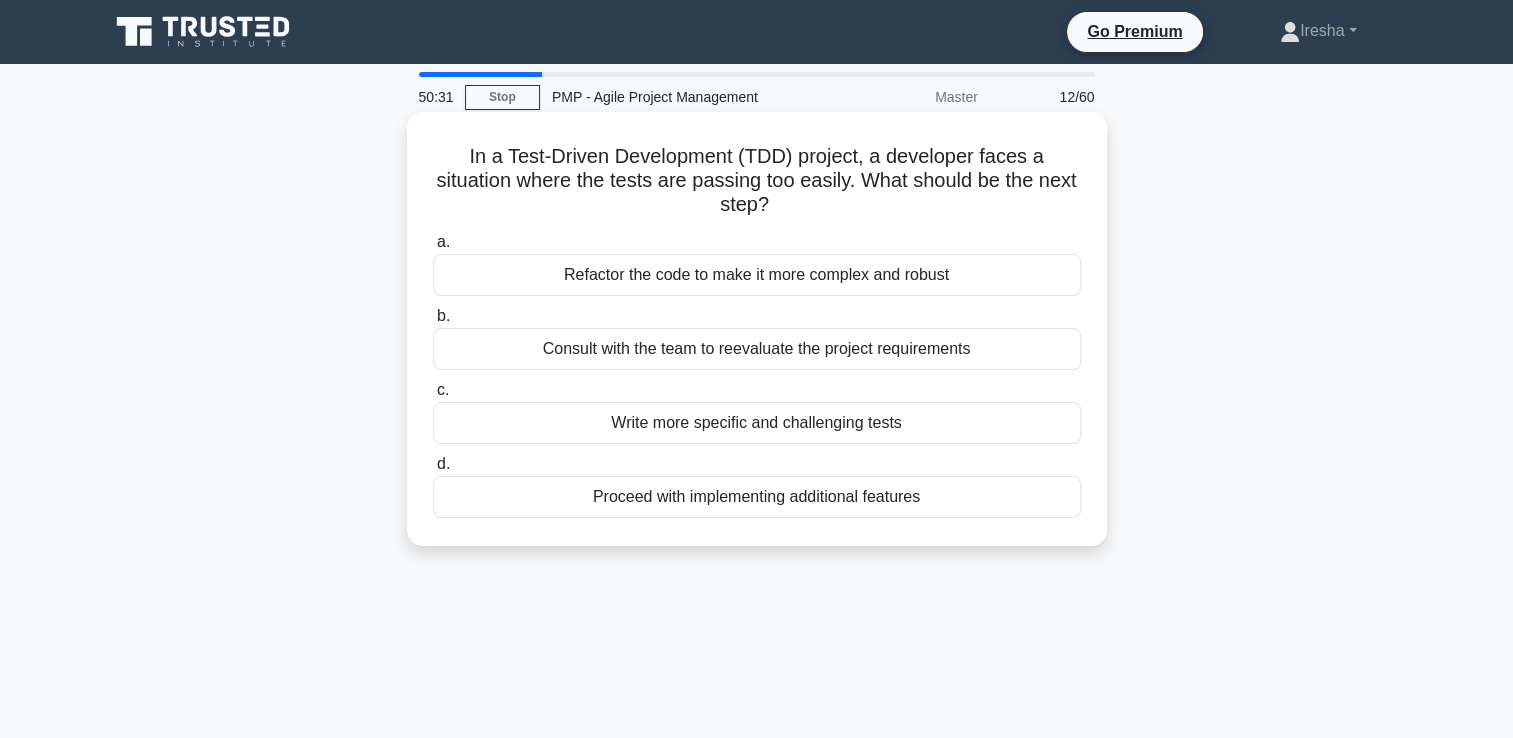 click on "Consult with the team to reevaluate the project requirements" at bounding box center [757, 349] 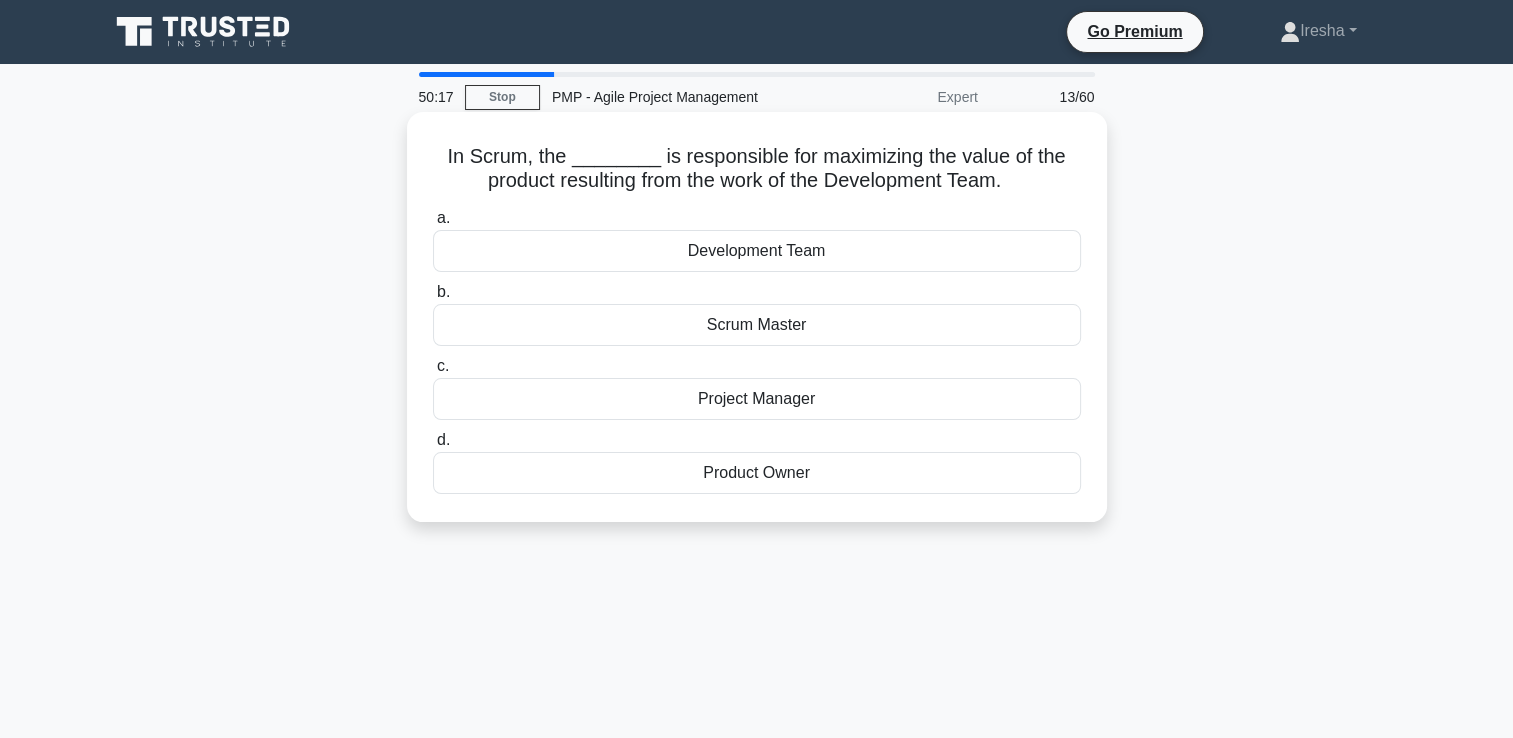 click on "Scrum Master" at bounding box center [757, 325] 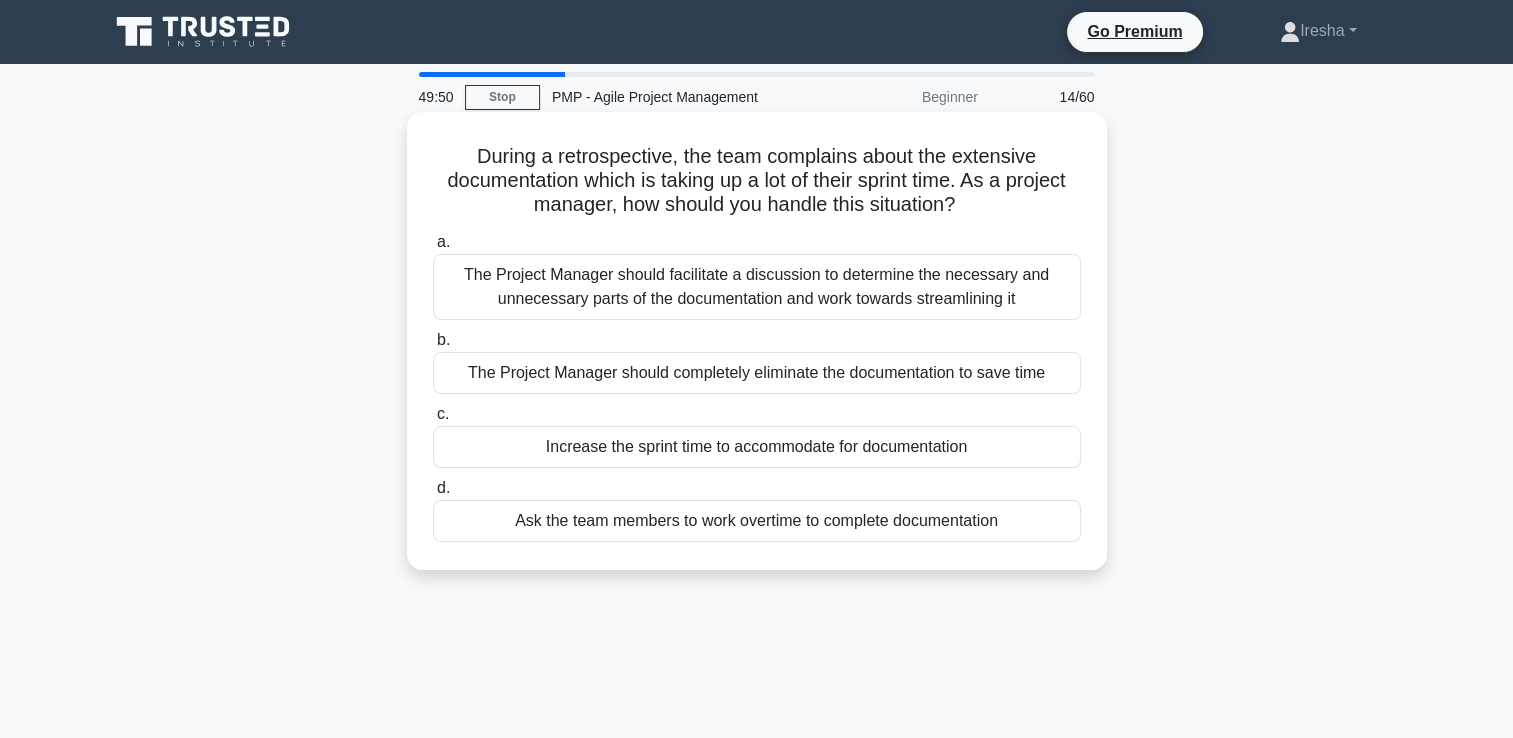 click on "The Project Manager should completely eliminate the documentation to save time" at bounding box center [757, 373] 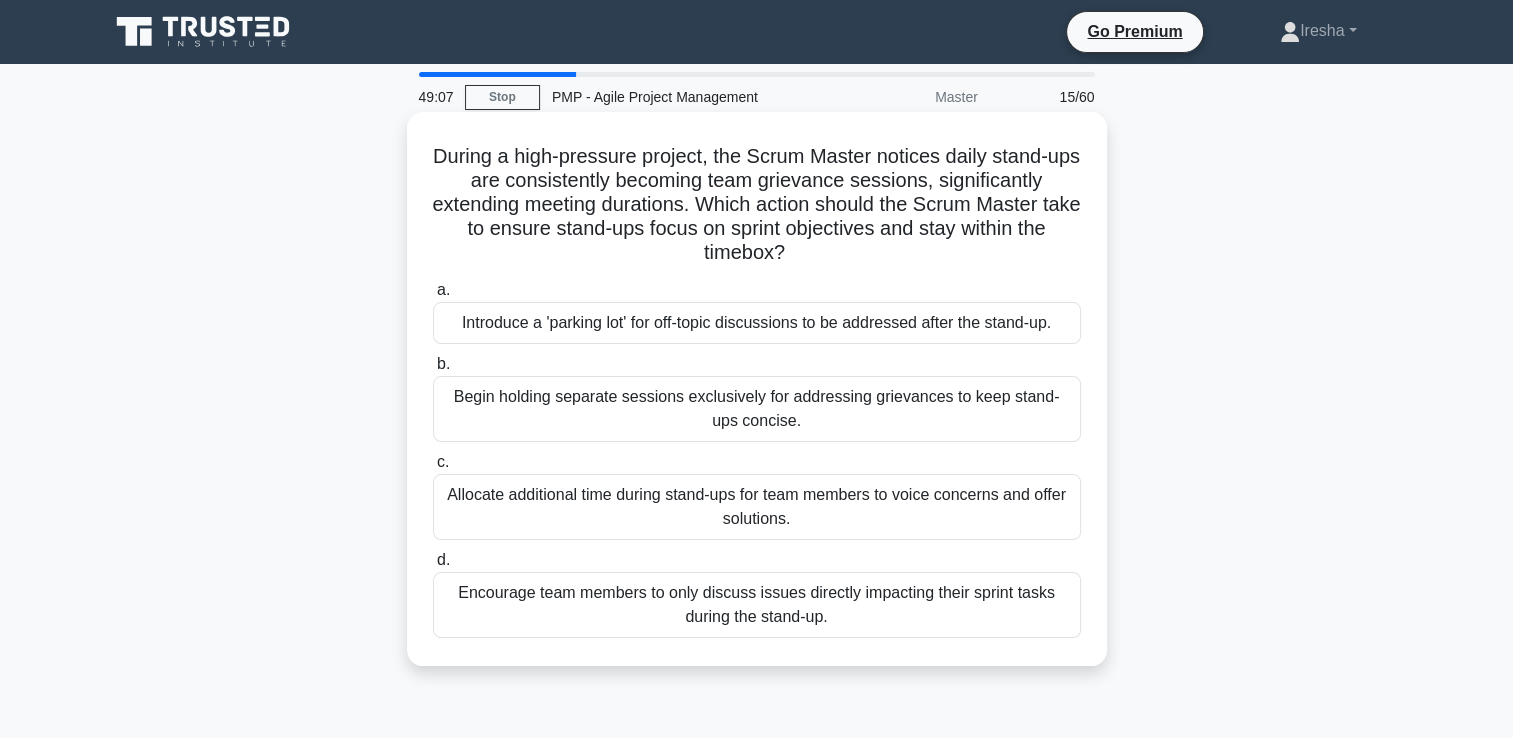 click on "Encourage team members to only discuss issues directly impacting their sprint tasks during the stand-up." at bounding box center [757, 605] 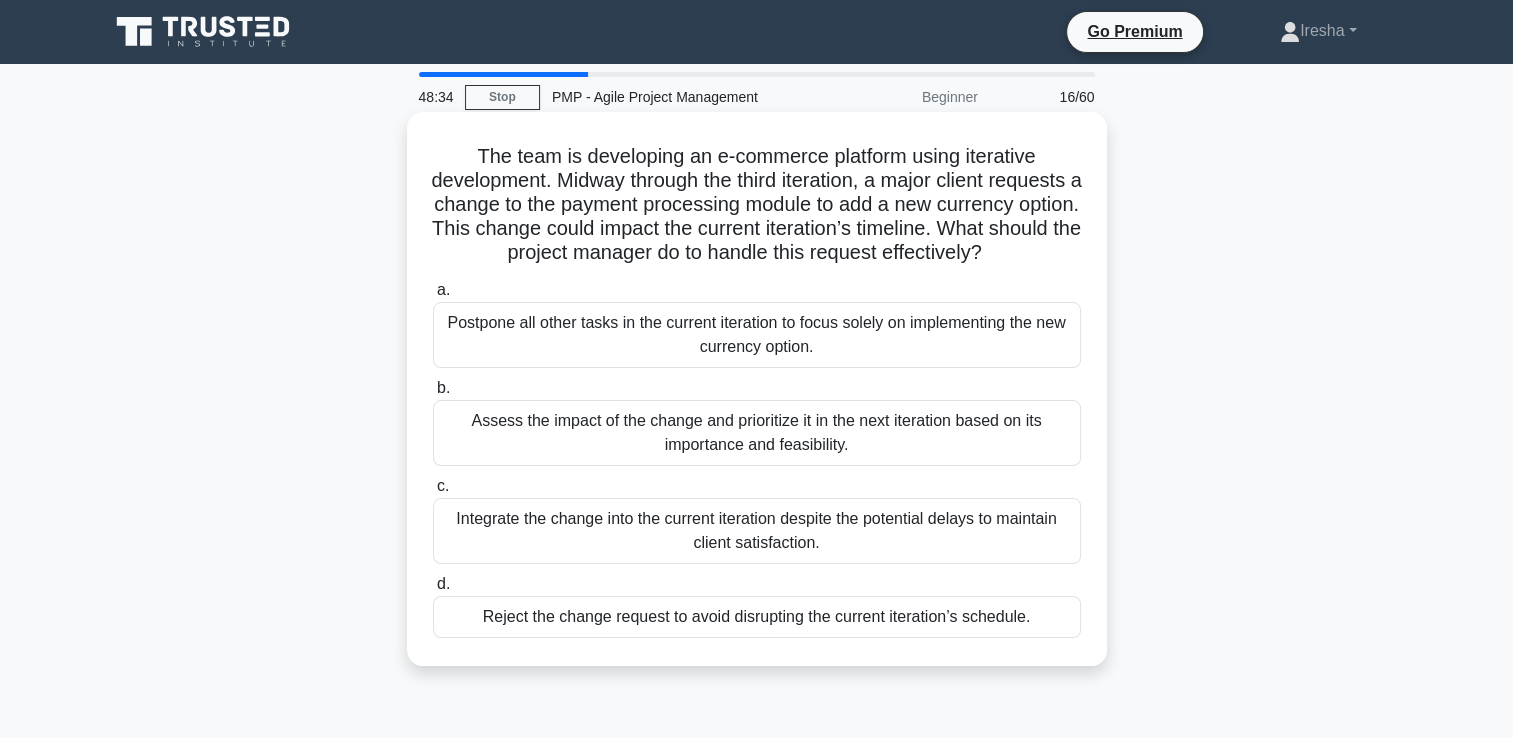 click on "Assess the impact of the change and prioritize it in the next iteration based on its importance and feasibility." at bounding box center (757, 433) 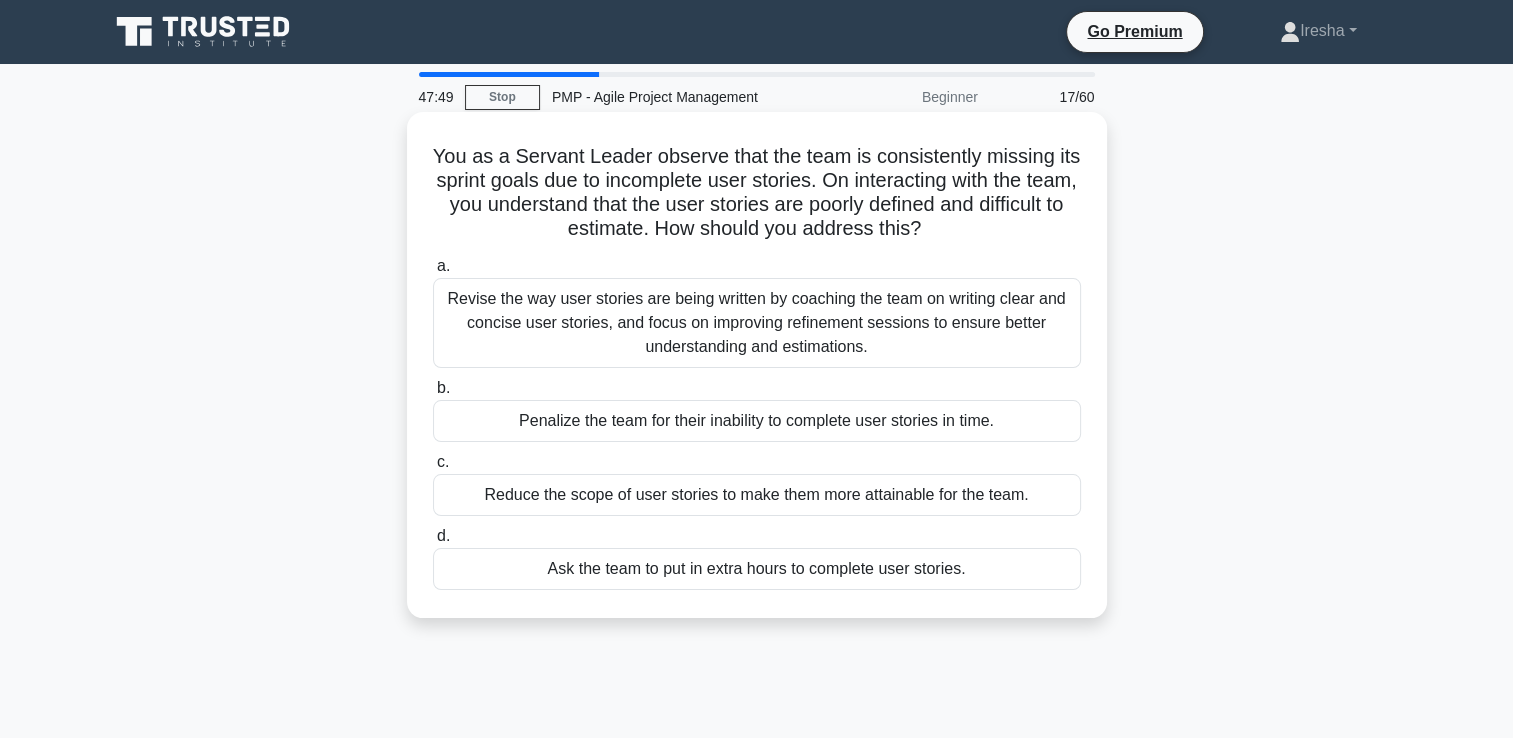 click on "Revise the way user stories are being written by coaching the team on writing clear and concise user stories, and focus on improving refinement sessions to ensure better understanding and estimations." at bounding box center (757, 323) 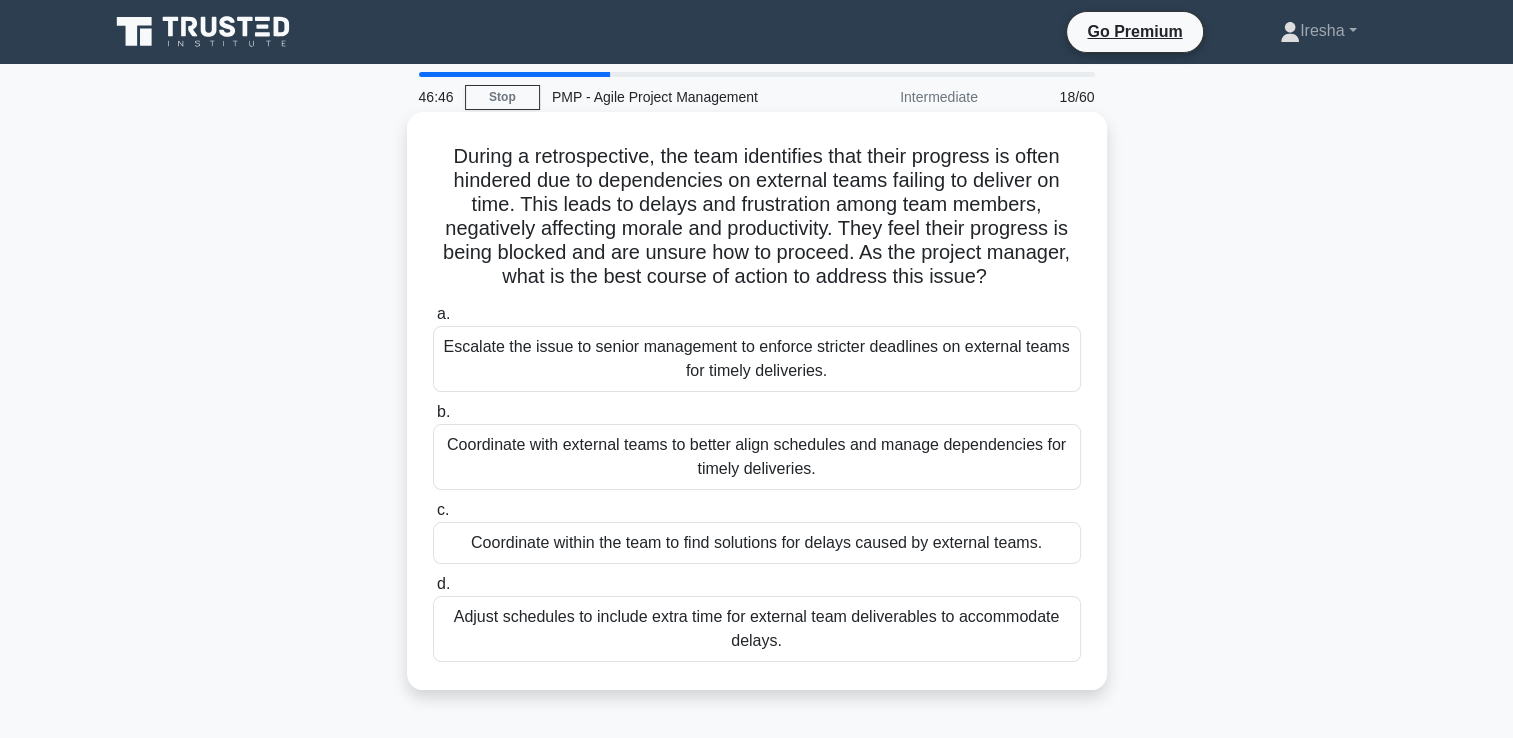 click on "Coordinate with external teams to better align schedules and manage dependencies for timely deliveries." at bounding box center (757, 457) 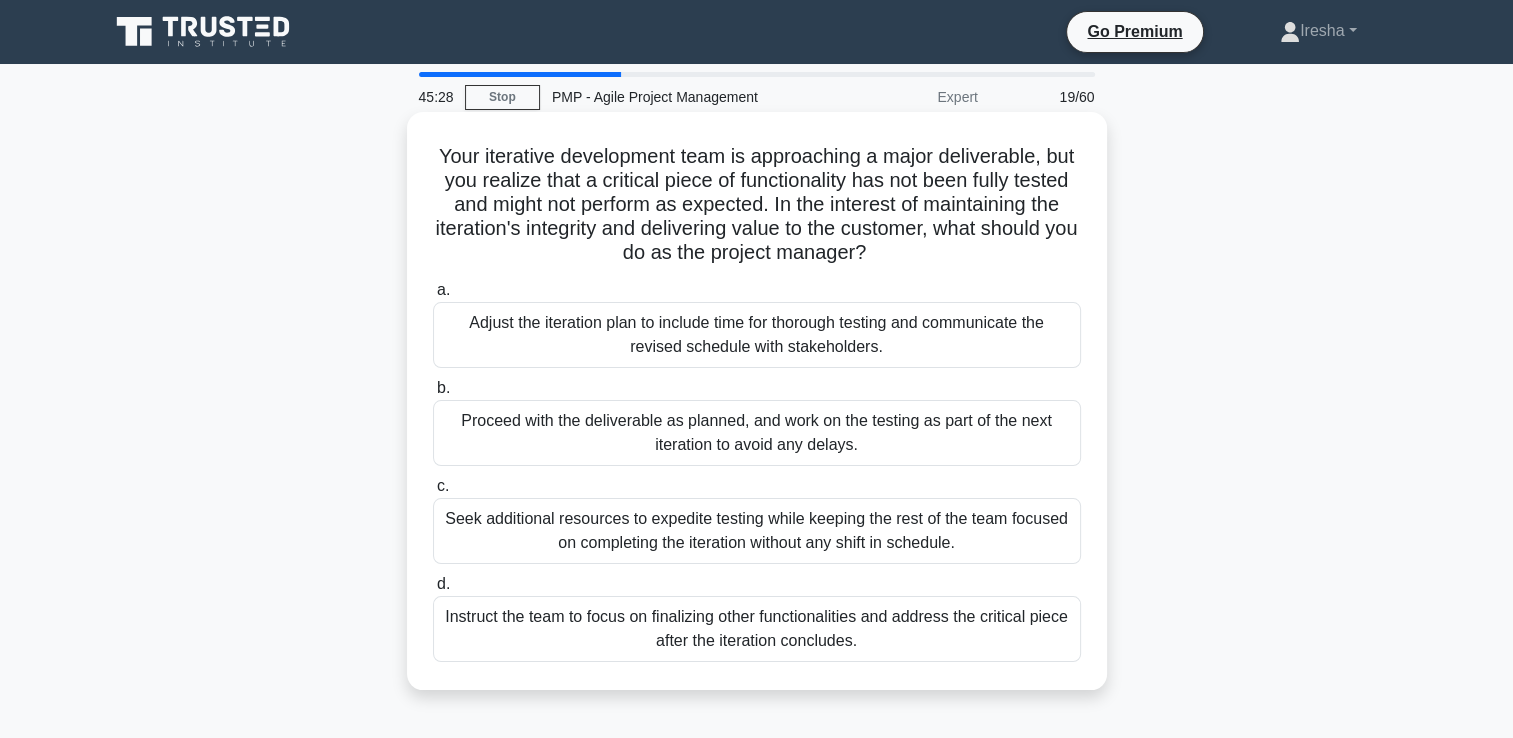 click on "Adjust the iteration plan to include time for thorough testing and communicate the revised schedule with stakeholders." at bounding box center [757, 335] 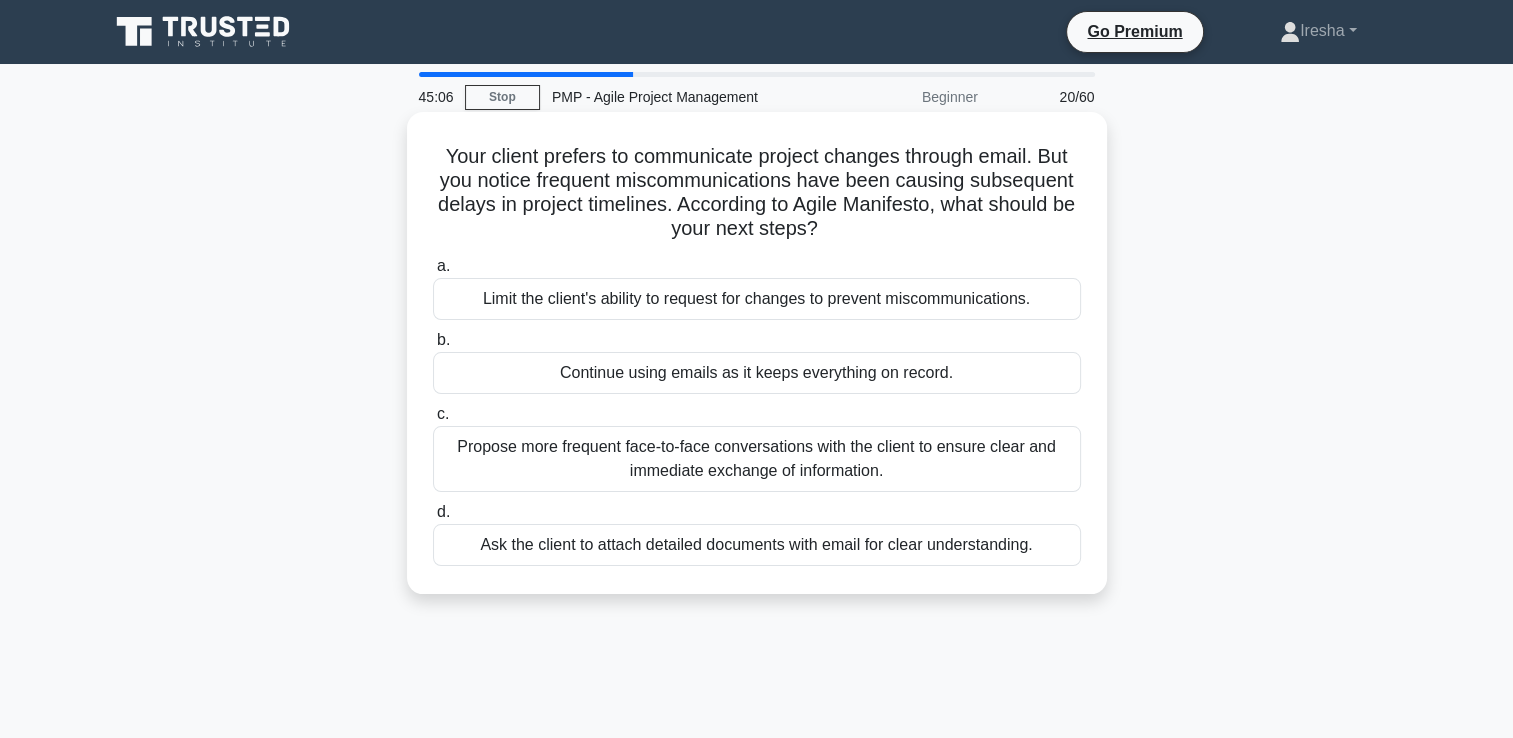 click on "Propose more frequent face-to-face conversations with the client to ensure clear and immediate exchange of information." at bounding box center [757, 459] 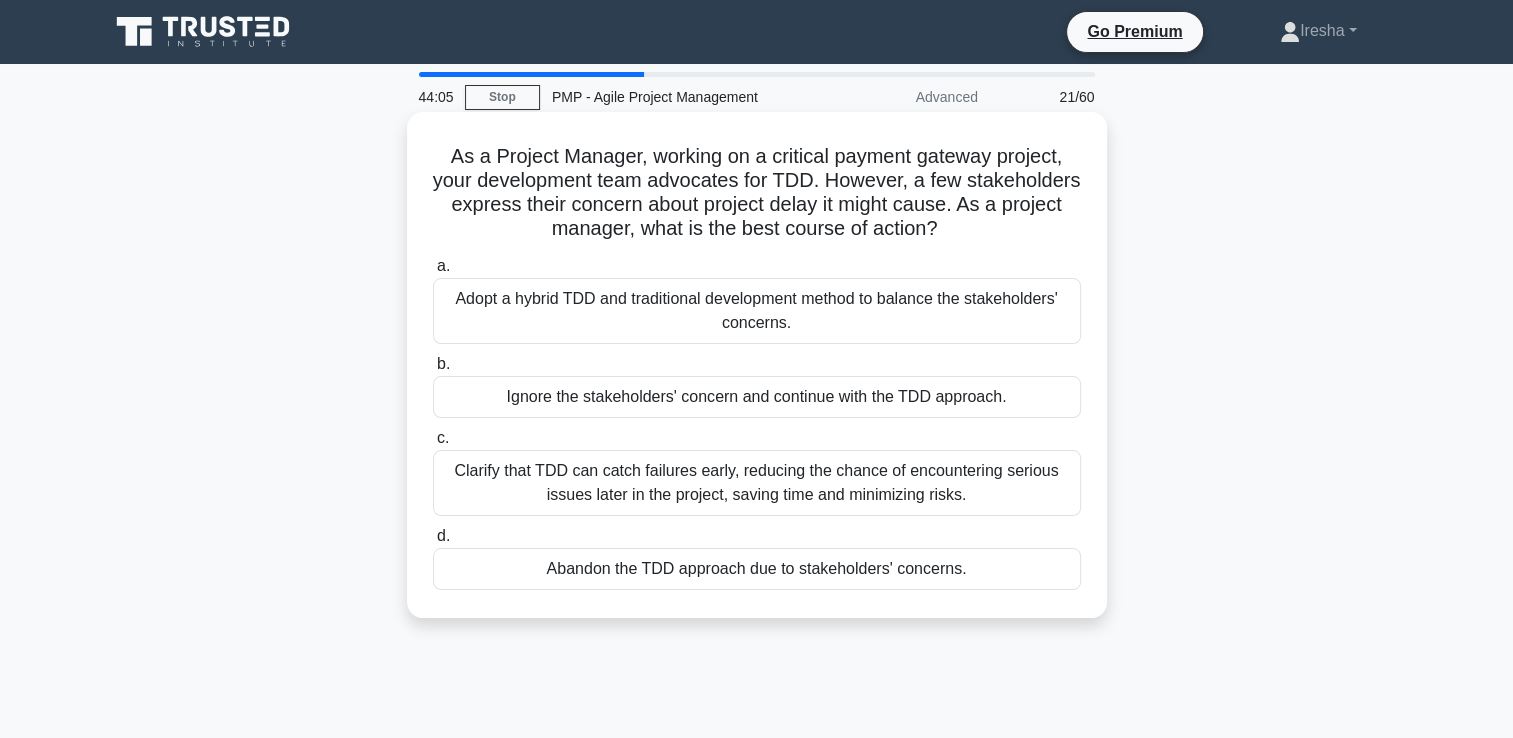 click on "Clarify that TDD can catch failures early, reducing the chance of encountering serious issues later in the project, saving time and minimizing risks." at bounding box center (757, 483) 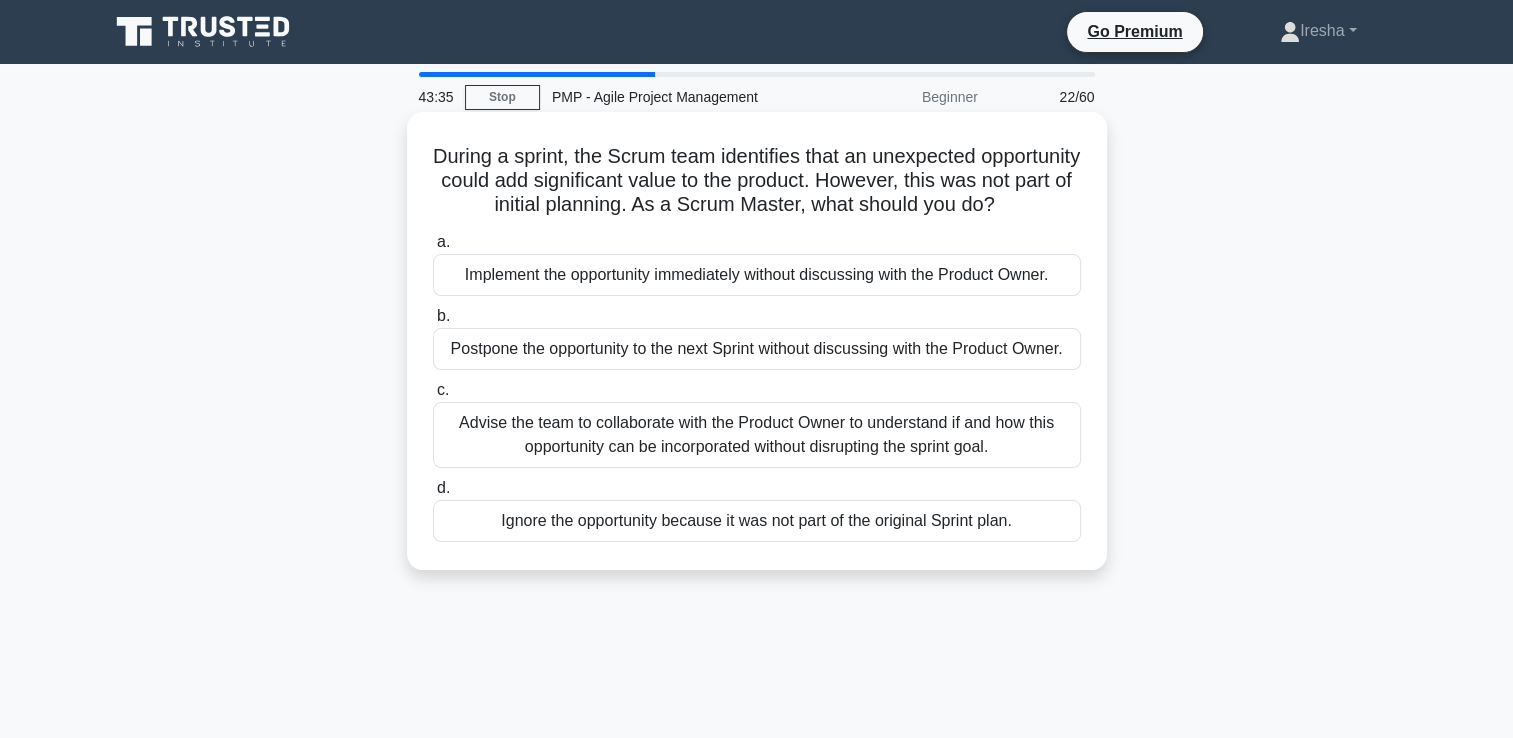click on "Advise the team to collaborate with the Product Owner to understand if and how this opportunity can be incorporated without disrupting the sprint goal." at bounding box center (757, 435) 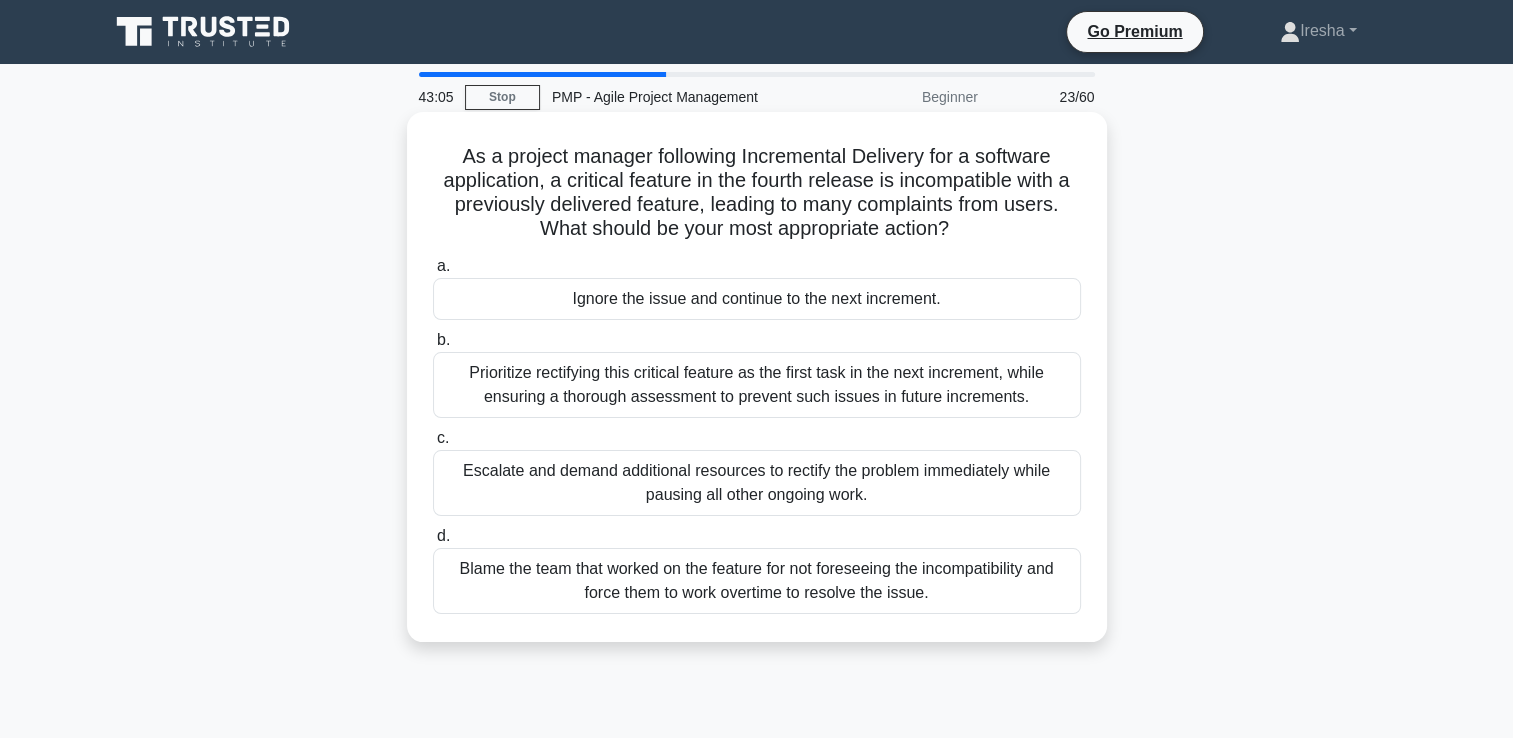 click on "Prioritize rectifying this critical feature as the first task in the next increment, while ensuring a thorough assessment to prevent such issues in future increments." at bounding box center (757, 385) 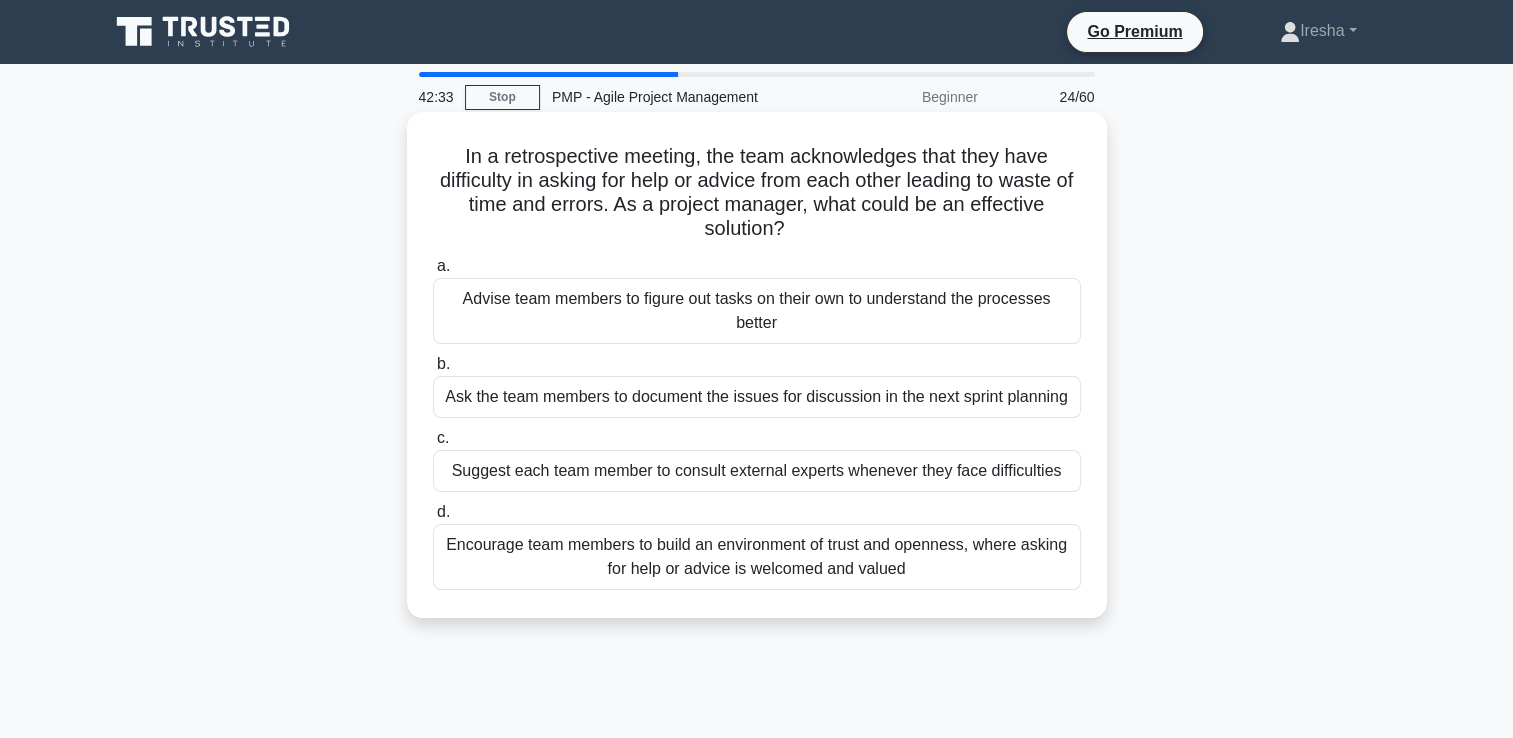 click on "Encourage team members to build an environment of trust and openness, where asking for help or advice is welcomed and valued" at bounding box center (757, 557) 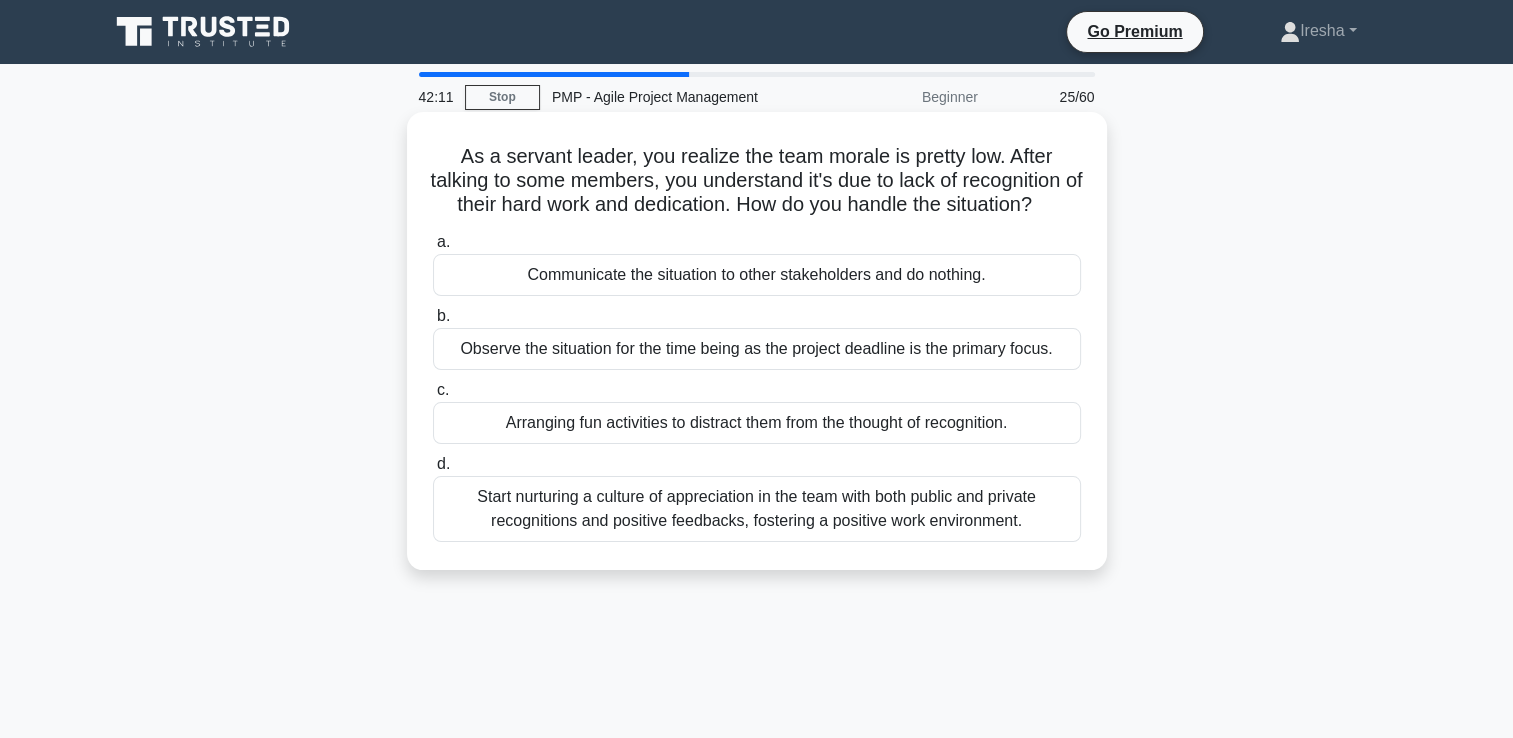 click on "Start nurturing a culture of appreciation in the team with both public and private recognitions and positive feedbacks, fostering a positive work environment." at bounding box center [757, 509] 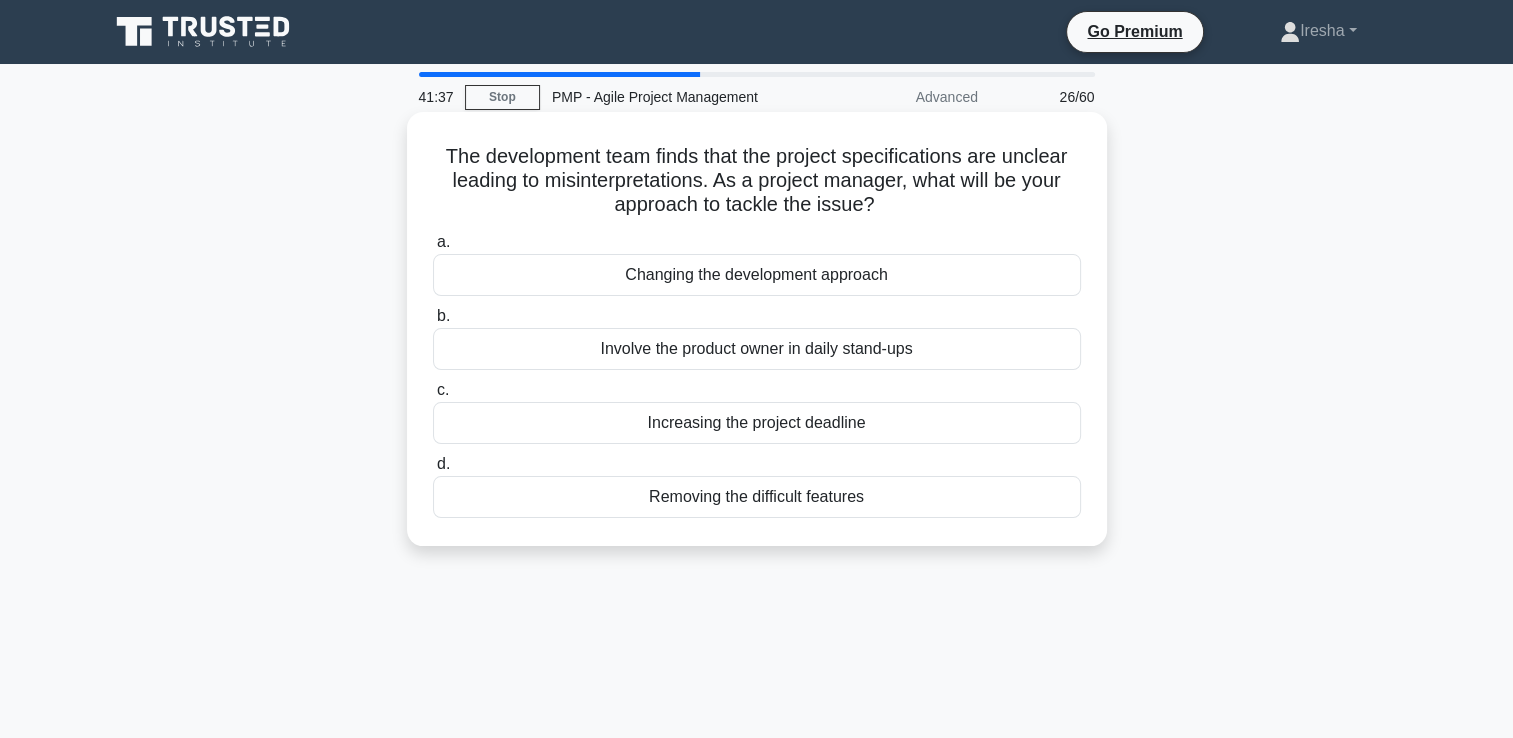click on "Involve the product owner in daily stand-ups" at bounding box center [757, 349] 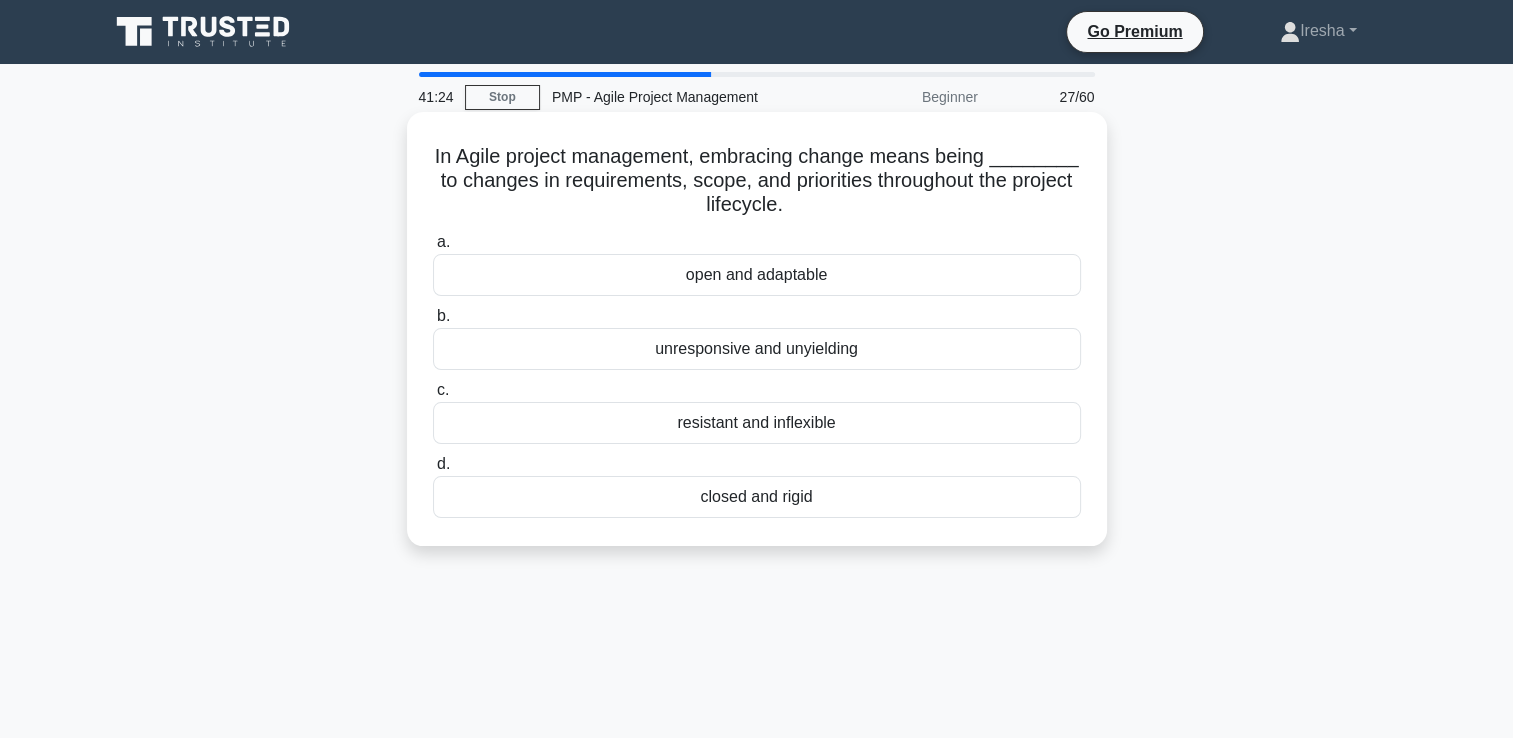 click on "open and adaptable" at bounding box center (757, 275) 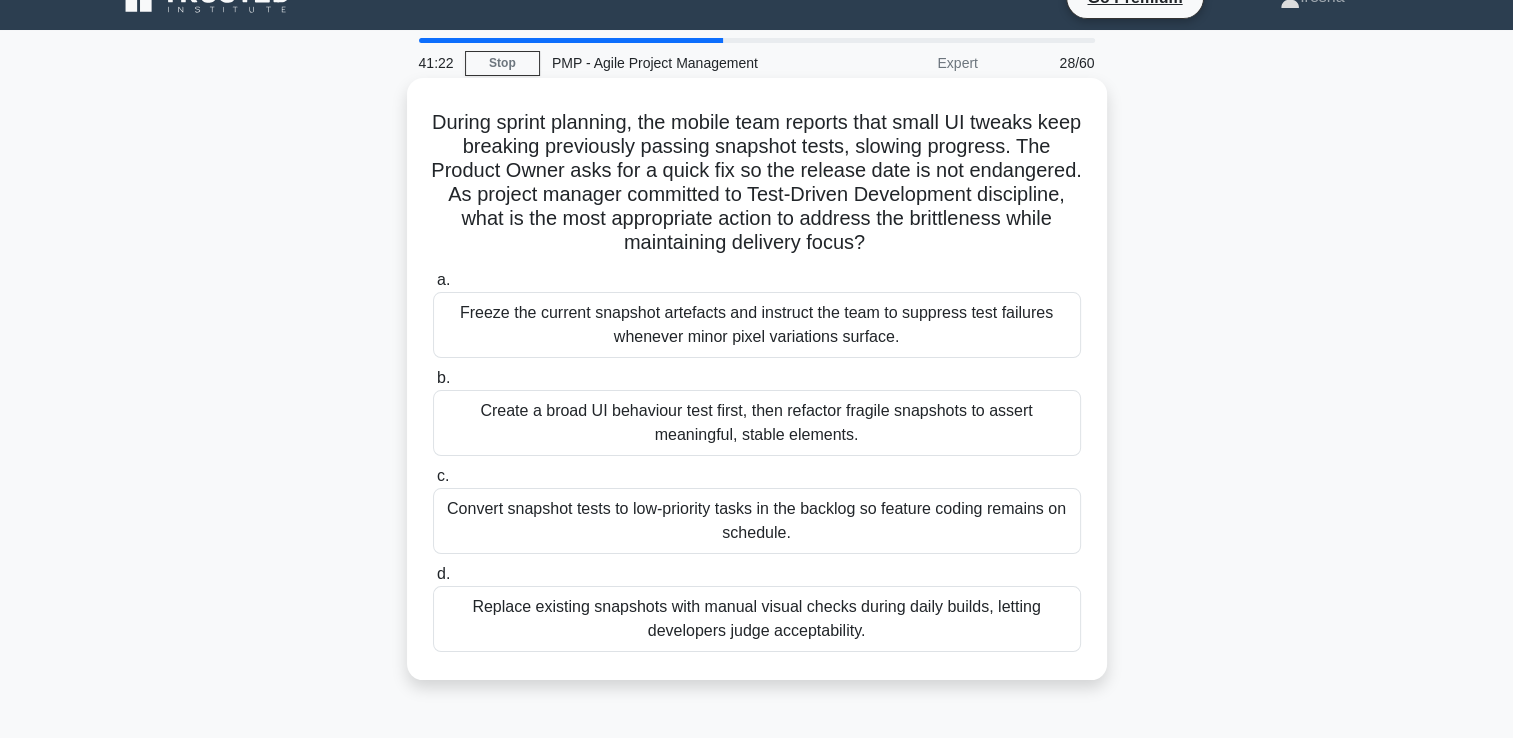 scroll, scrollTop: 0, scrollLeft: 0, axis: both 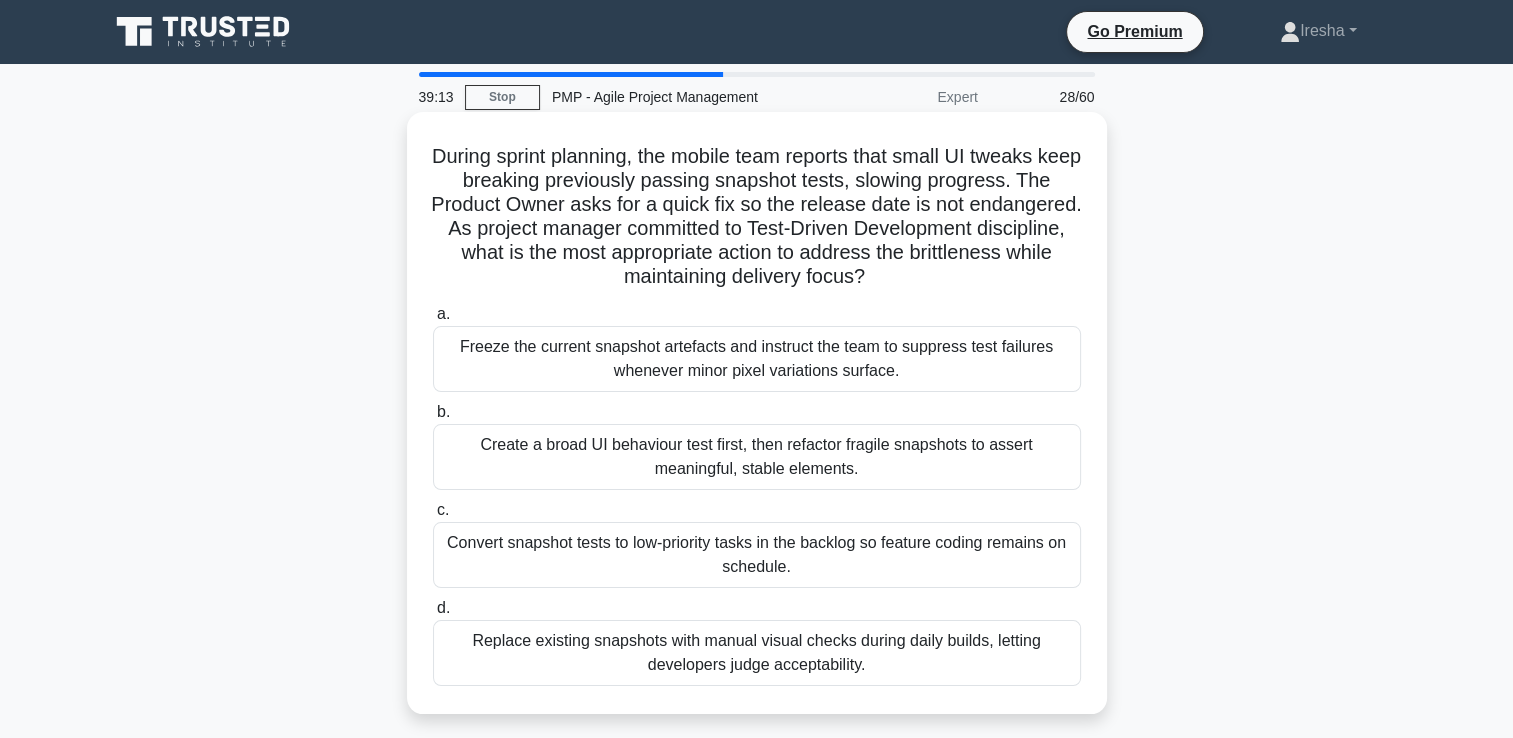 click on "Create a broad UI behaviour test first, then refactor fragile snapshots to assert meaningful, stable elements." at bounding box center (757, 457) 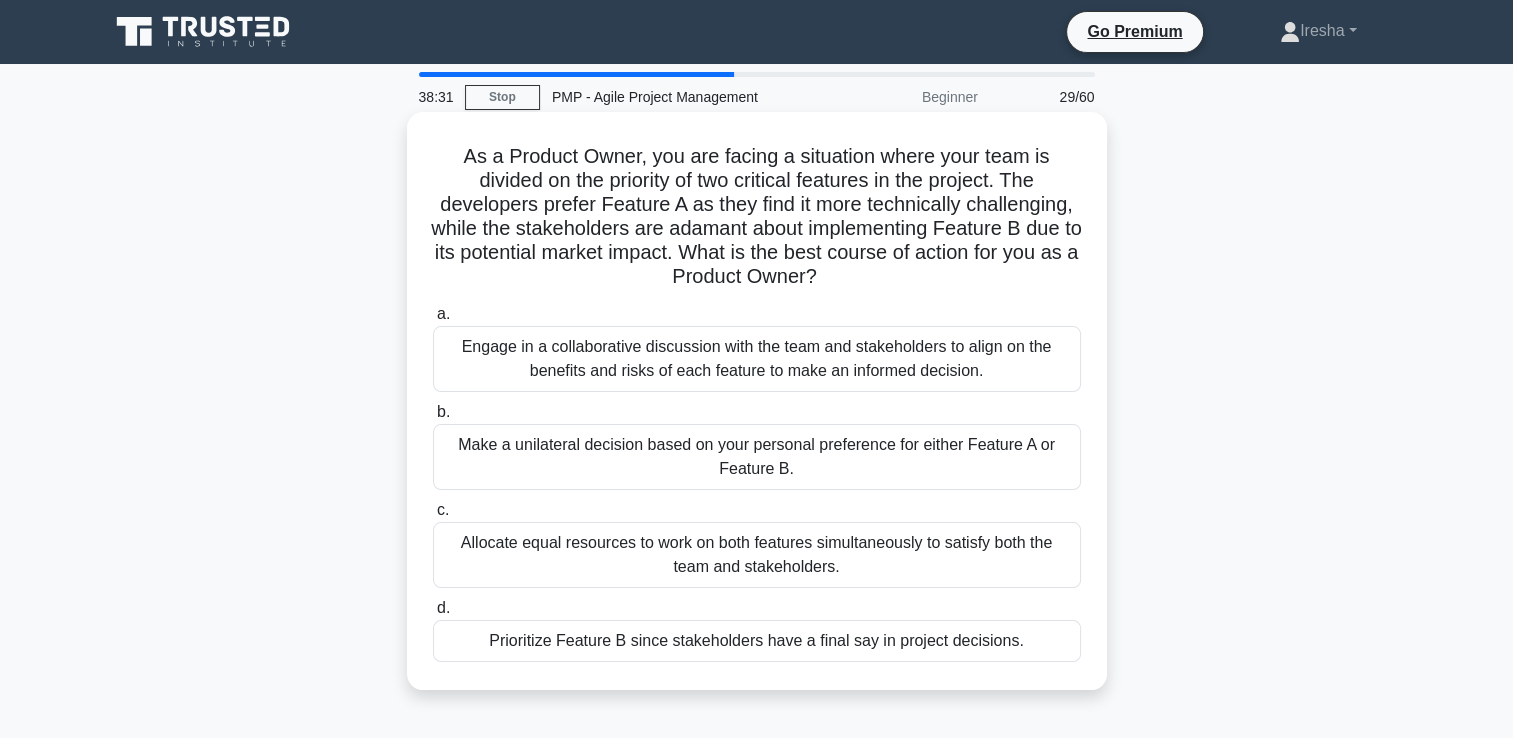 click on "Engage in a collaborative discussion with the team and stakeholders to align on the benefits and risks of each feature to make an informed decision." at bounding box center [757, 359] 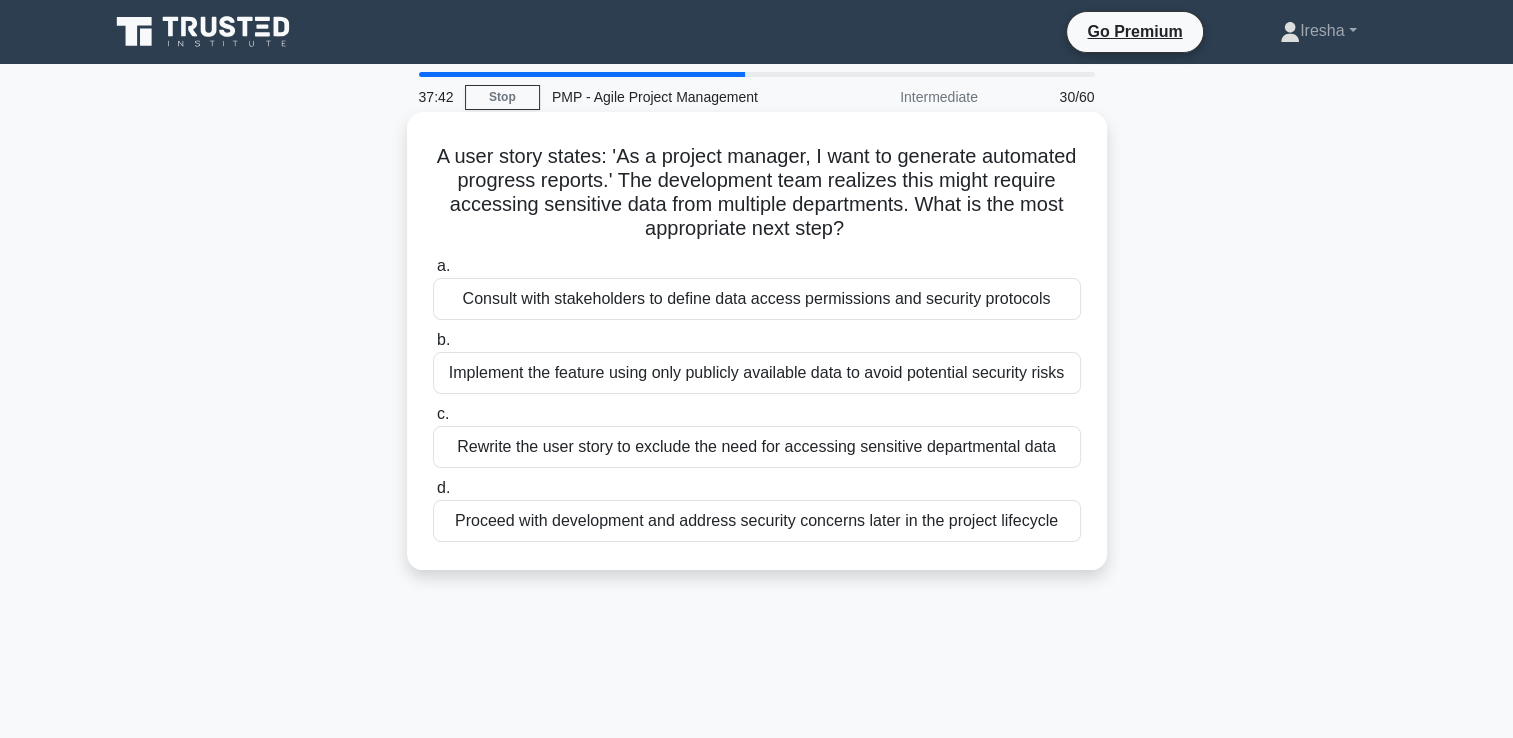 click on "Consult with stakeholders to define data access permissions and security protocols" at bounding box center (757, 299) 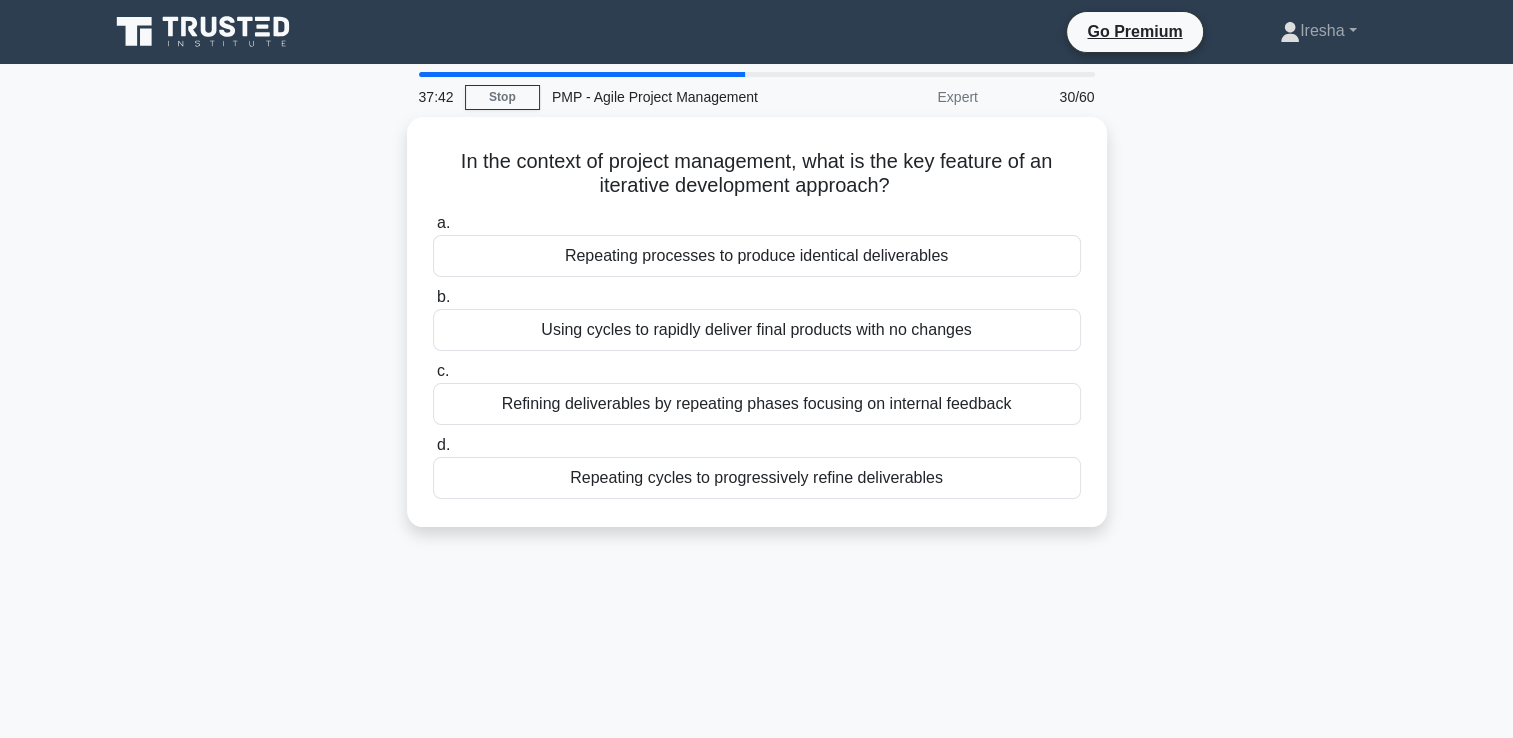 click on "b.
Using cycles to rapidly deliver final products with no changes" at bounding box center [757, 318] 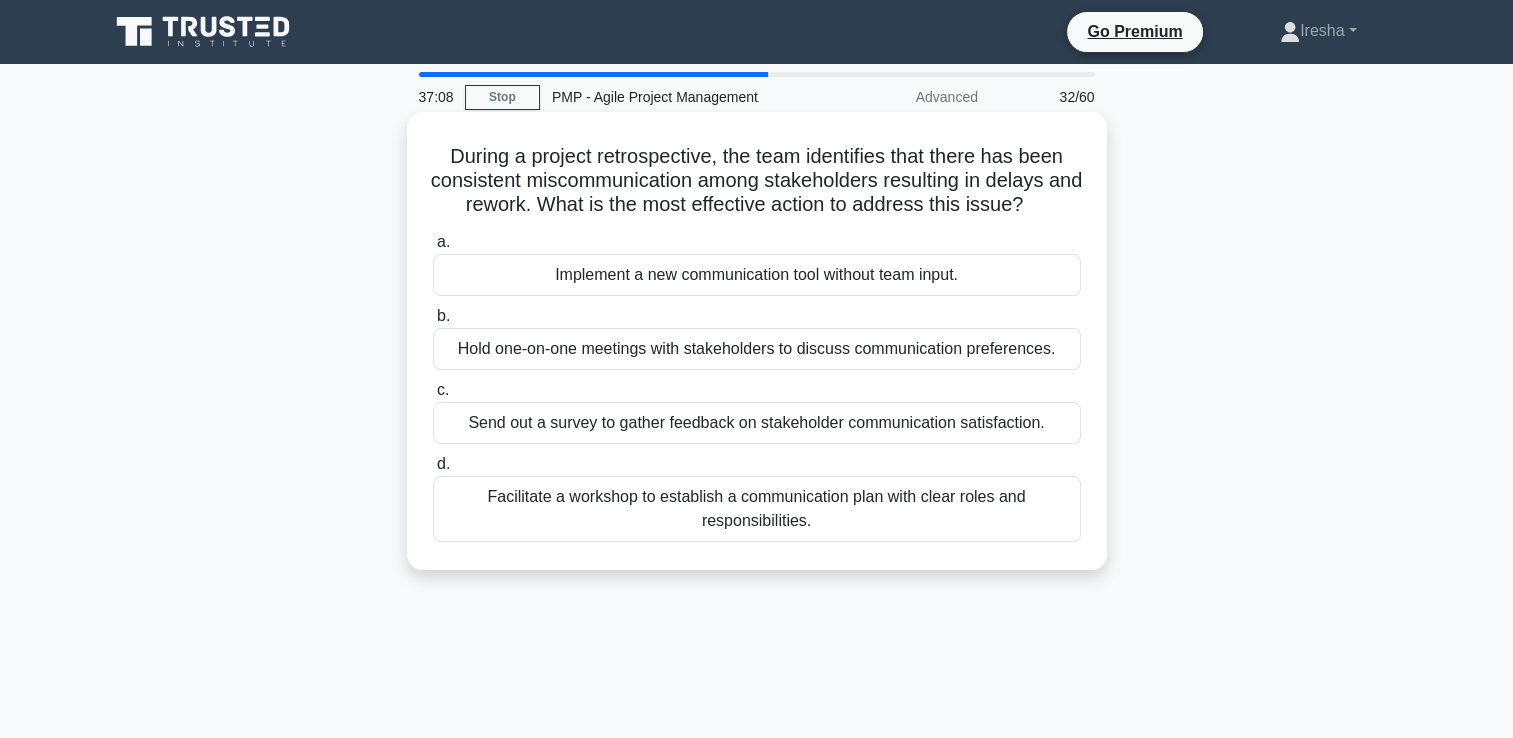click on "Facilitate a workshop to establish a communication plan with clear roles and responsibilities." at bounding box center [757, 509] 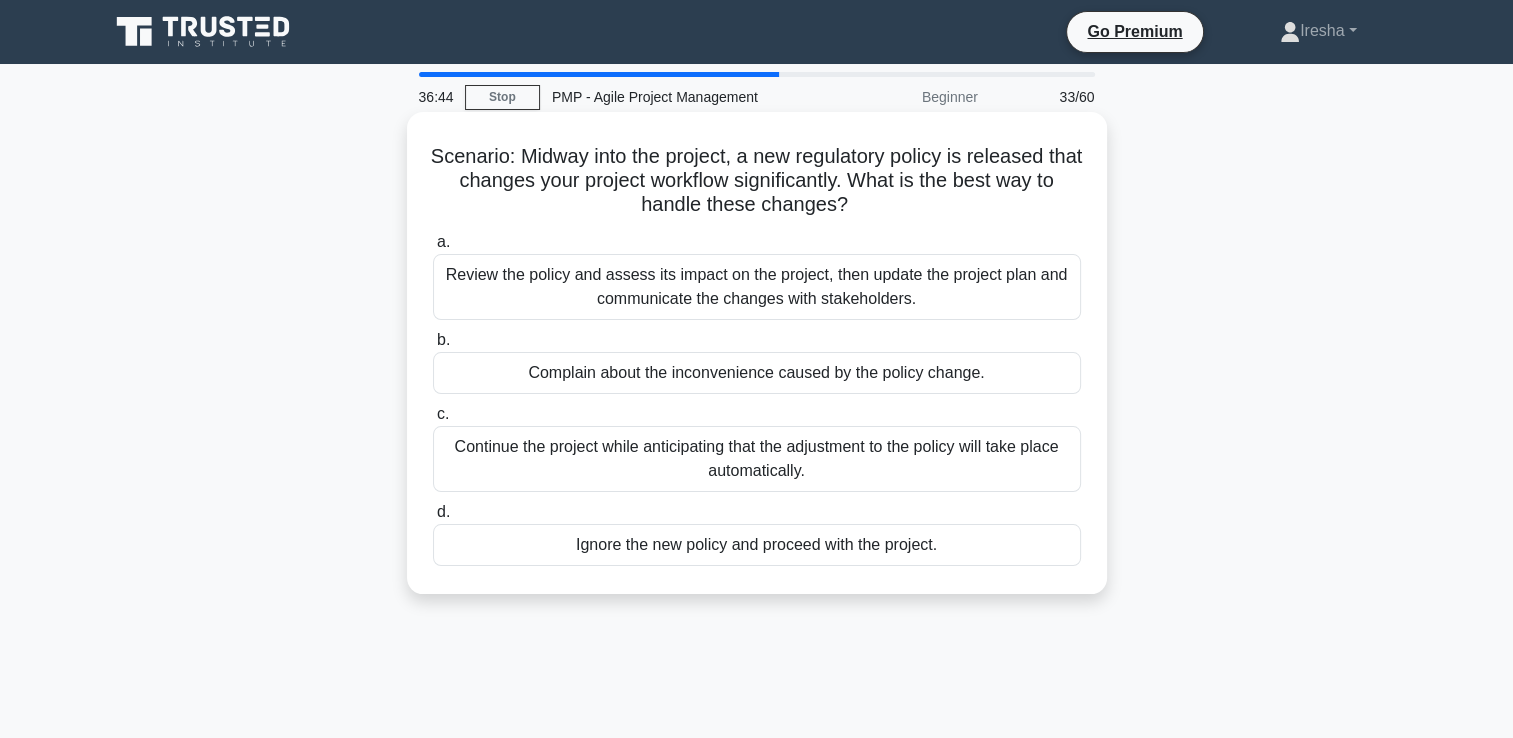 click on "Review the policy and assess its impact on the project, then update the project plan and communicate the changes with stakeholders." at bounding box center [757, 287] 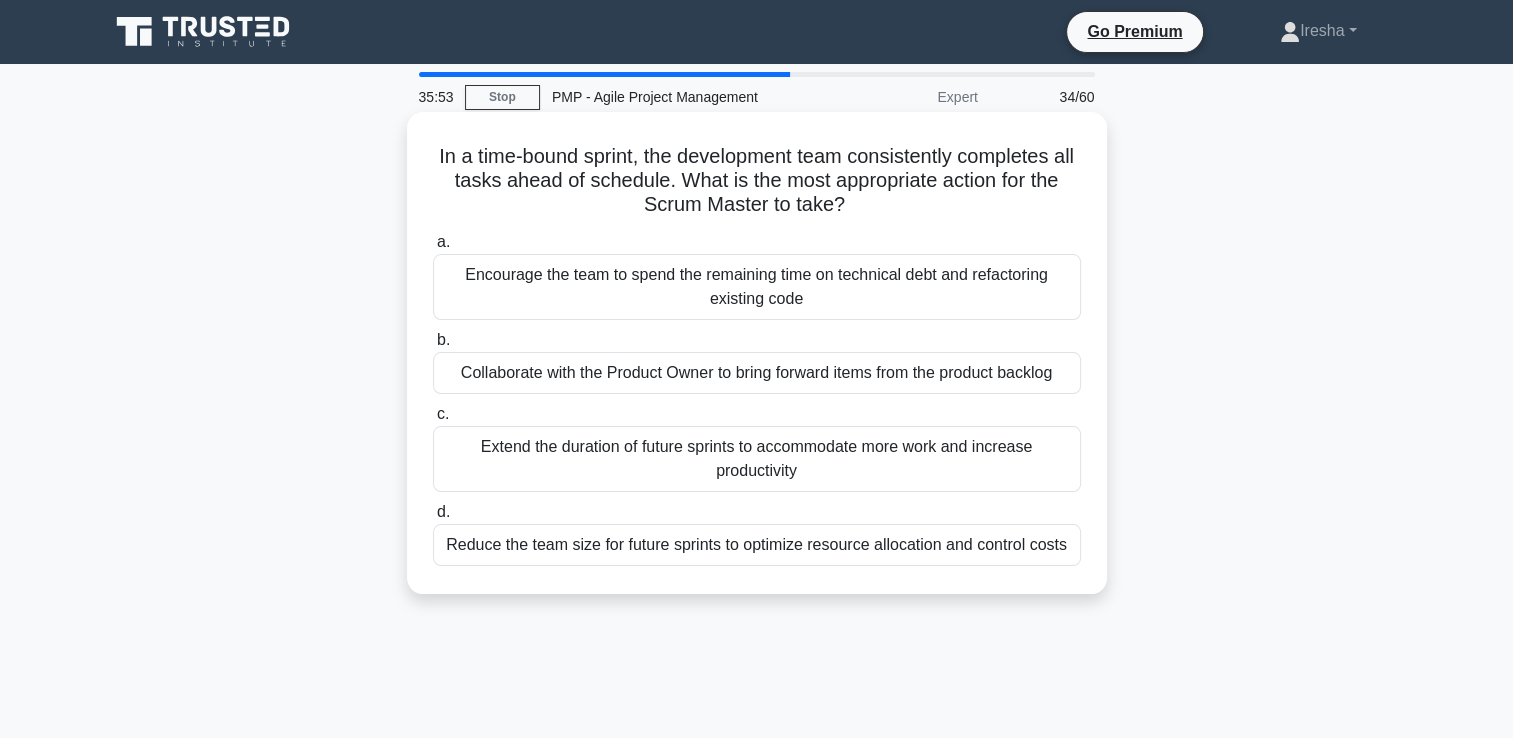 click on "Collaborate with the Product Owner to bring forward items from the product backlog" at bounding box center [757, 373] 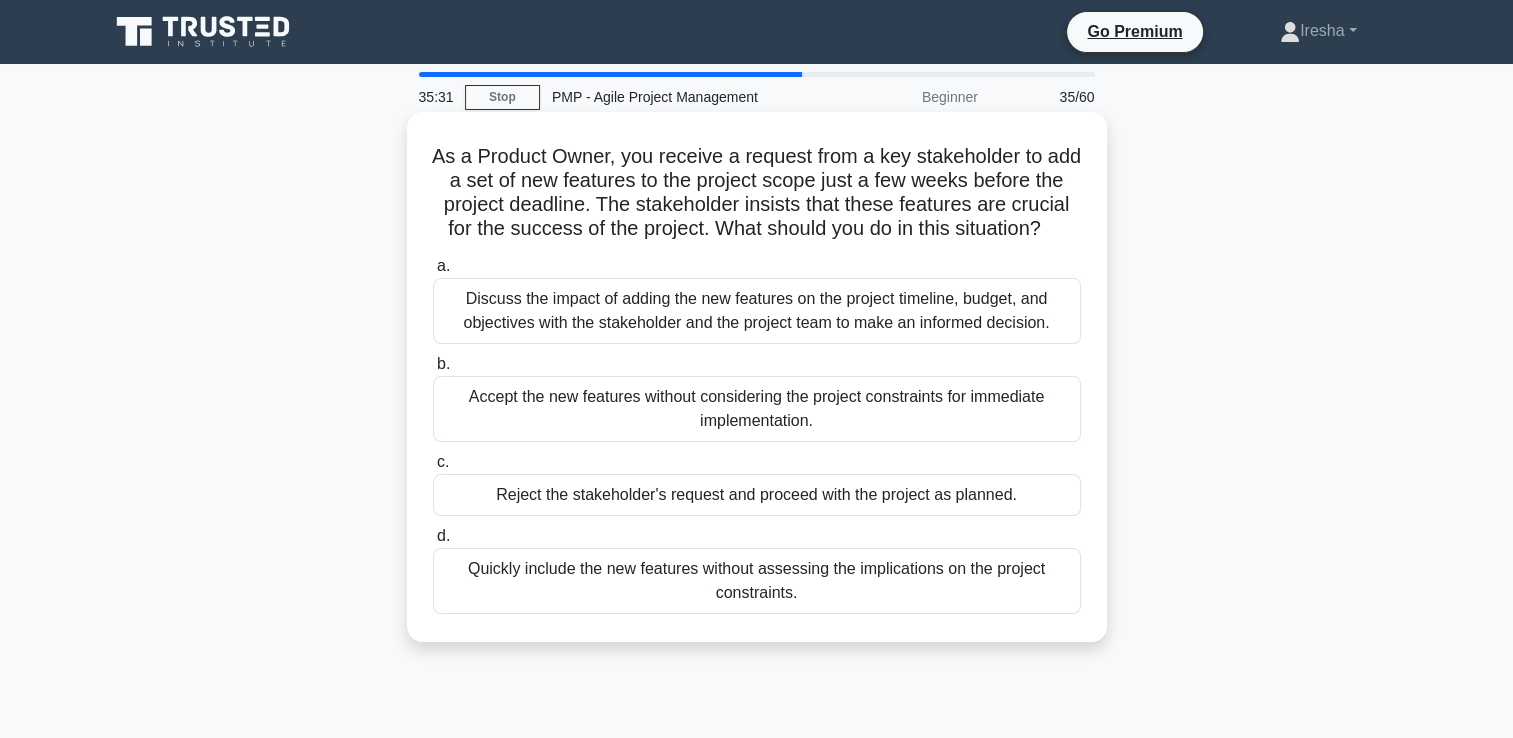 click on "Discuss the impact of adding the new features on the project timeline, budget, and objectives with the stakeholder and the project team to make an informed decision." at bounding box center [757, 311] 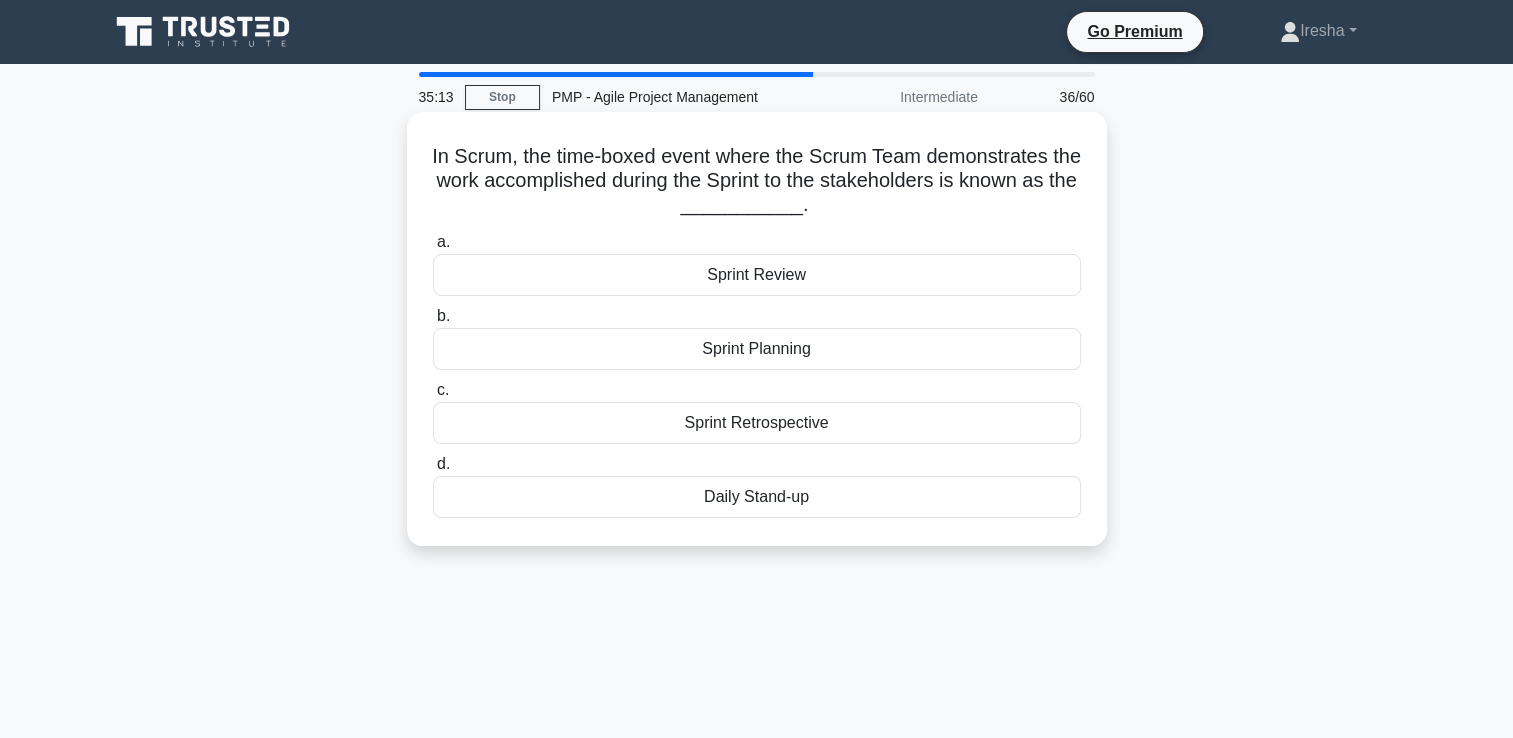 click on "Sprint Review" at bounding box center (757, 275) 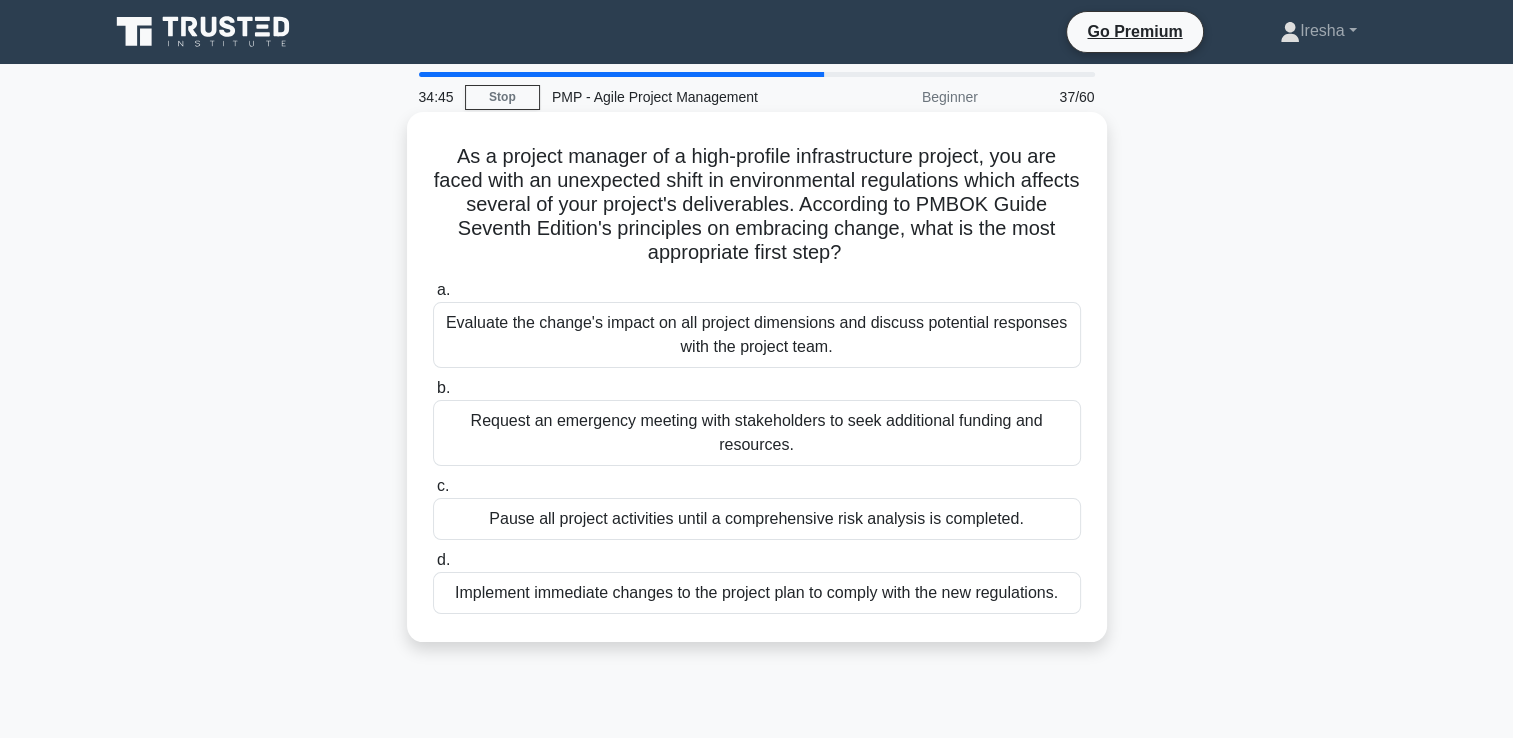 click on "Evaluate the change's impact on all project dimensions and discuss potential responses with the project team." at bounding box center (757, 335) 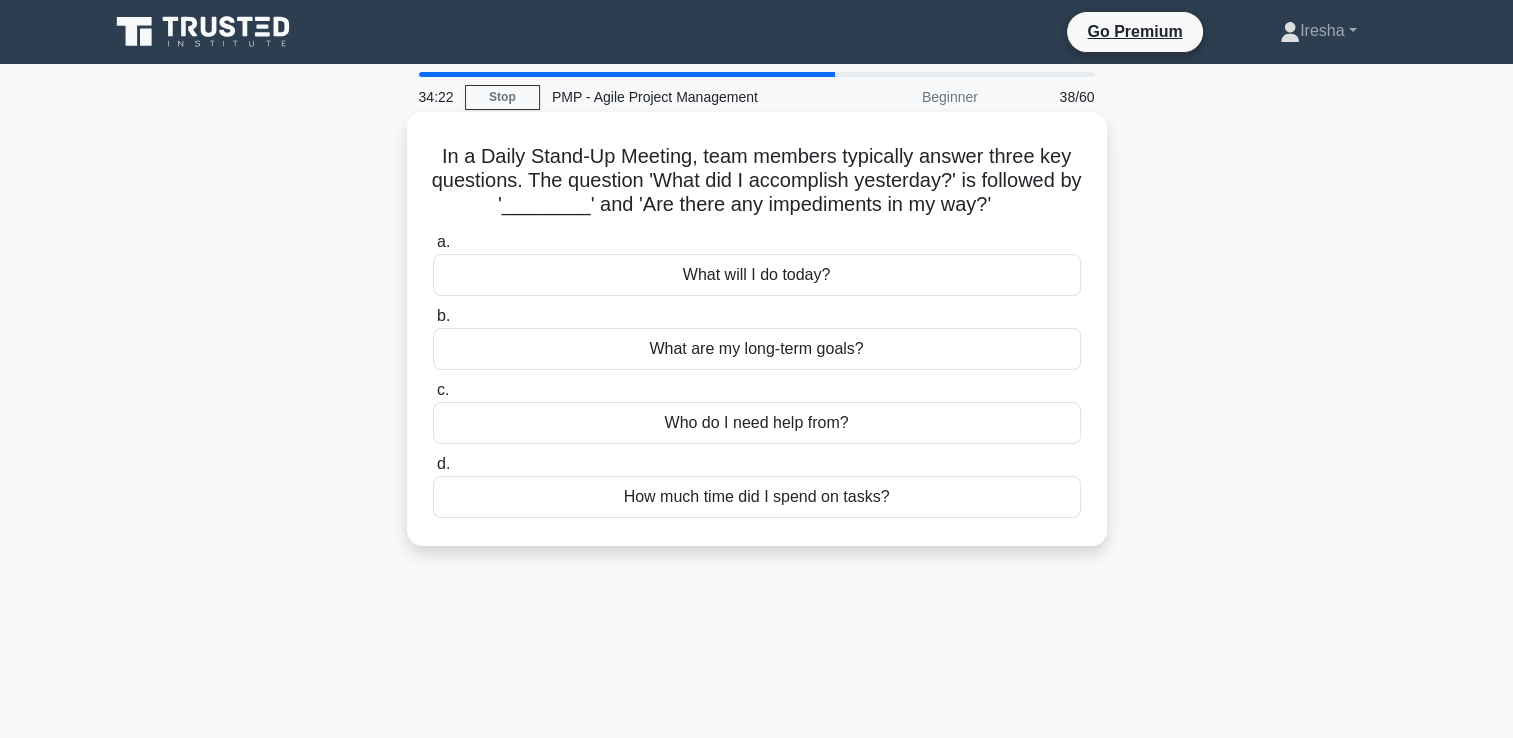 click on "What will I do today?" at bounding box center (757, 275) 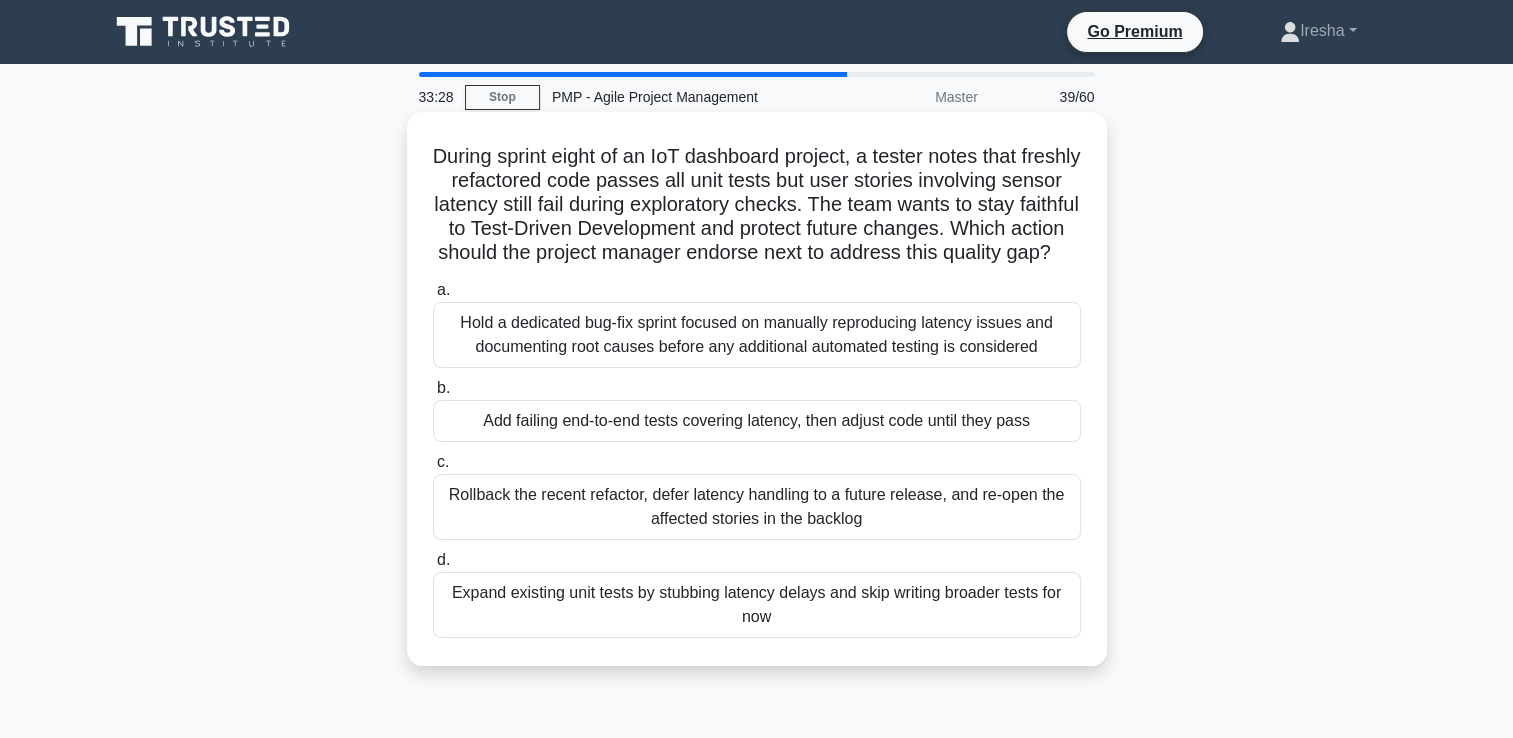 click on "Rollback the recent refactor, defer latency handling to a future release, and re-open the affected stories in the backlog" at bounding box center (757, 507) 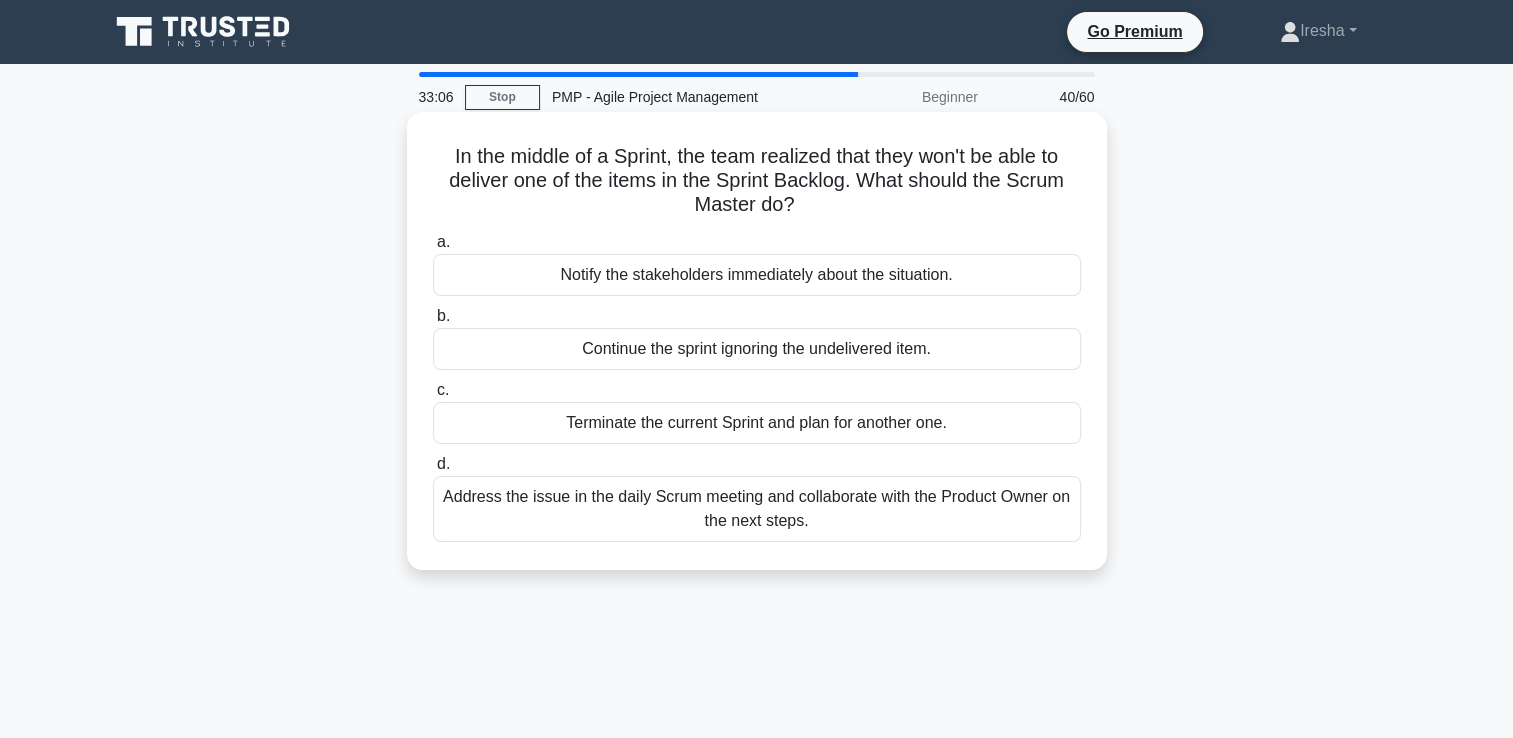 click on "Address the issue in the daily Scrum meeting and collaborate with the Product Owner on the next steps." at bounding box center [757, 509] 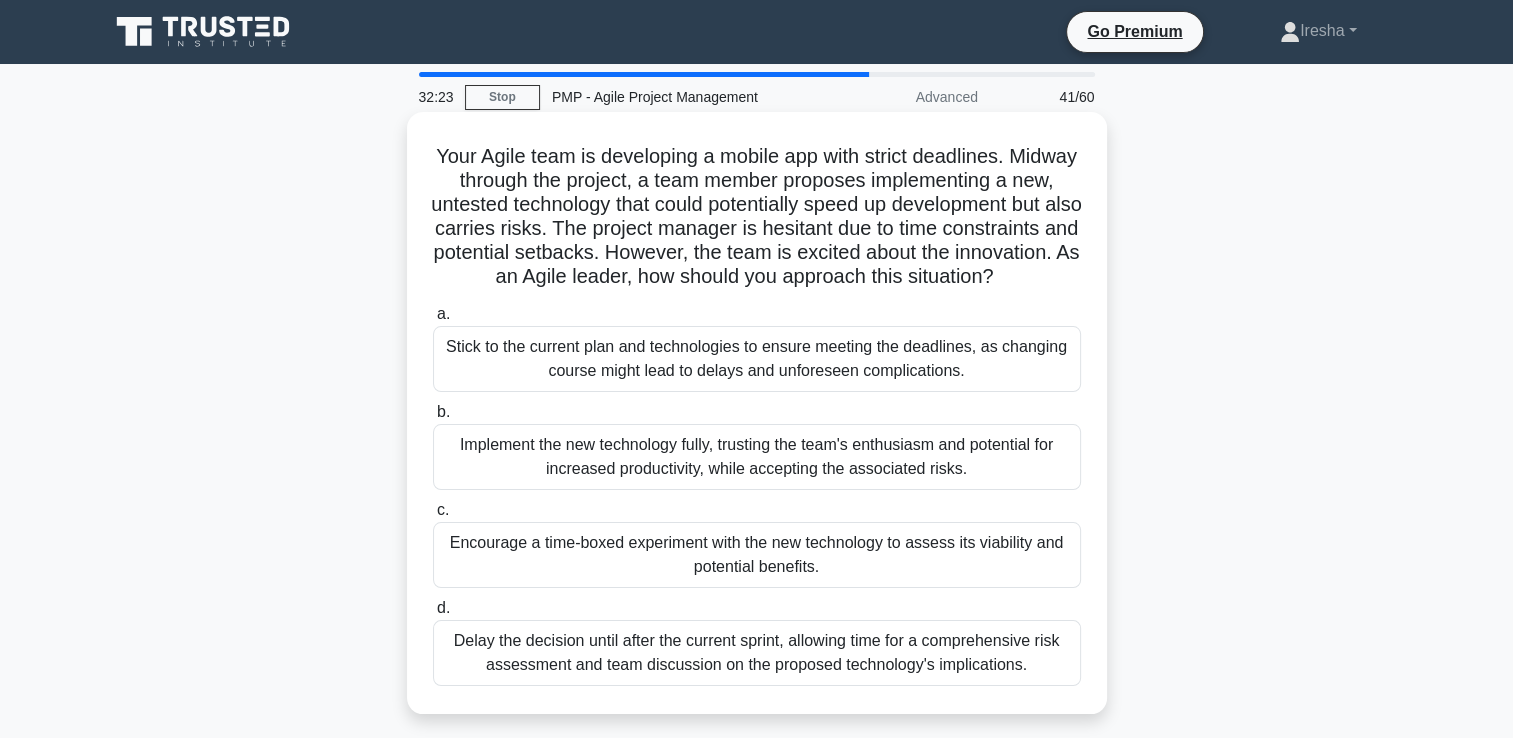 click on "Delay the decision until after the current sprint, allowing time for a comprehensive risk assessment and team discussion on the proposed technology's implications." at bounding box center [757, 653] 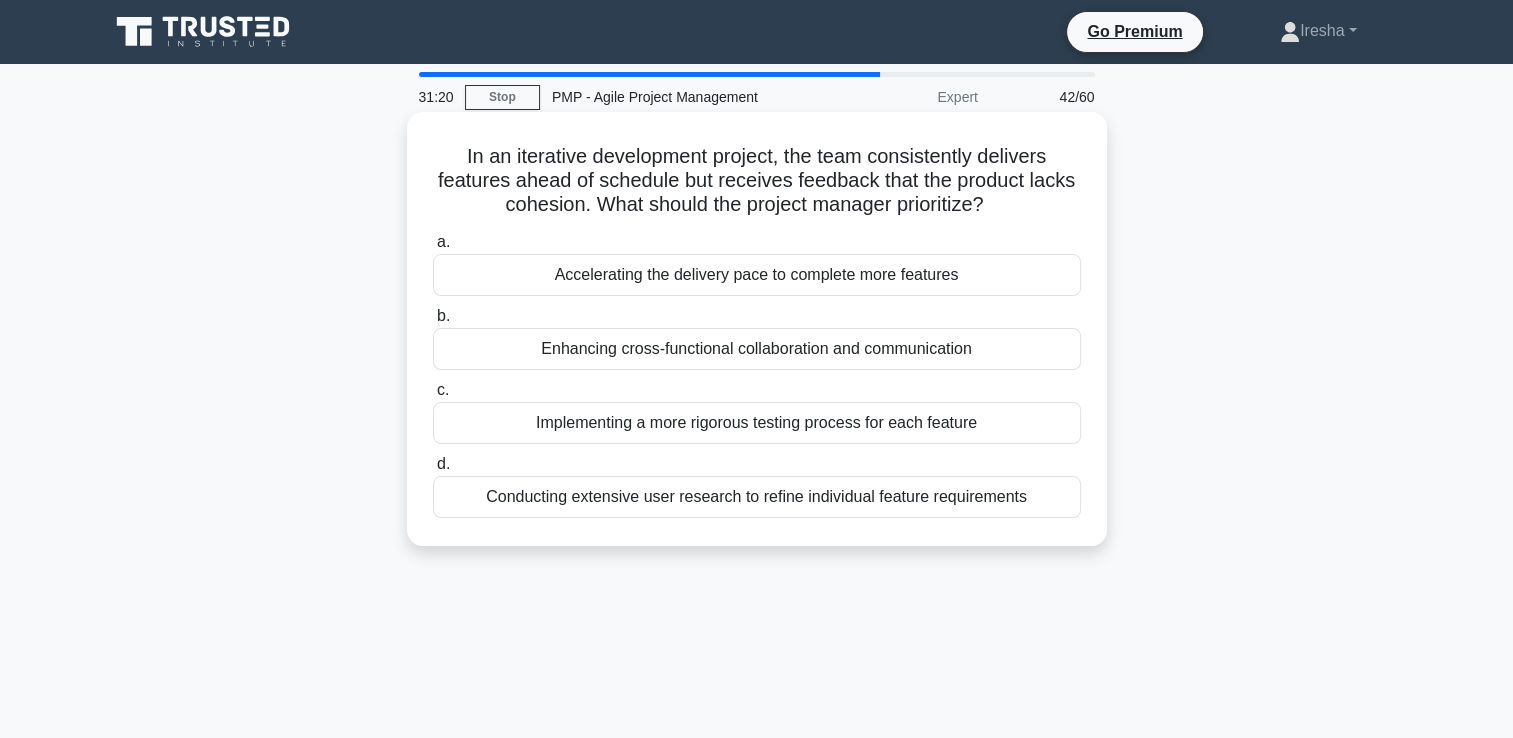 click on "Conducting extensive user research to refine individual feature requirements" at bounding box center (757, 497) 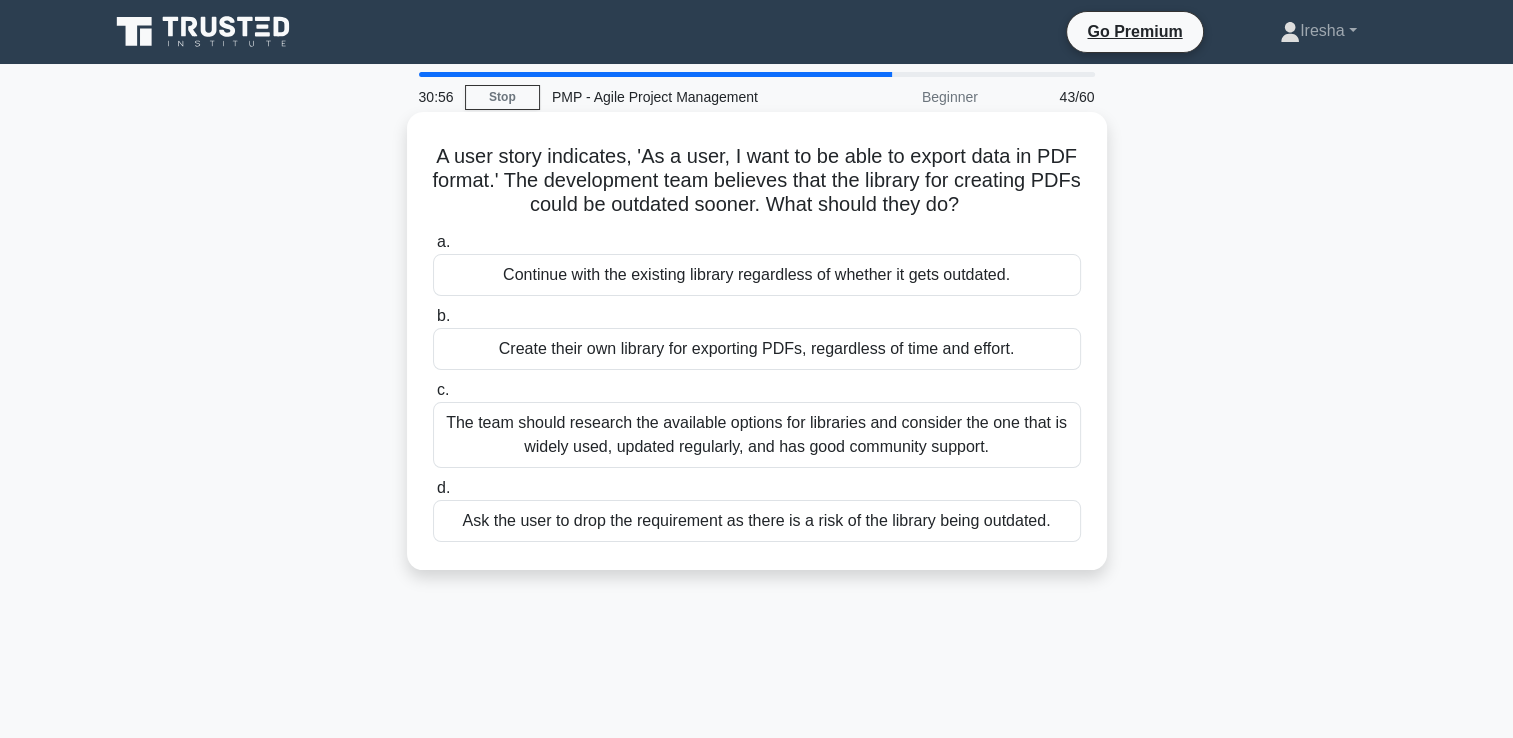 click on "The team should research the available options for libraries and consider the one that is widely used, updated regularly, and has good community support." at bounding box center (757, 435) 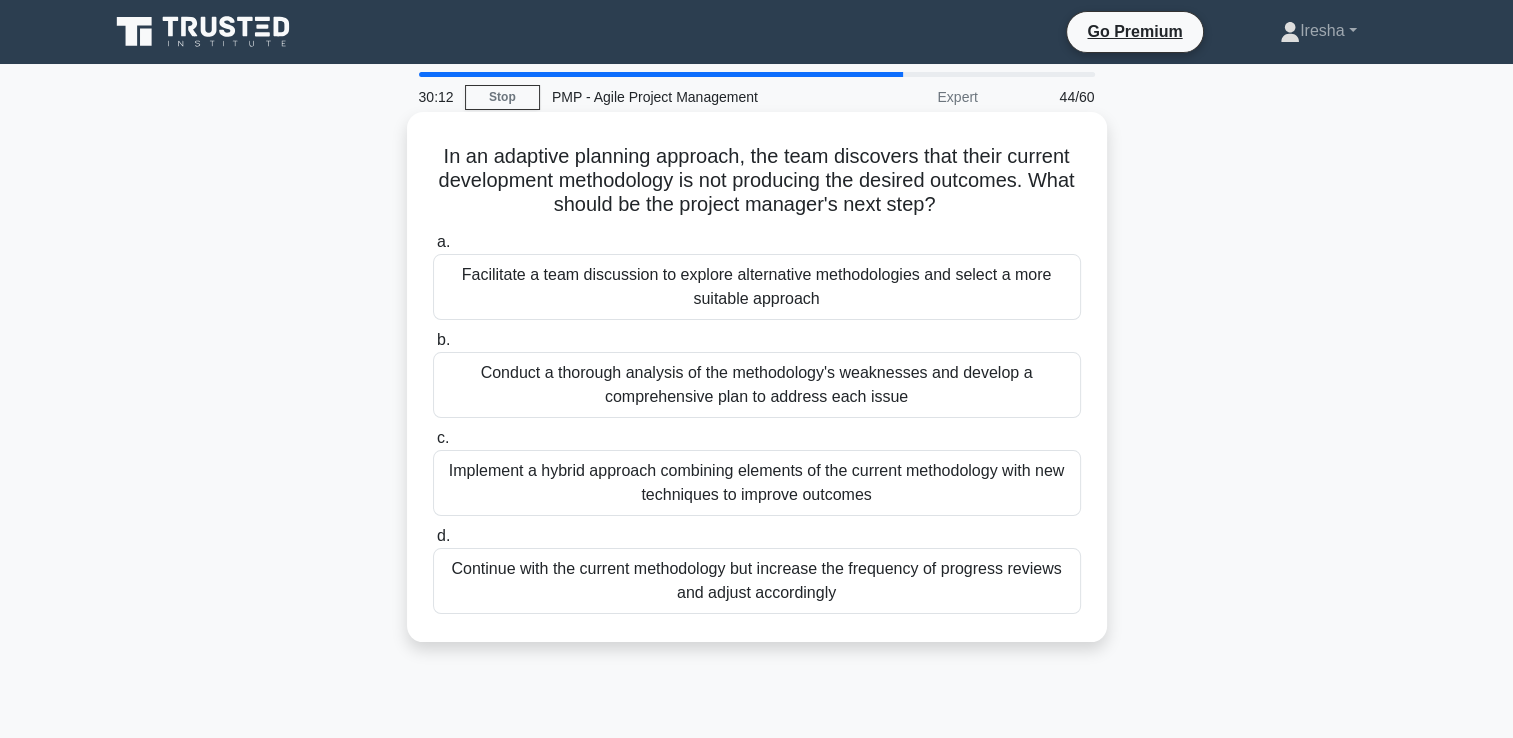 click on "Conduct a thorough analysis of the methodology's weaknesses and develop a comprehensive plan to address each issue" at bounding box center (757, 385) 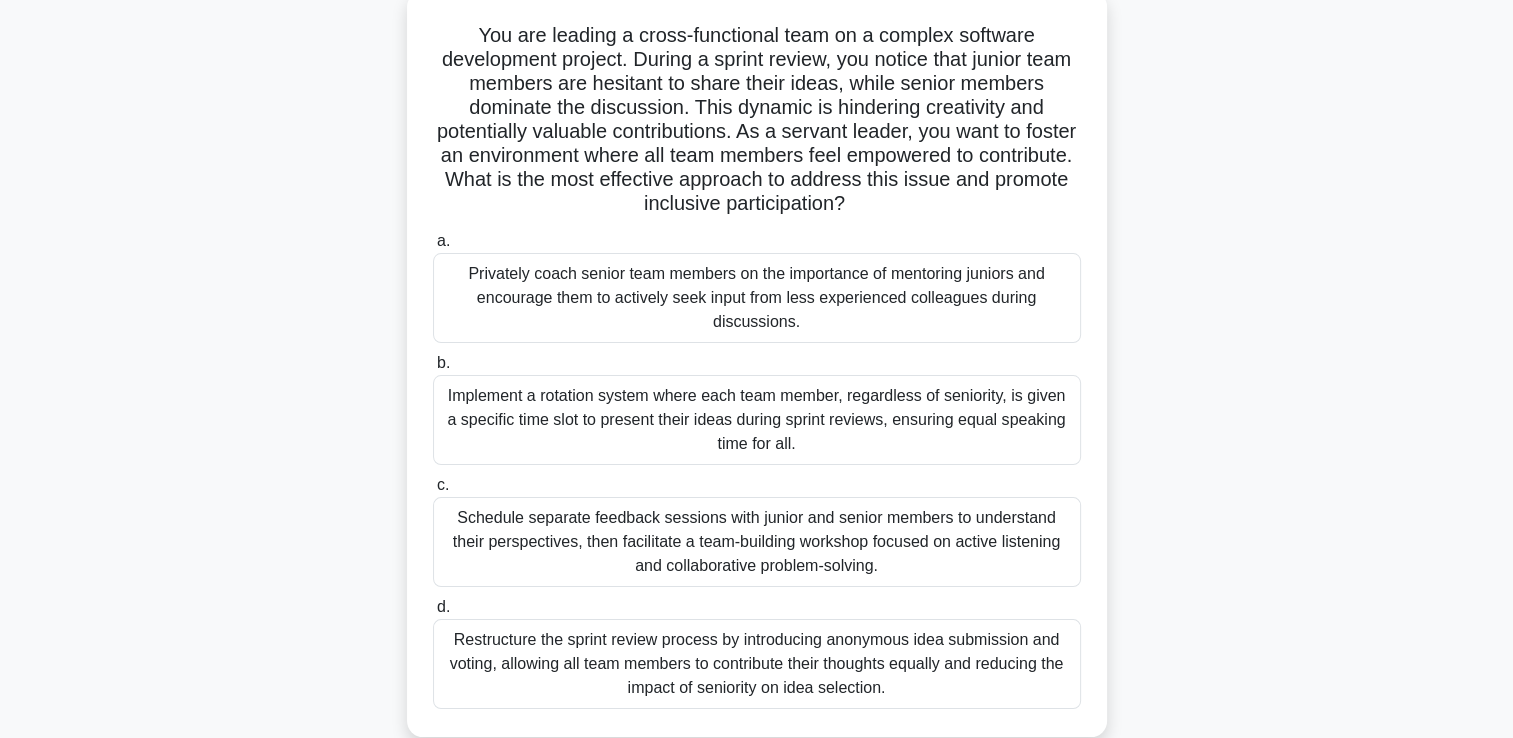 scroll, scrollTop: 120, scrollLeft: 0, axis: vertical 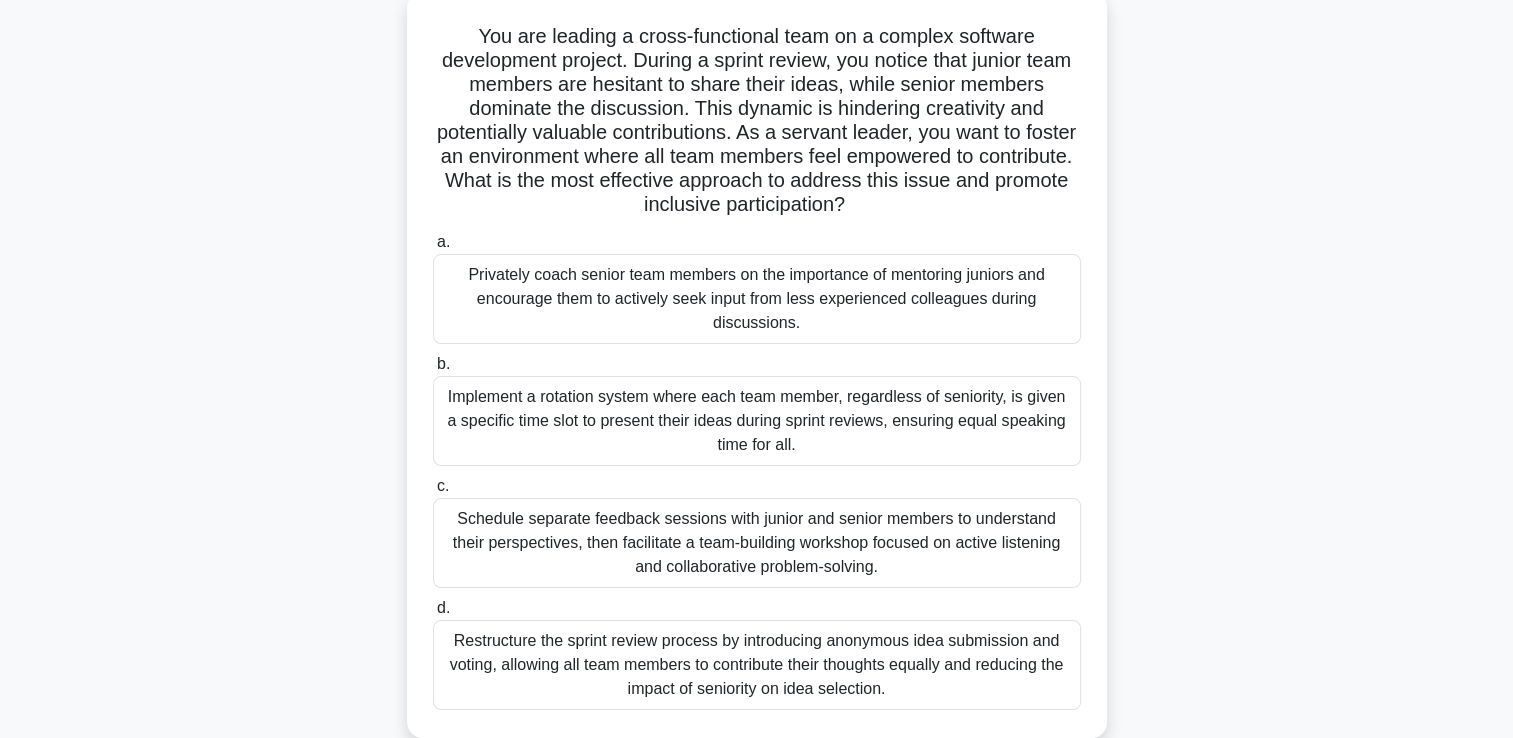 click on "Schedule separate feedback sessions with junior and senior members to understand their perspectives, then facilitate a team-building workshop focused on active listening and collaborative problem-solving." at bounding box center (757, 543) 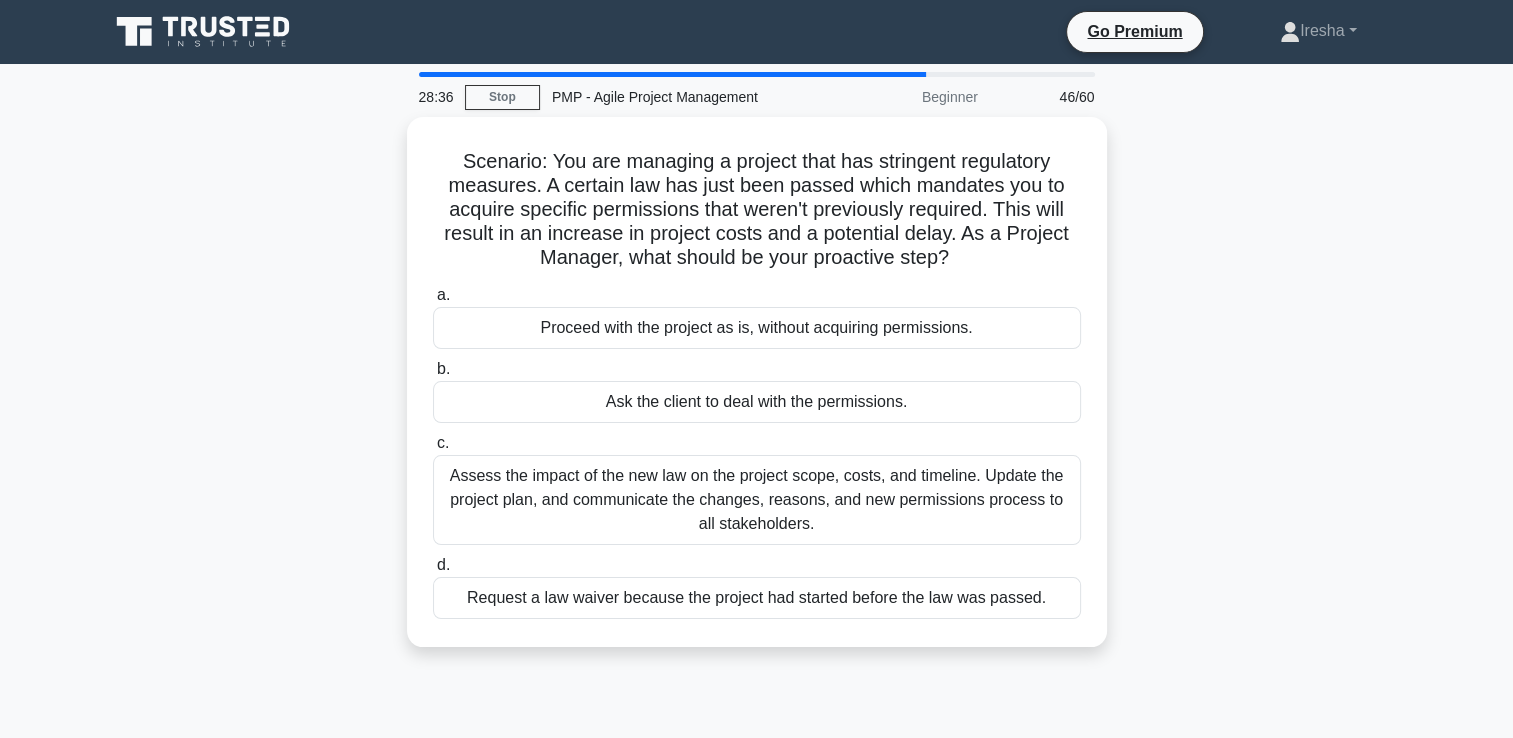 scroll, scrollTop: 0, scrollLeft: 0, axis: both 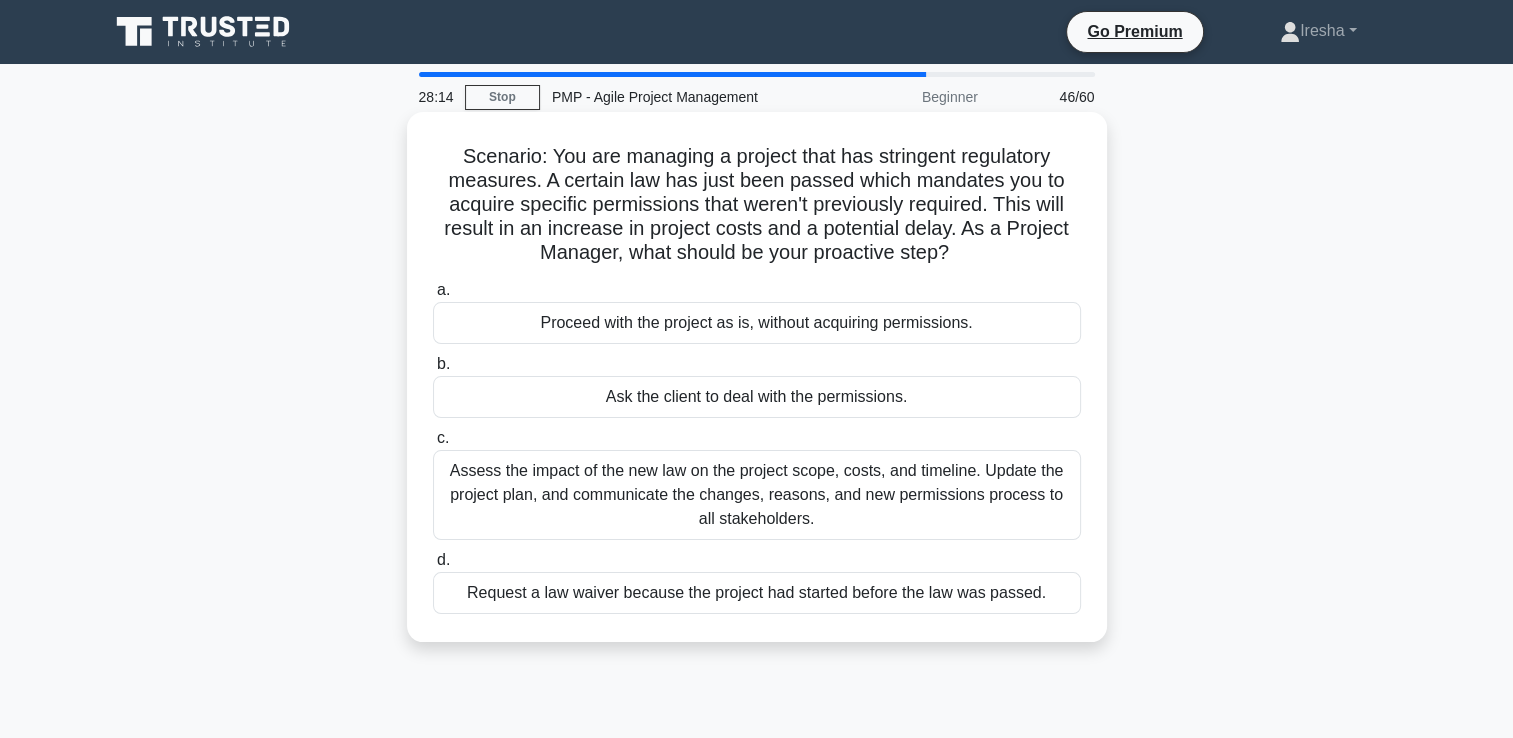 click on "Assess the impact of the new law on the project scope, costs, and timeline. Update the project plan, and communicate the changes, reasons, and new permissions process to all stakeholders." at bounding box center (757, 495) 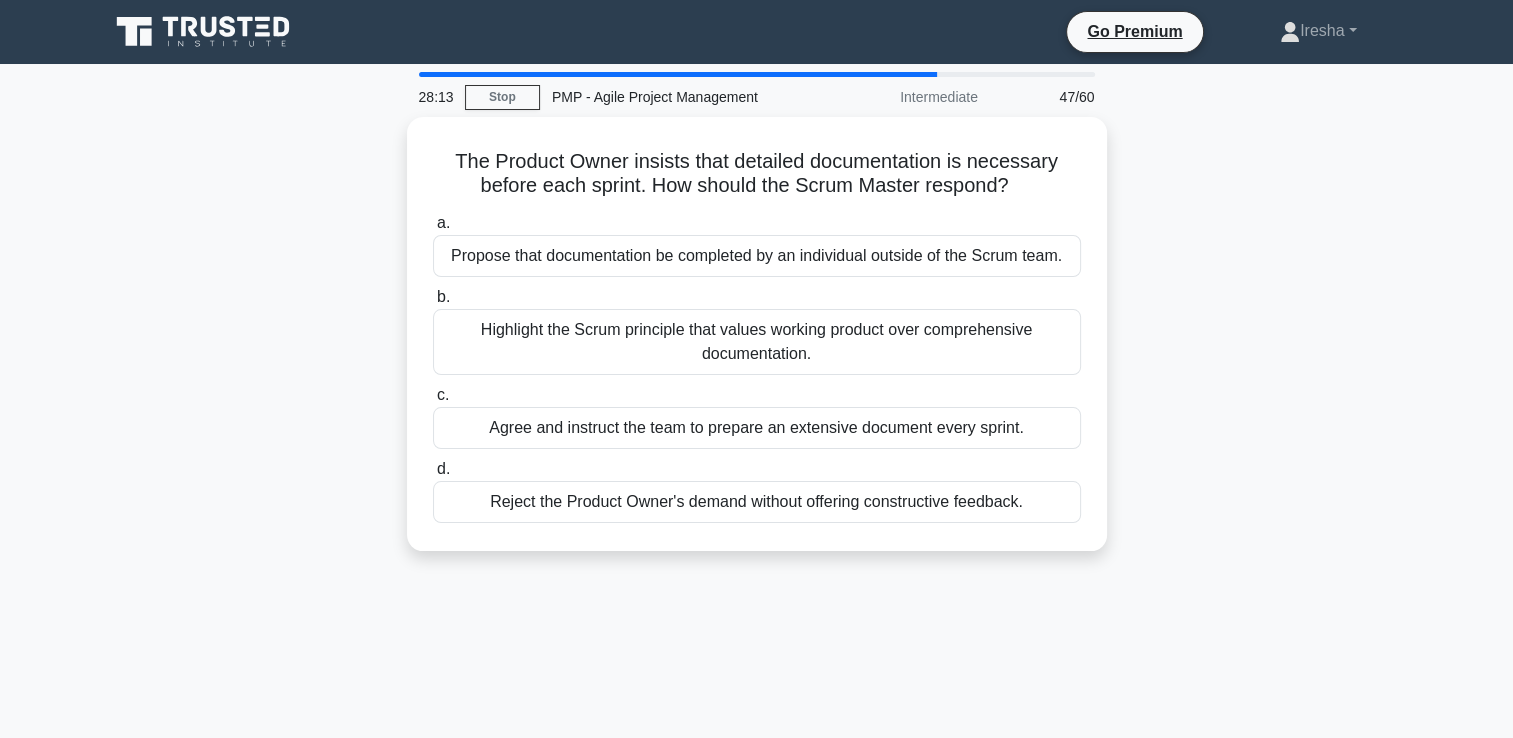 scroll, scrollTop: 0, scrollLeft: 0, axis: both 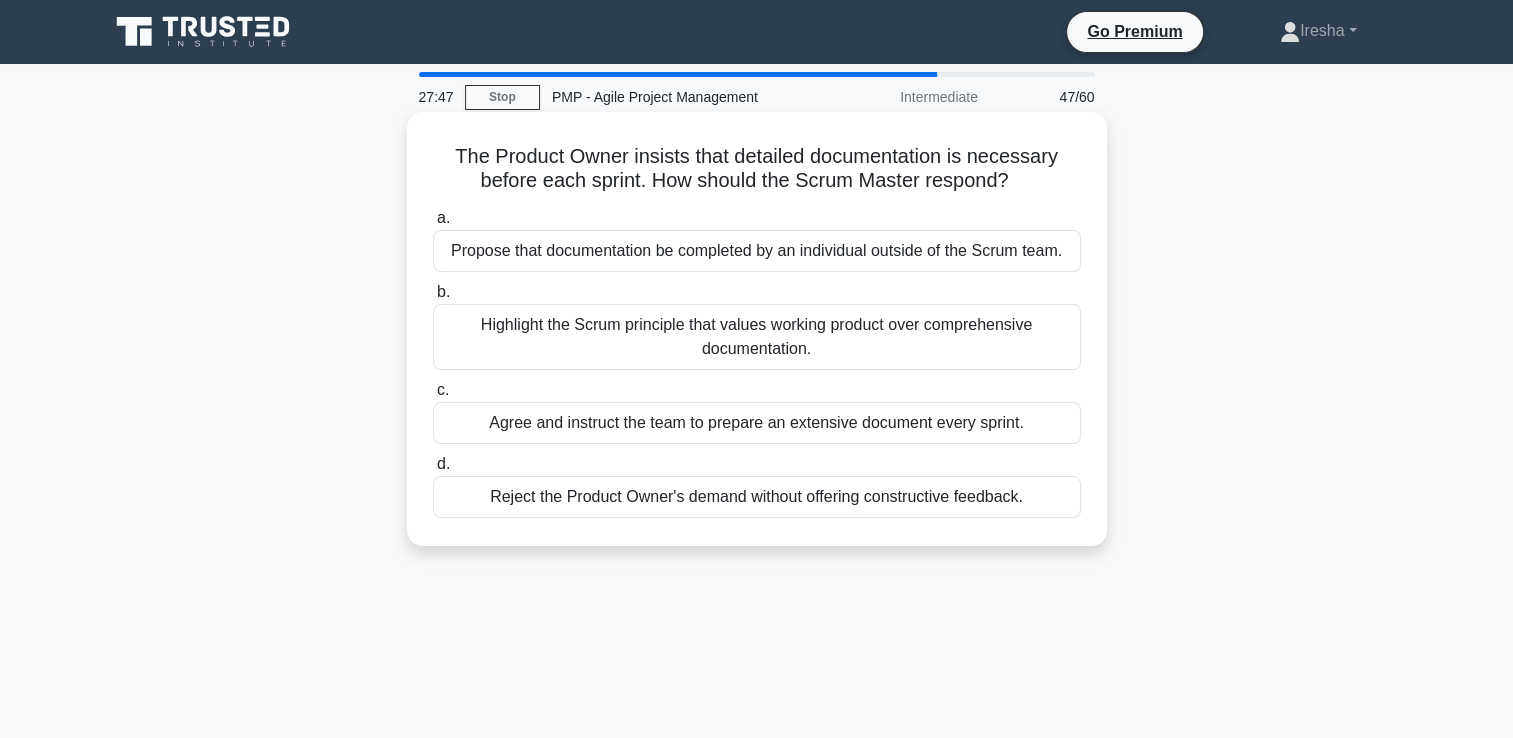click on "Highlight the Scrum principle that values working product over comprehensive documentation." at bounding box center (757, 337) 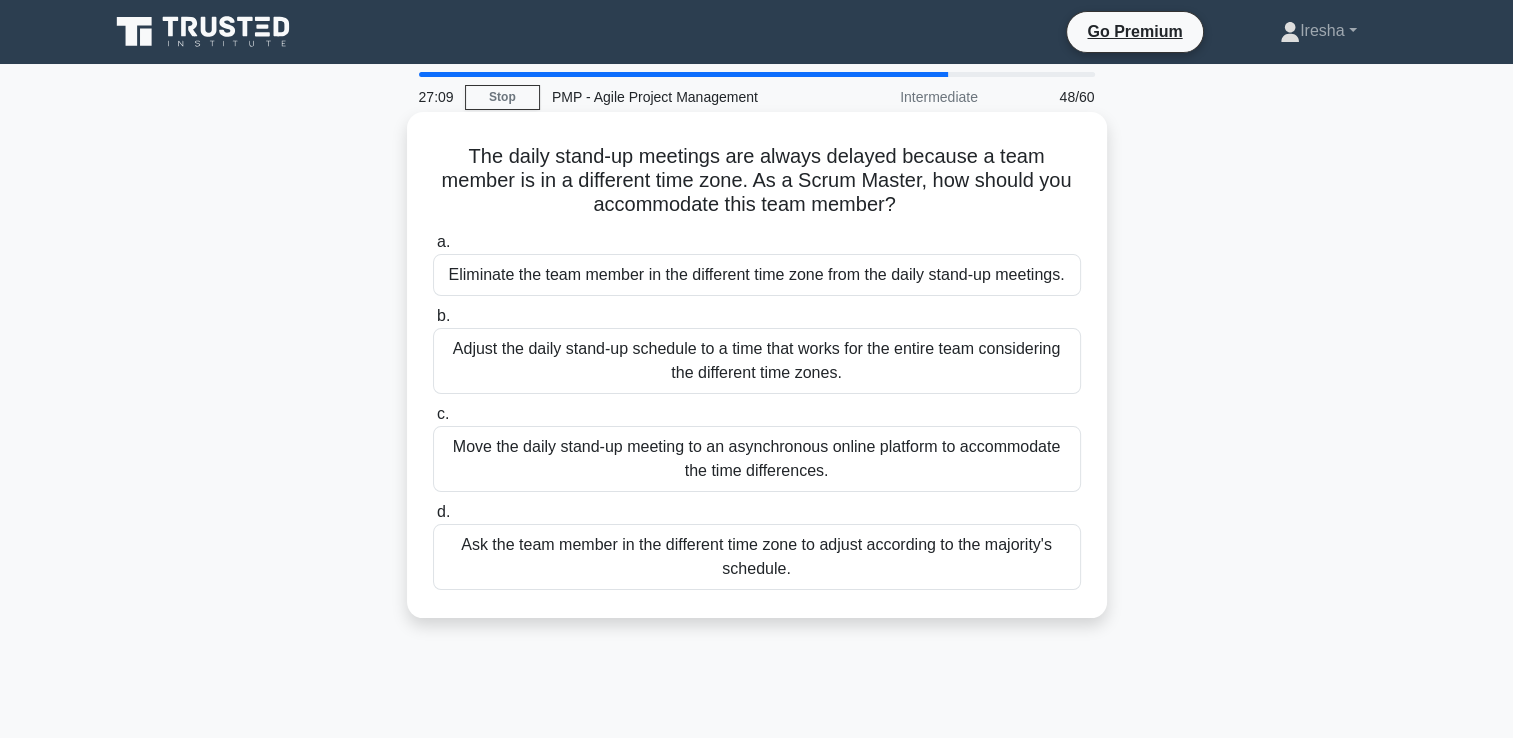 click on "Adjust the daily stand-up schedule to a time that works for the entire team considering the different time zones." at bounding box center [757, 361] 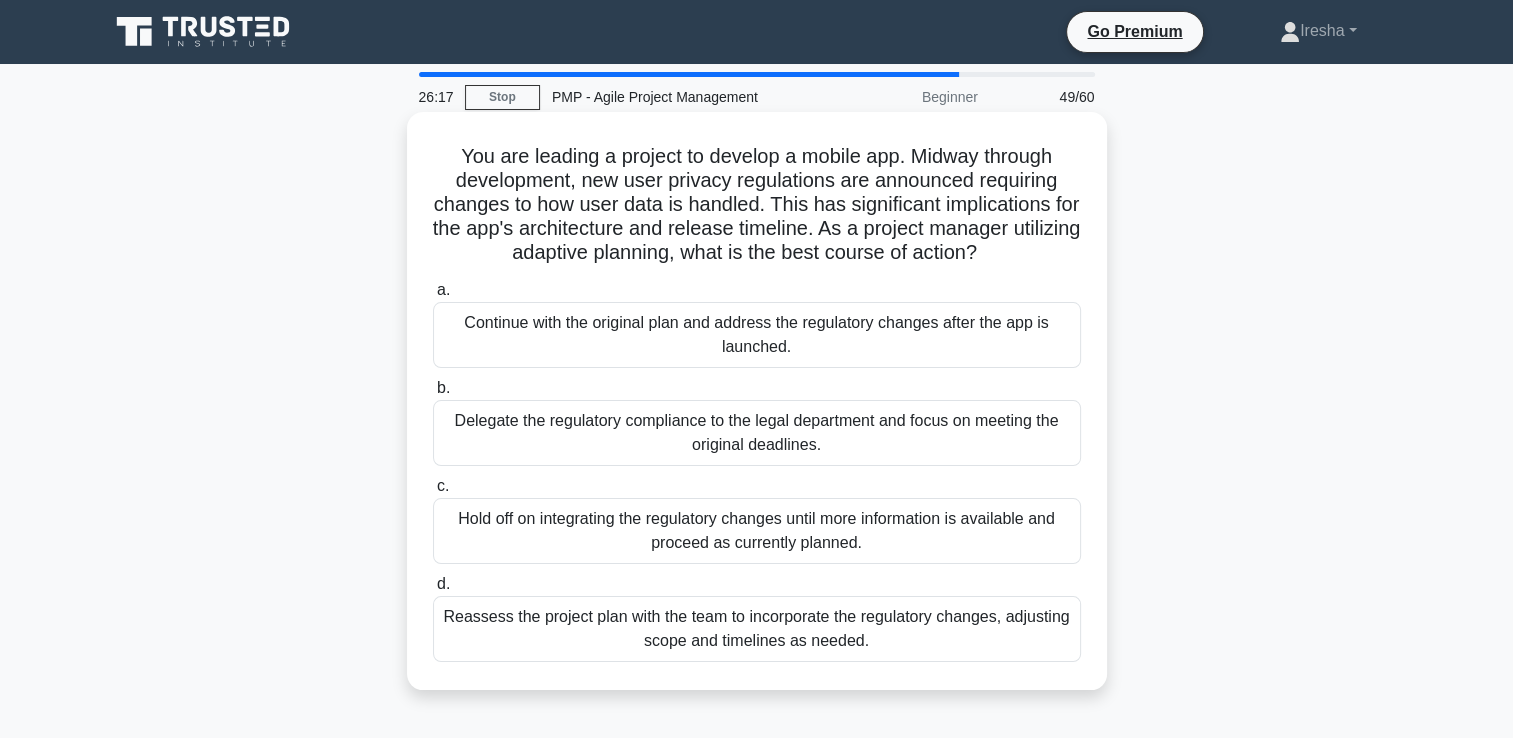 click on "Reassess the project plan with the team to incorporate the regulatory changes, adjusting scope and timelines as needed." at bounding box center (757, 629) 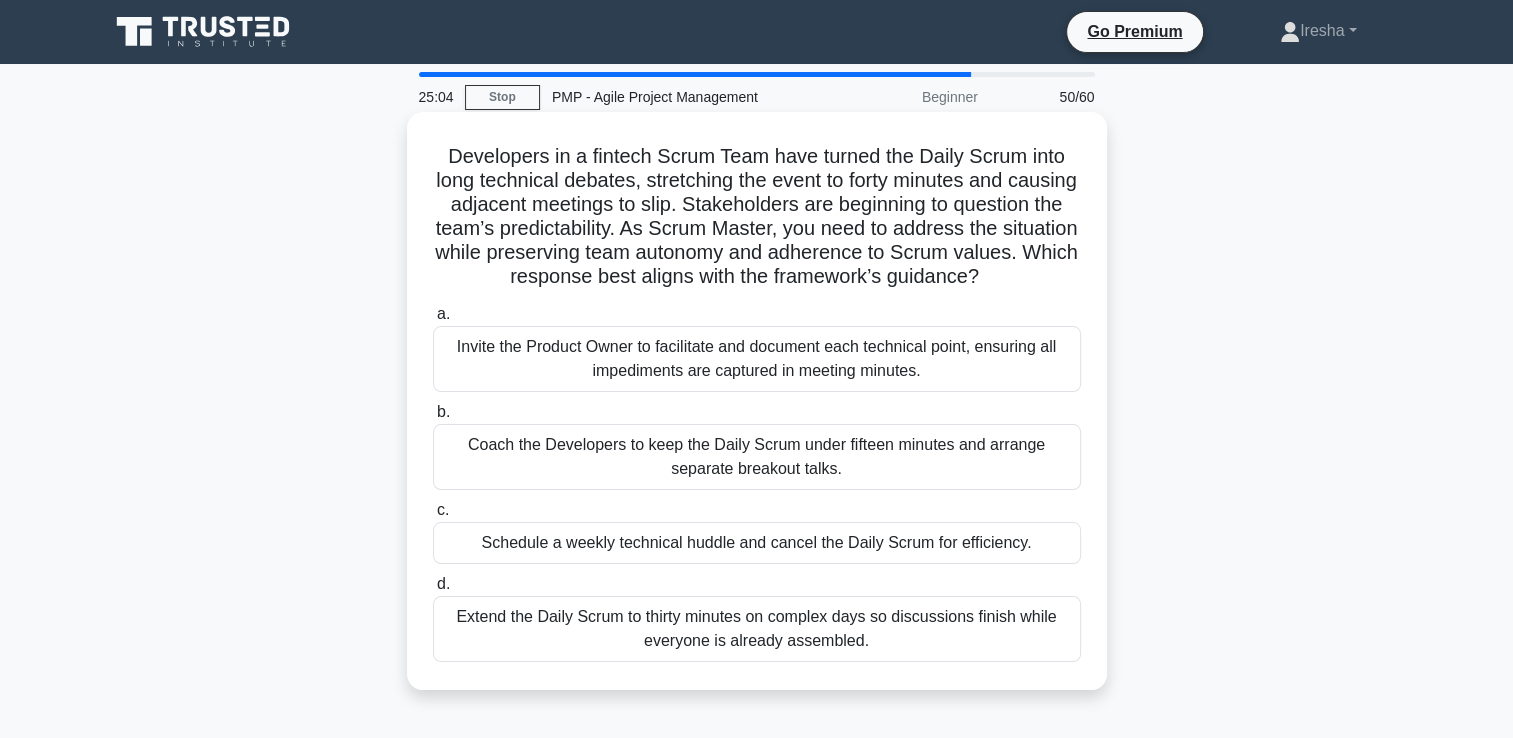 click on "Coach the Developers to keep the Daily Scrum under fifteen minutes and arrange separate breakout talks." at bounding box center [757, 457] 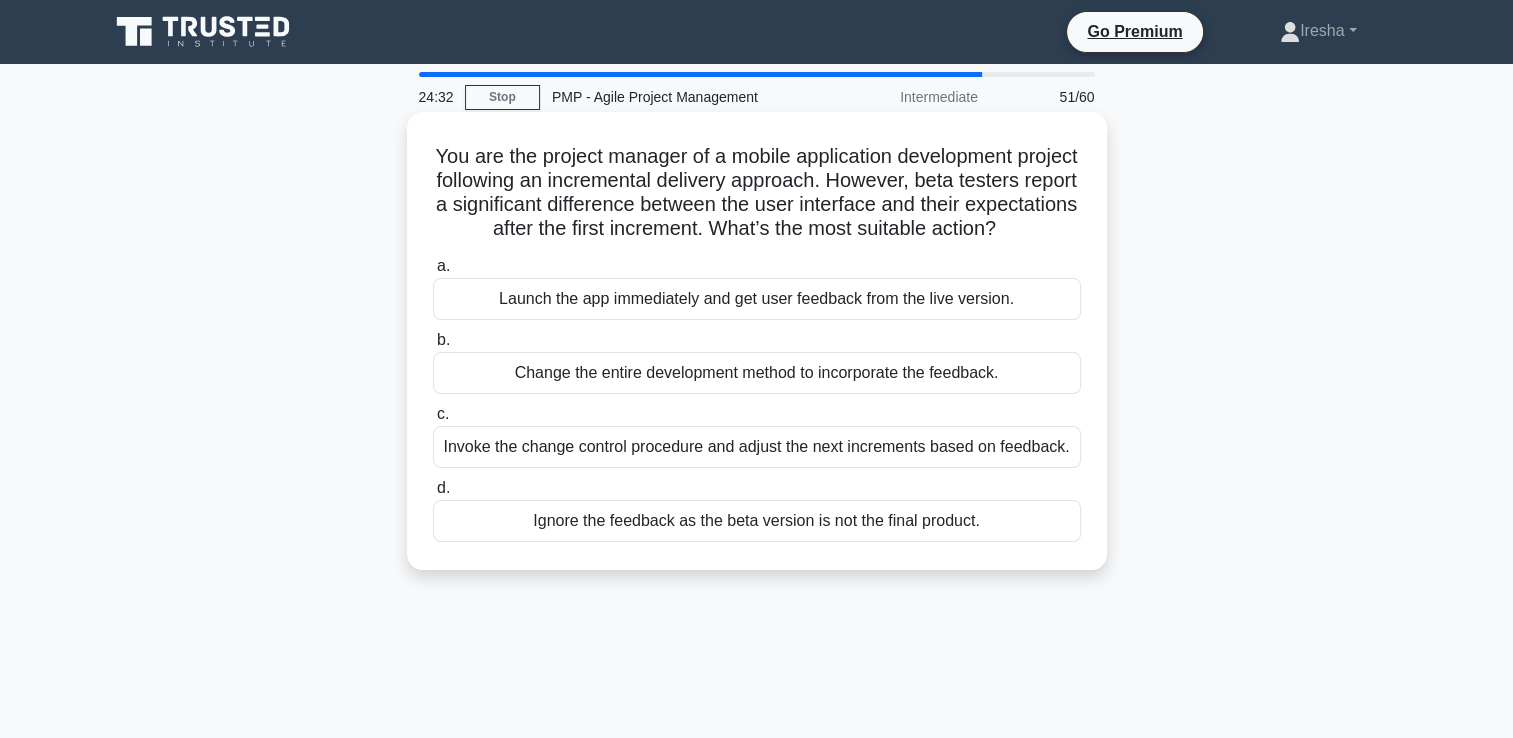click on "Invoke the change control procedure and adjust the next increments based on feedback." at bounding box center (757, 447) 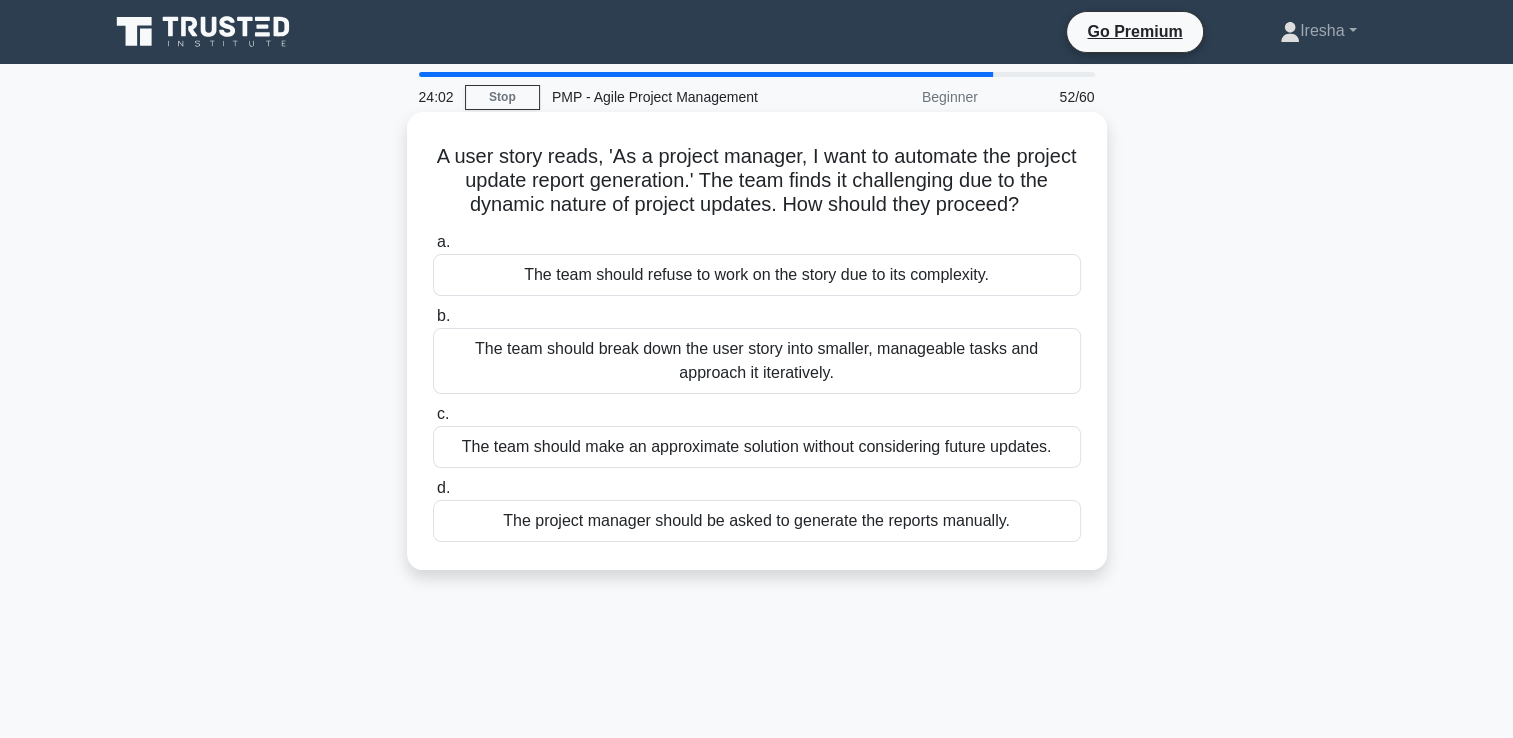 click on "The team should break down the user story into smaller, manageable tasks and approach it iteratively." at bounding box center [757, 361] 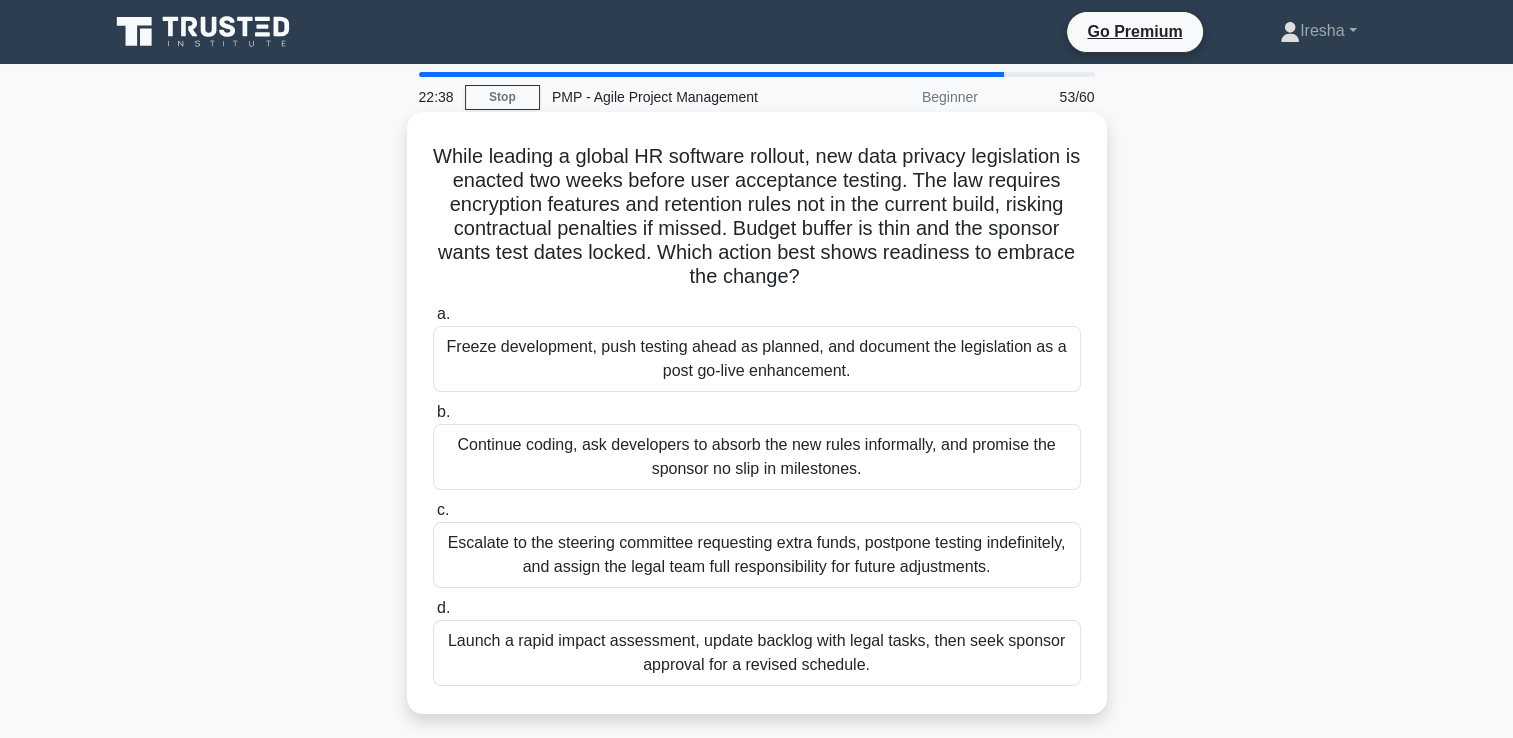 click on "Launch a rapid impact assessment, update backlog with legal tasks, then seek sponsor approval for a revised schedule." at bounding box center [757, 653] 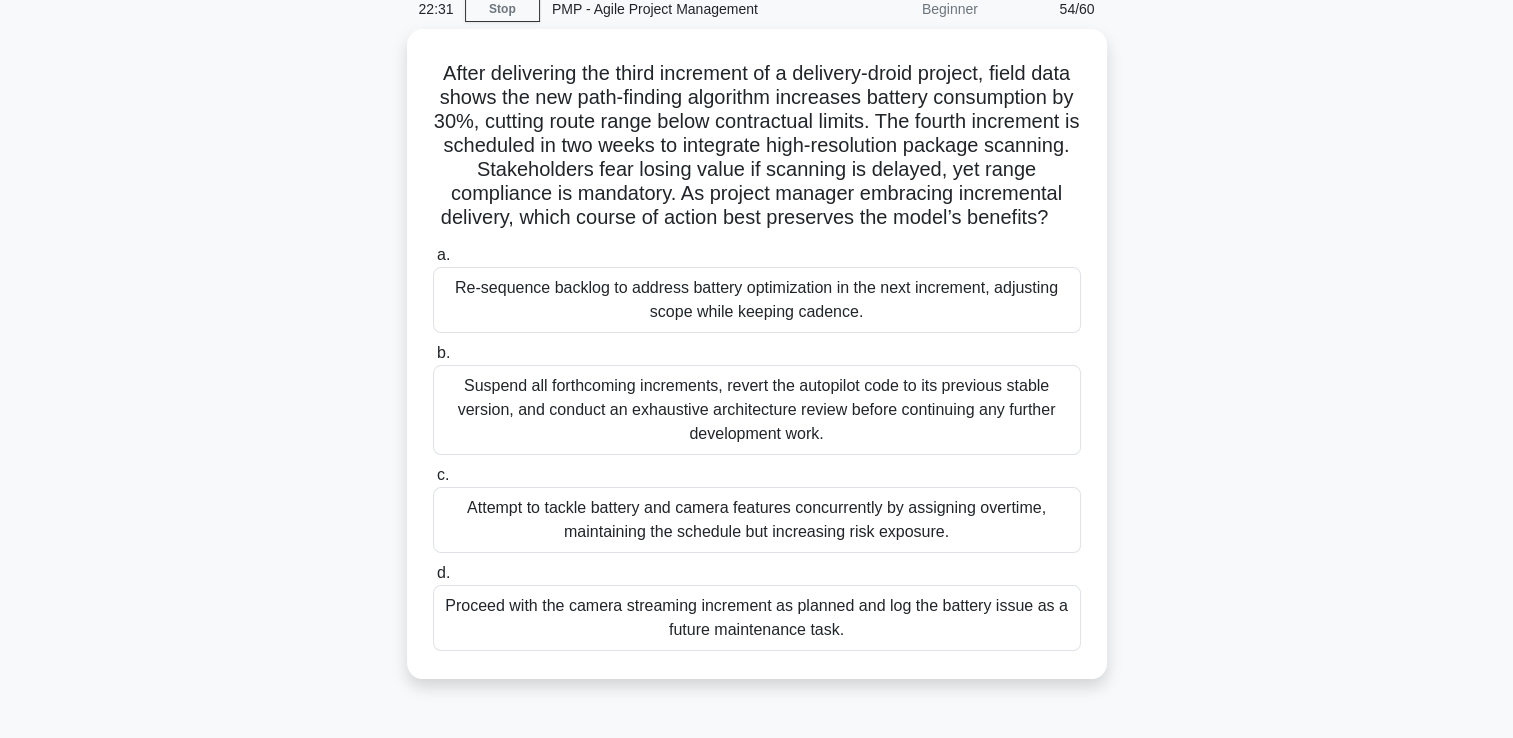 scroll, scrollTop: 96, scrollLeft: 0, axis: vertical 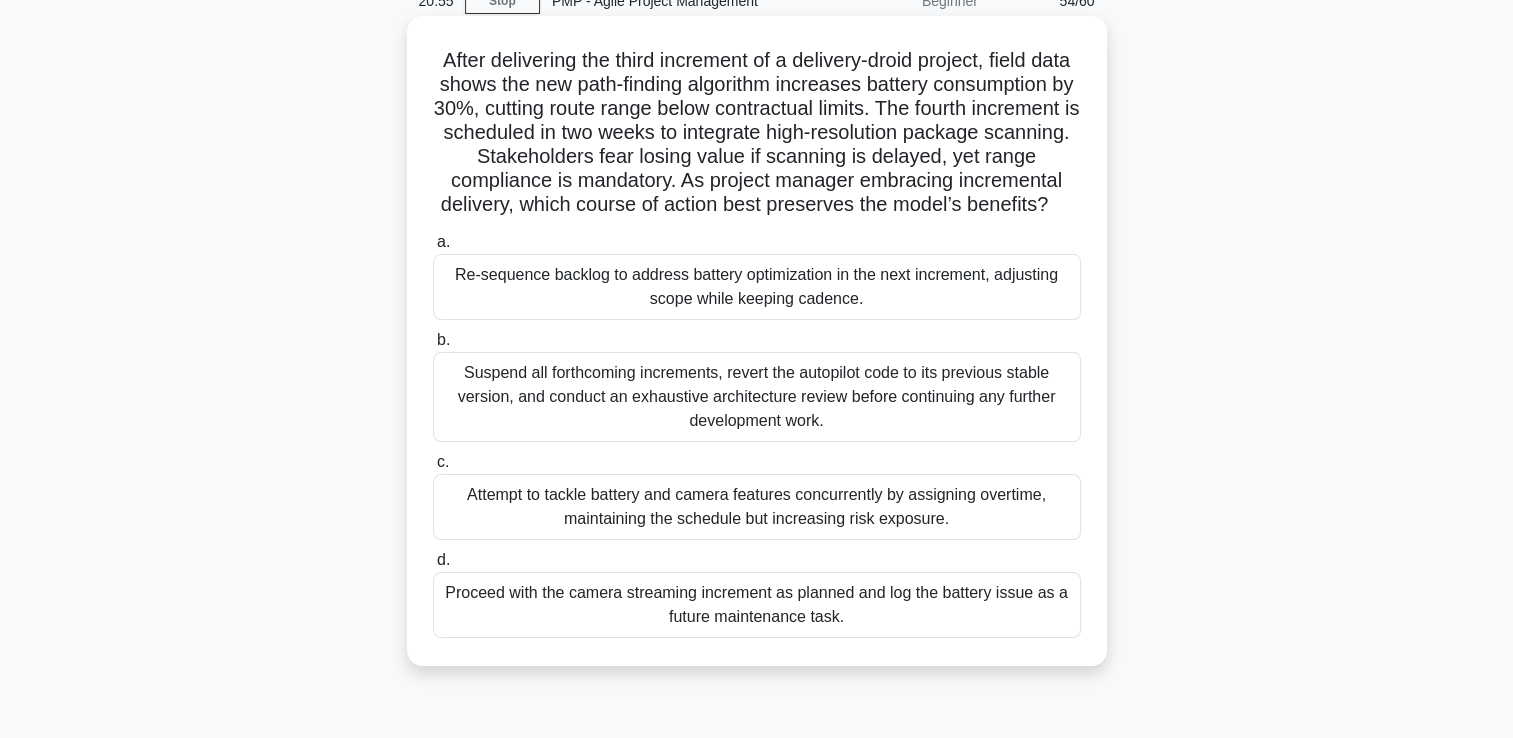 click on "Proceed with the camera streaming increment as planned and log the battery issue as a future maintenance task." at bounding box center (757, 605) 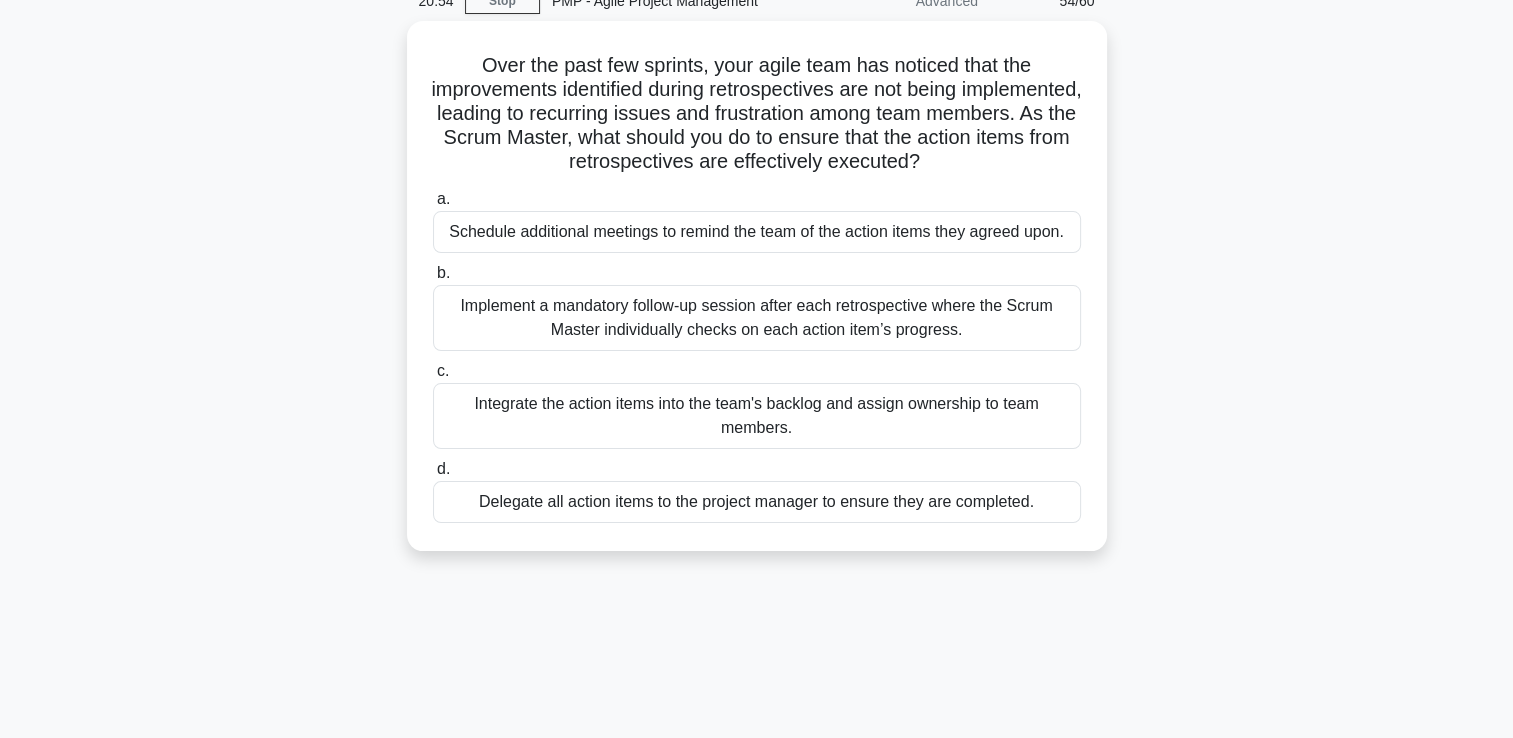 scroll, scrollTop: 0, scrollLeft: 0, axis: both 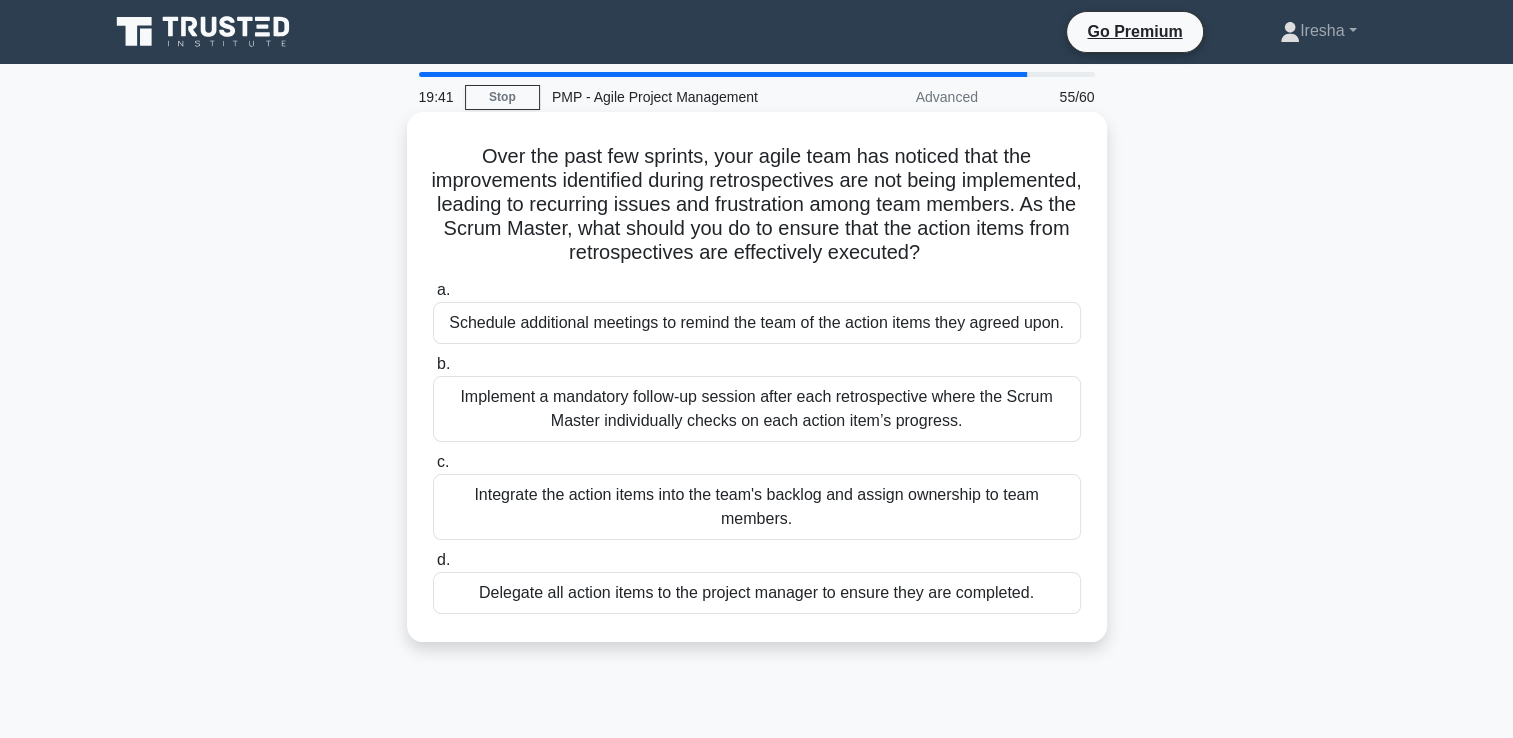 click on "Implement a mandatory follow-up session after each retrospective where the Scrum Master individually checks on each action item’s progress." at bounding box center [757, 409] 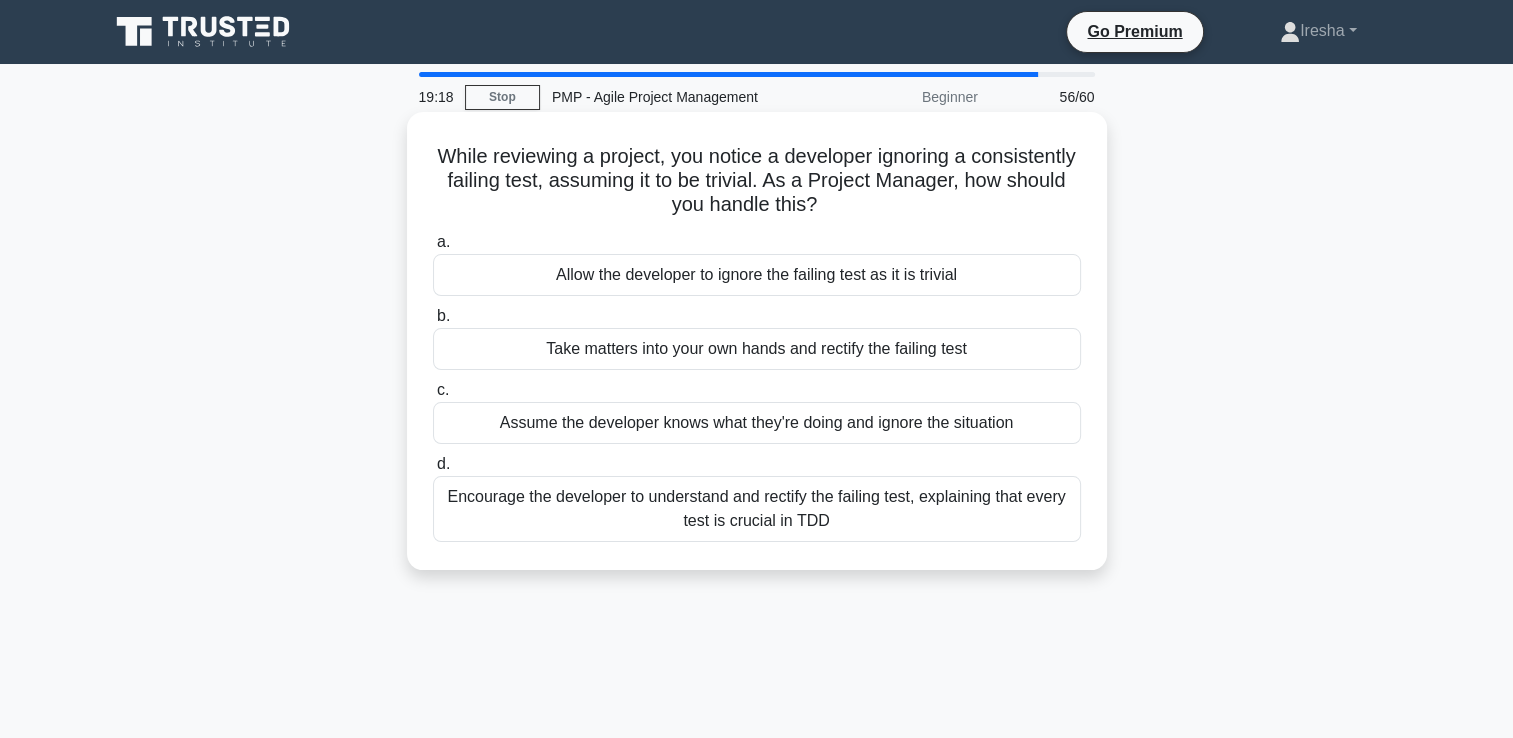 click on "Encourage the developer to understand and rectify the failing test, explaining that every test is crucial in TDD" at bounding box center (757, 509) 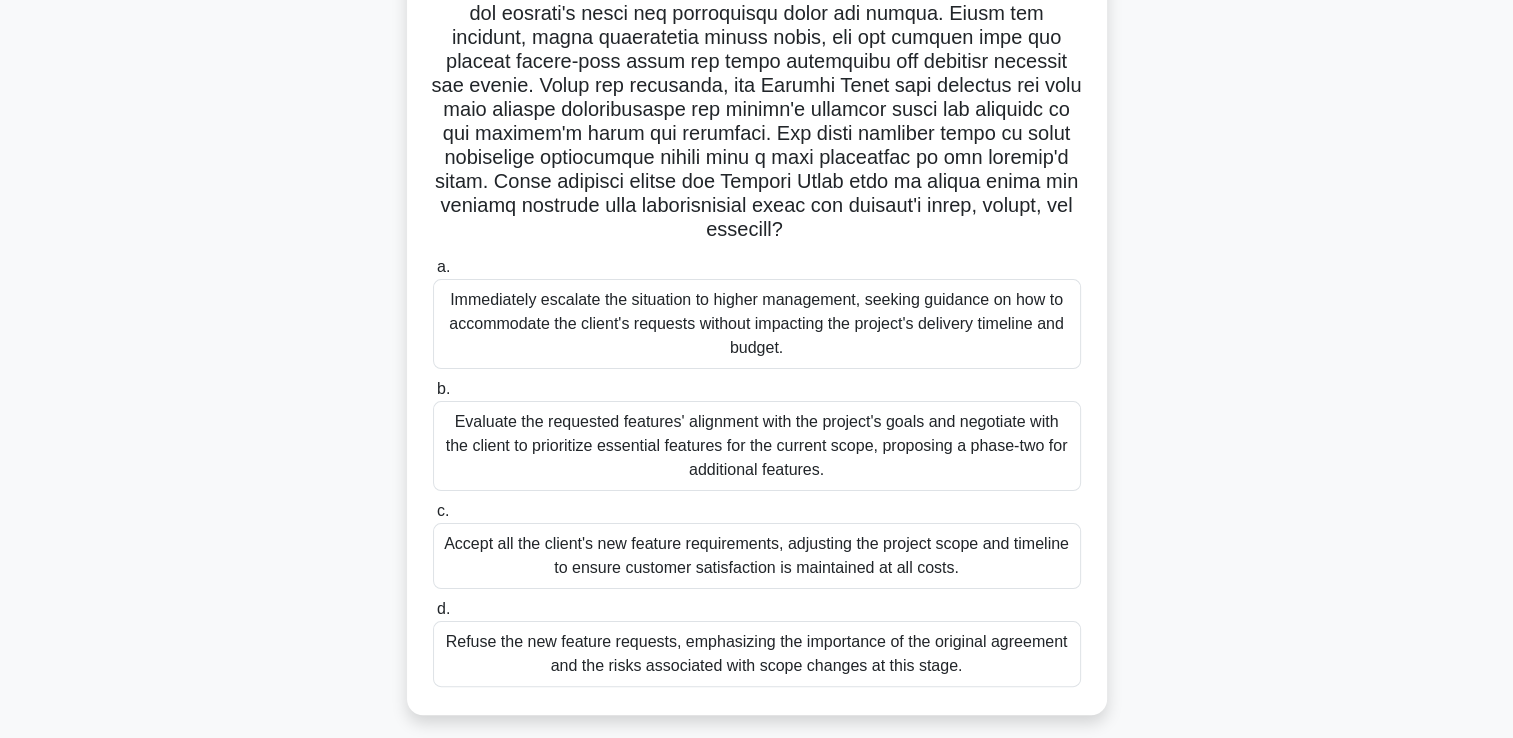 scroll, scrollTop: 291, scrollLeft: 0, axis: vertical 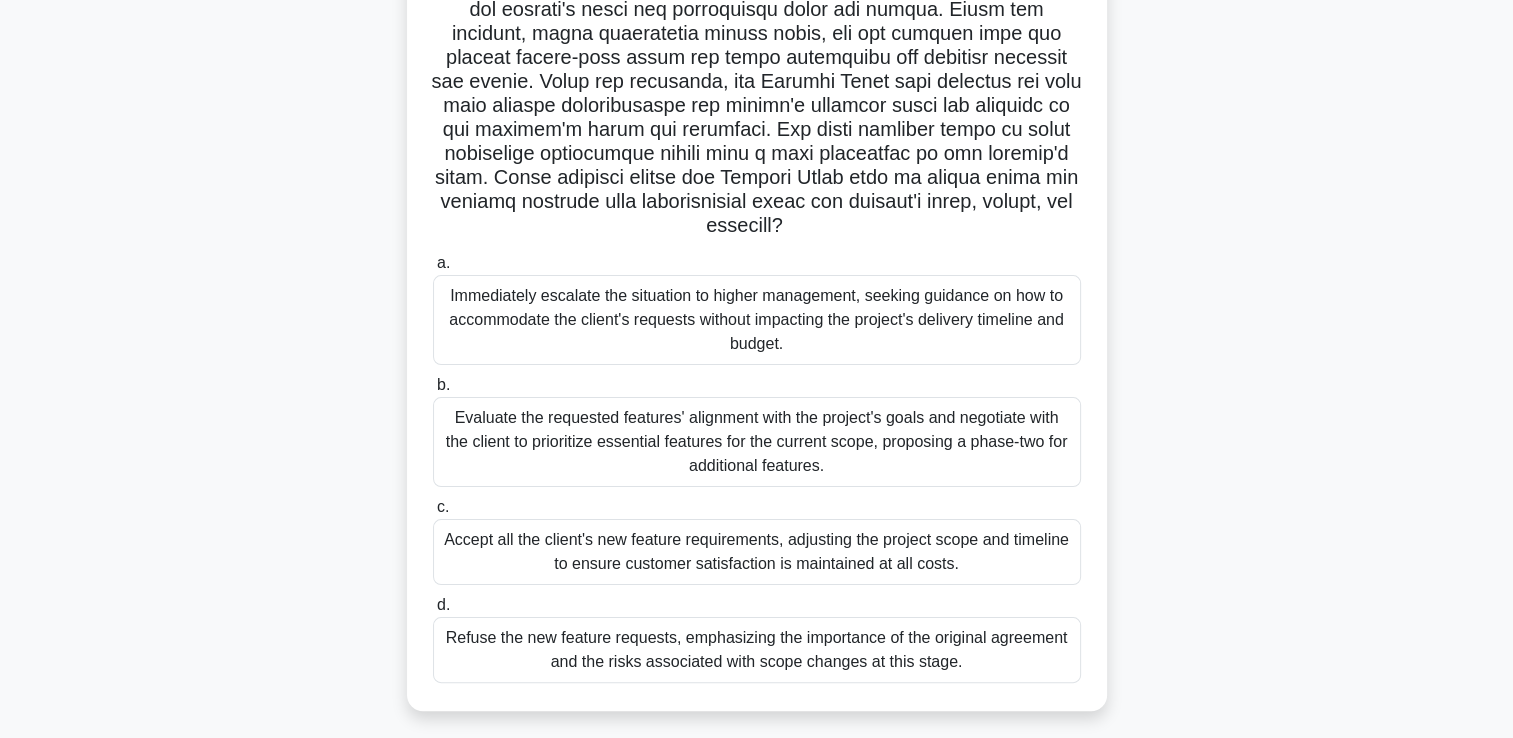 click on "Evaluate the requested features' alignment with the project's goals and negotiate with the client to prioritize essential features for the current scope, proposing a phase-two for additional features." at bounding box center [757, 442] 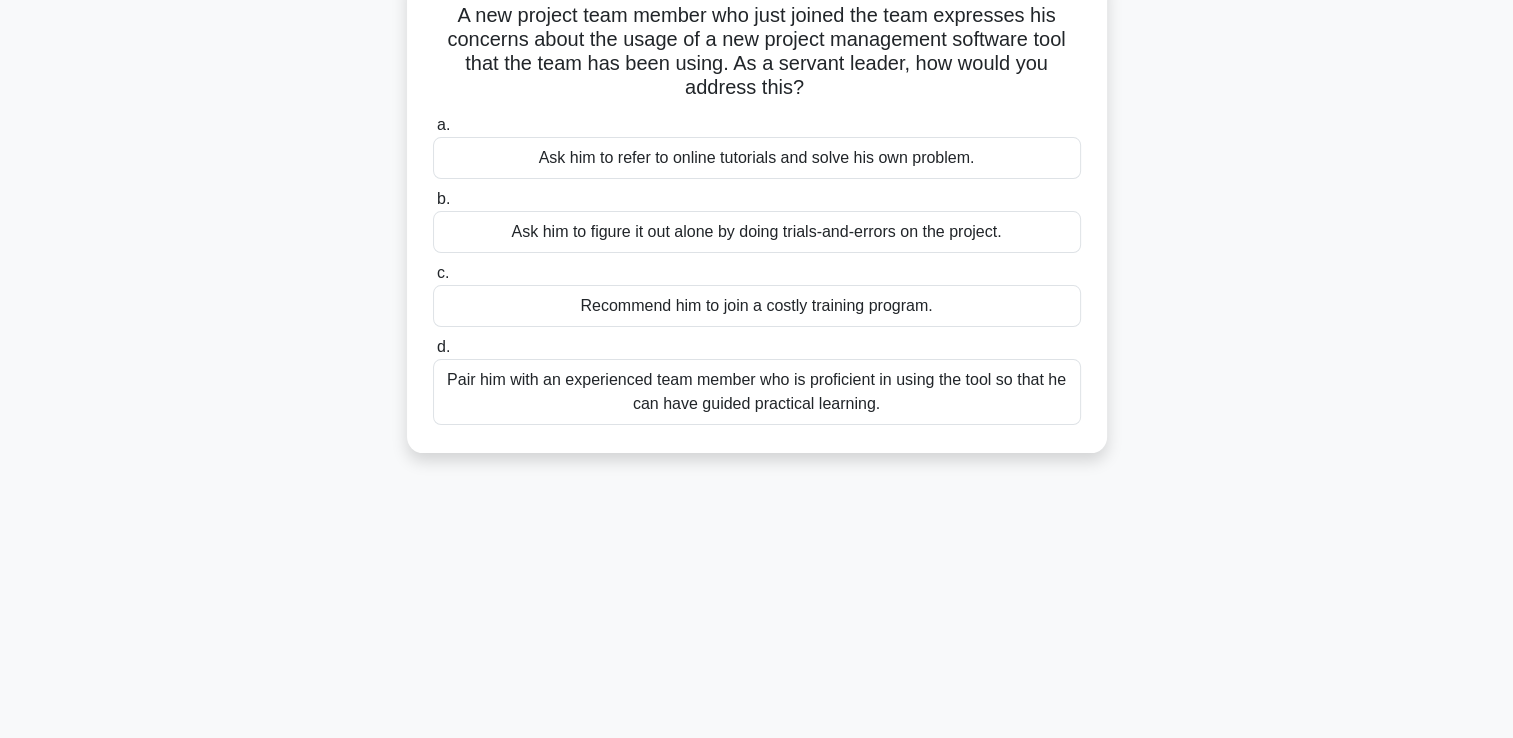 scroll, scrollTop: 0, scrollLeft: 0, axis: both 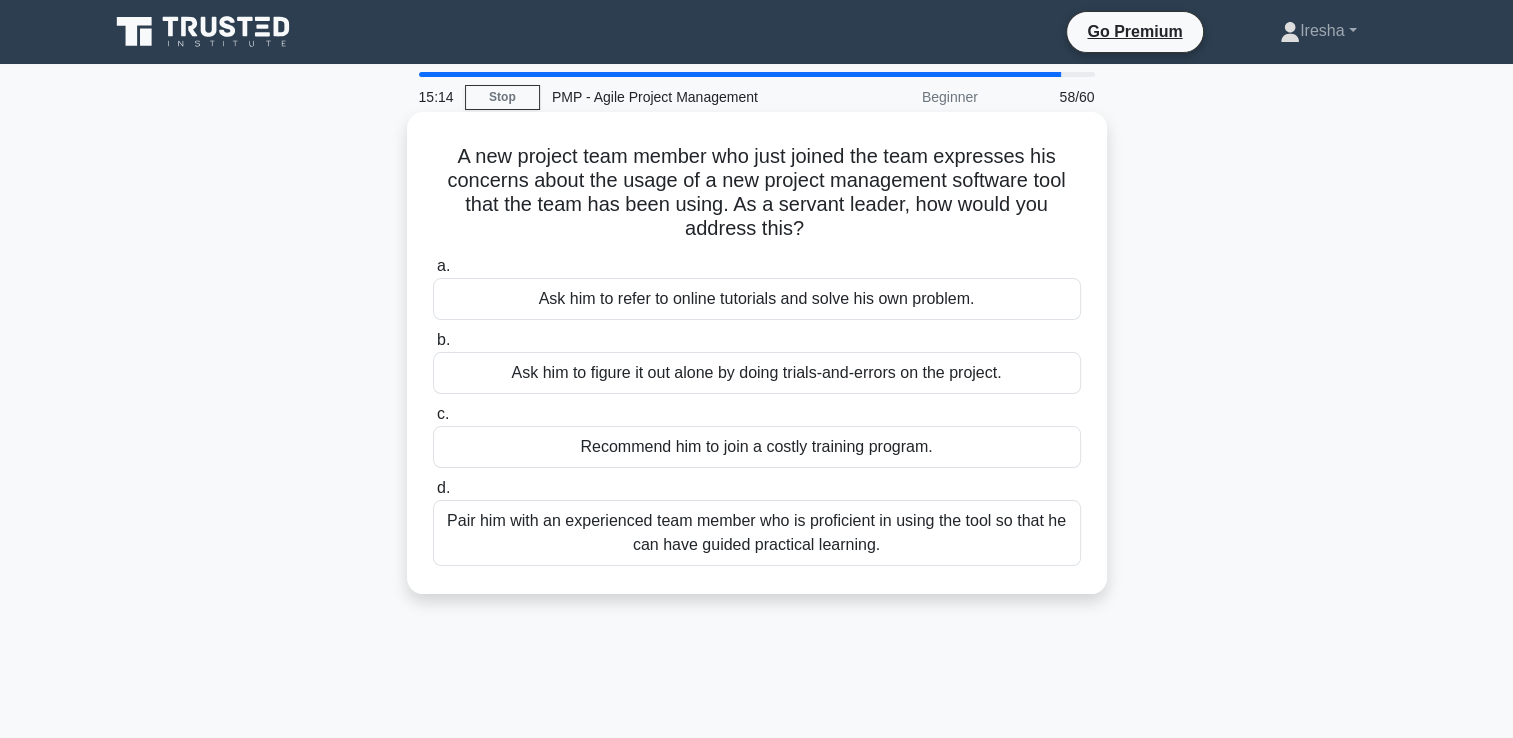 click on "Pair him with an experienced team member who is proficient in using the tool so that he can have guided practical learning." at bounding box center (757, 533) 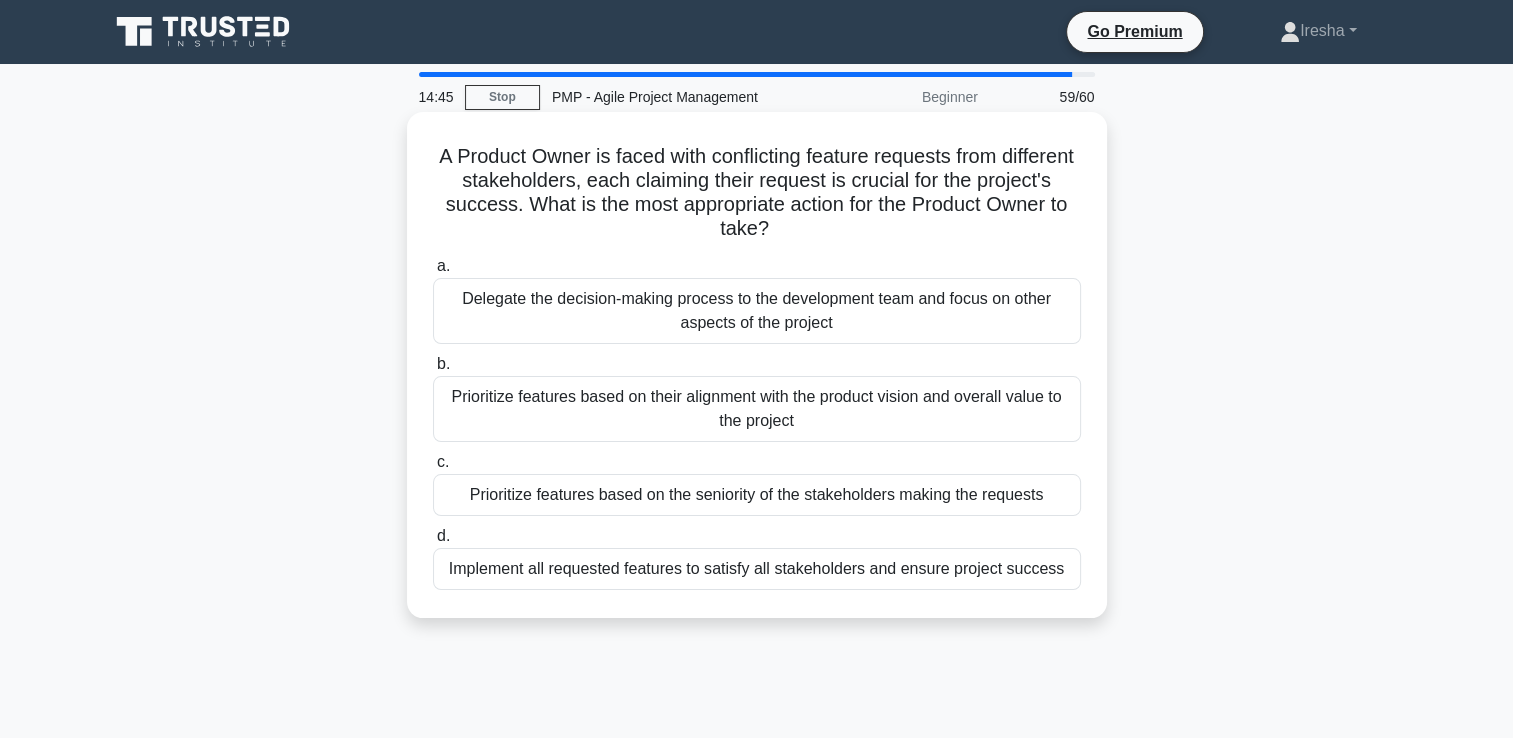 click on "Prioritize features based on their alignment with the product vision and overall value to the project" at bounding box center [757, 409] 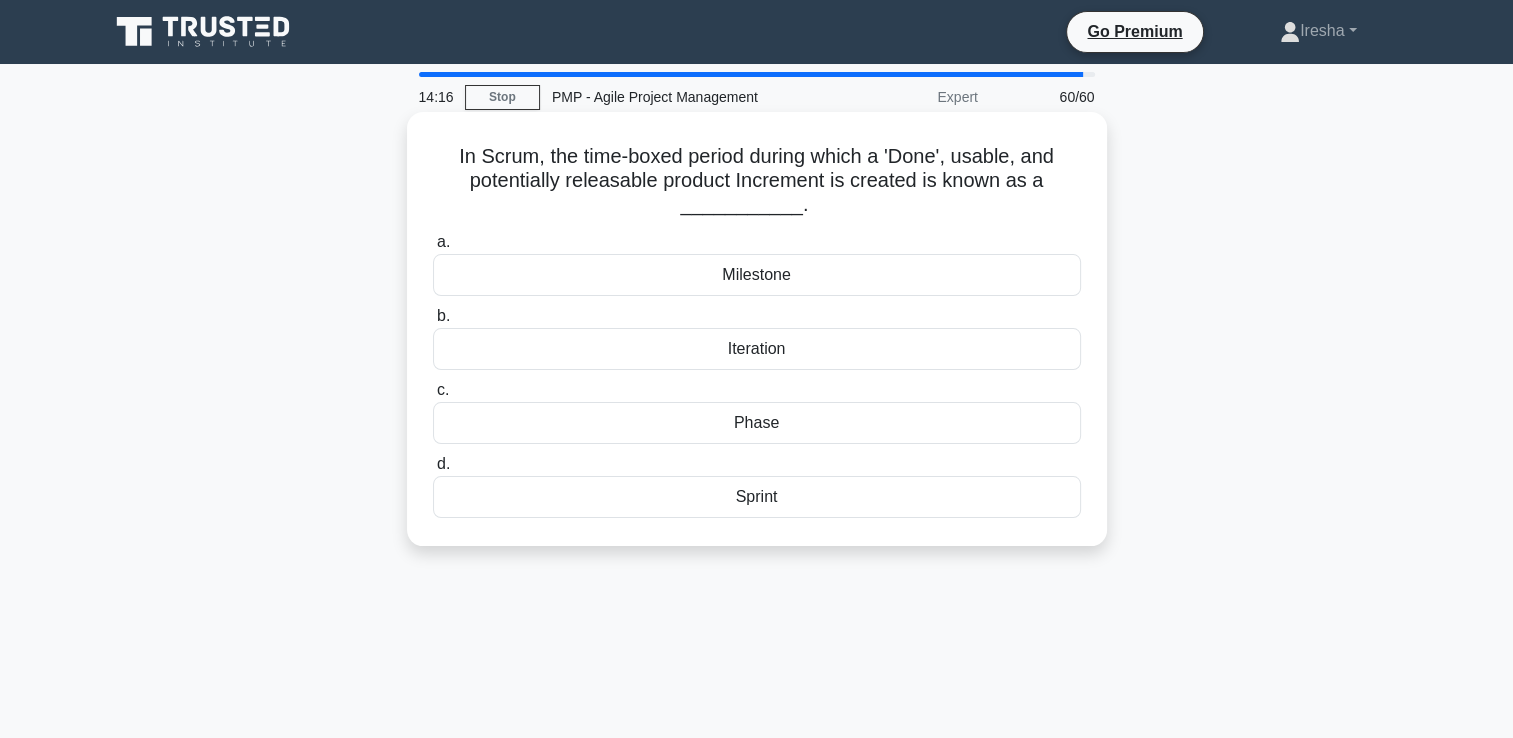 click on "Sprint" at bounding box center [757, 497] 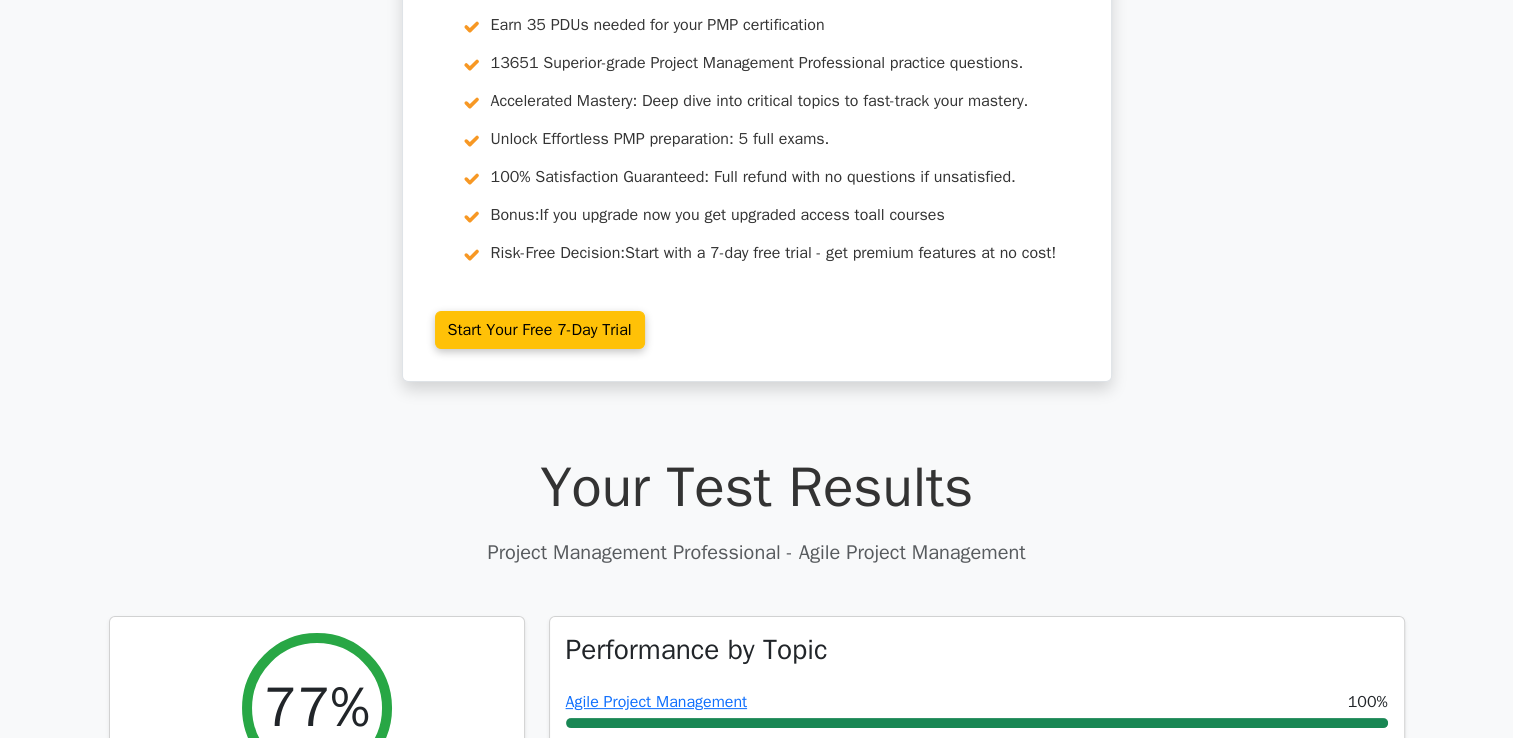 scroll, scrollTop: 0, scrollLeft: 0, axis: both 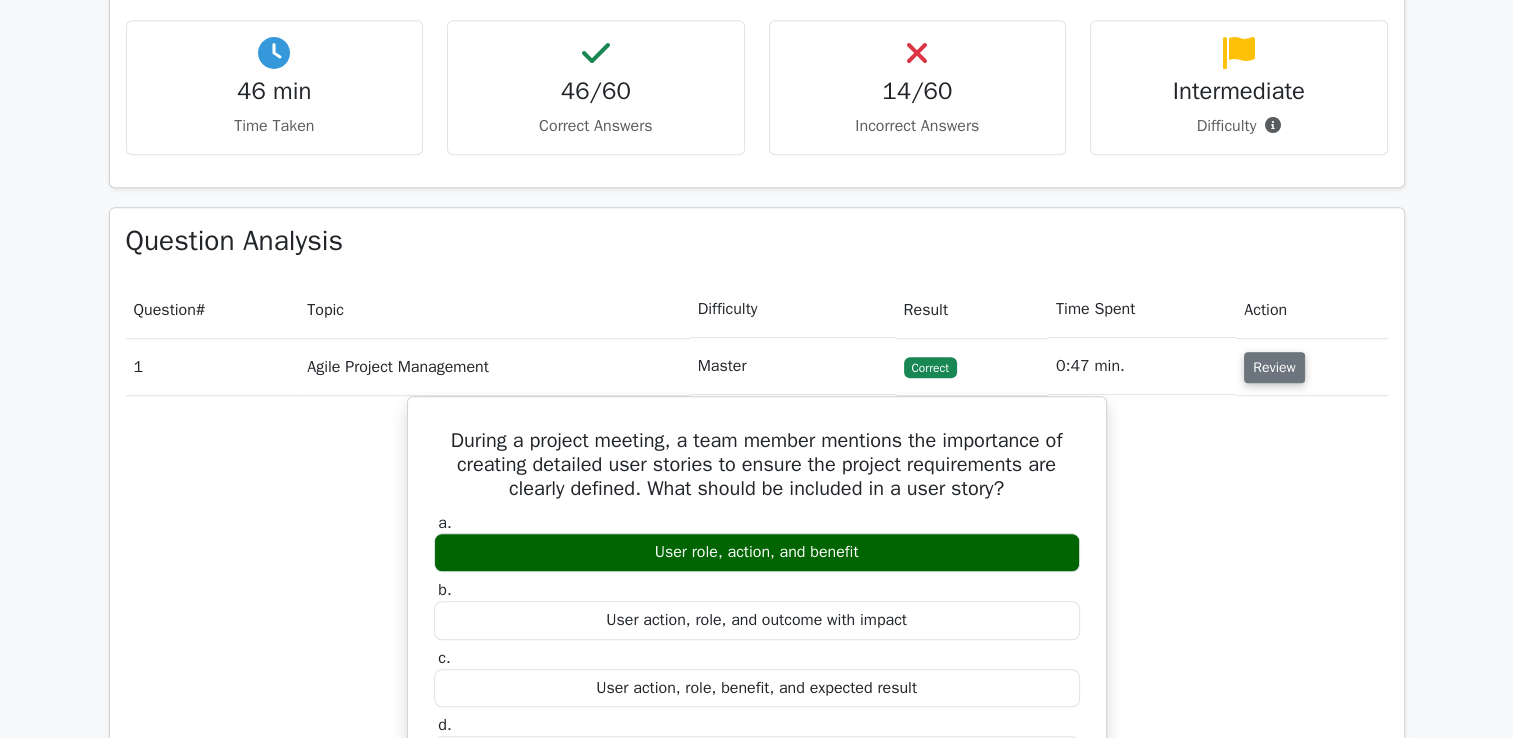 click on "Review" at bounding box center (1274, 367) 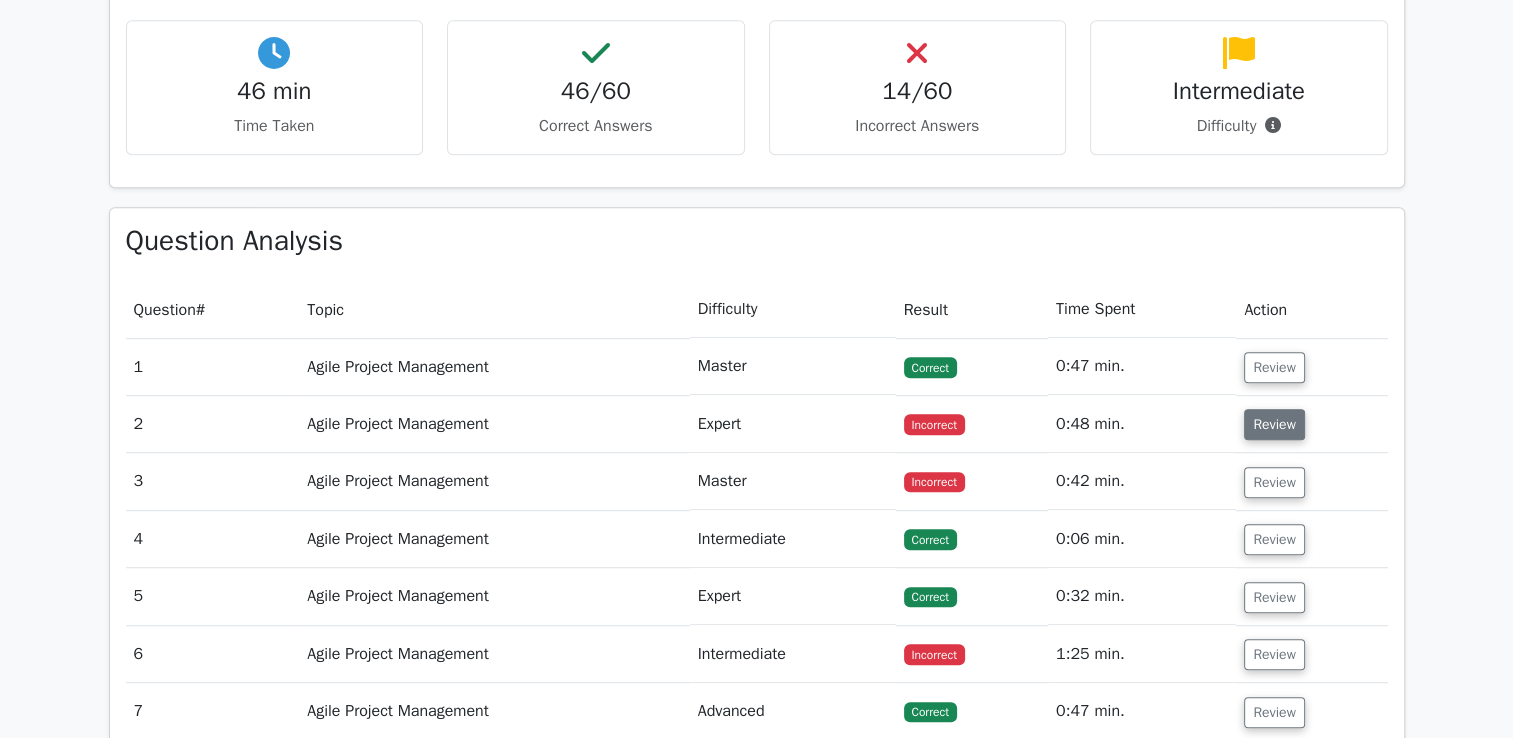 click on "Review" at bounding box center (1274, 424) 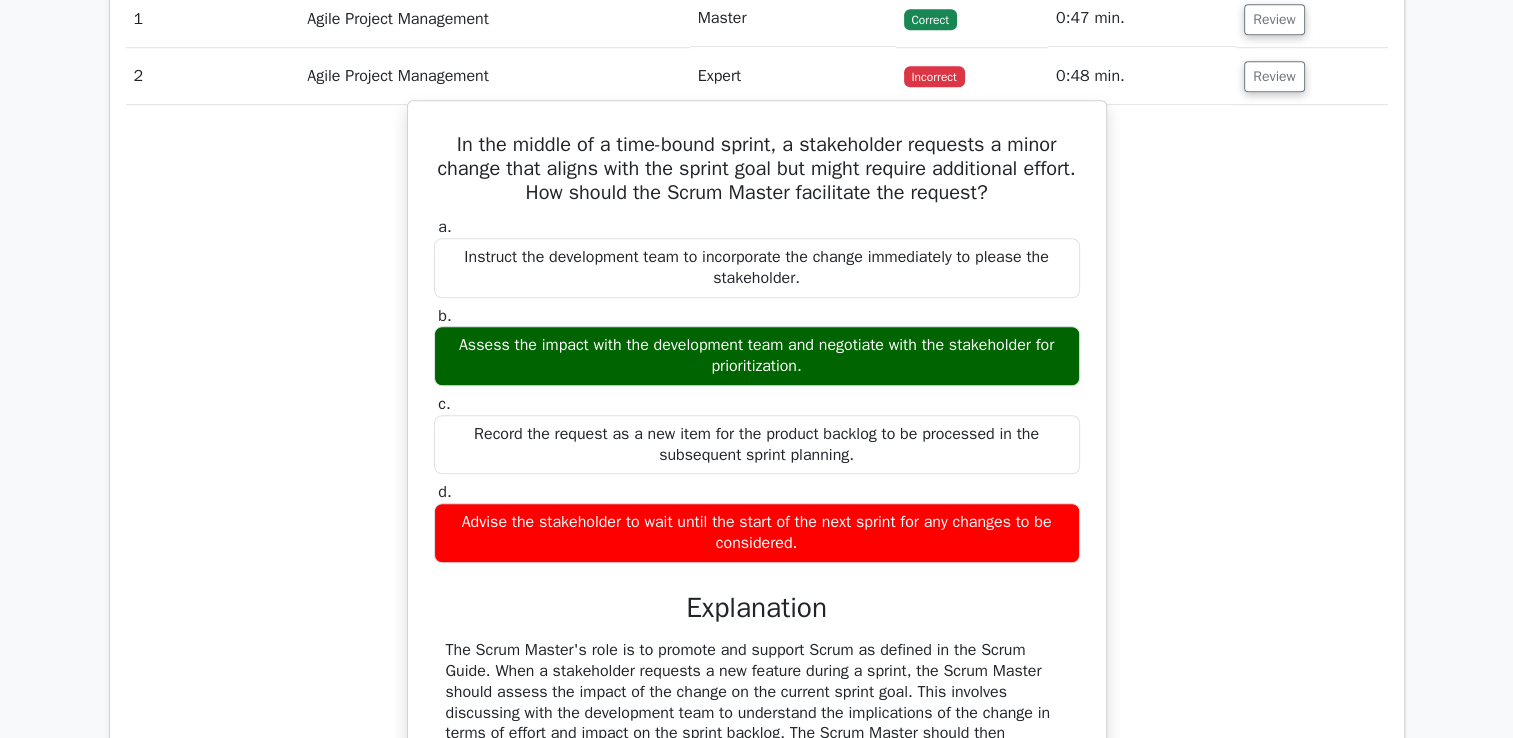 scroll, scrollTop: 1500, scrollLeft: 0, axis: vertical 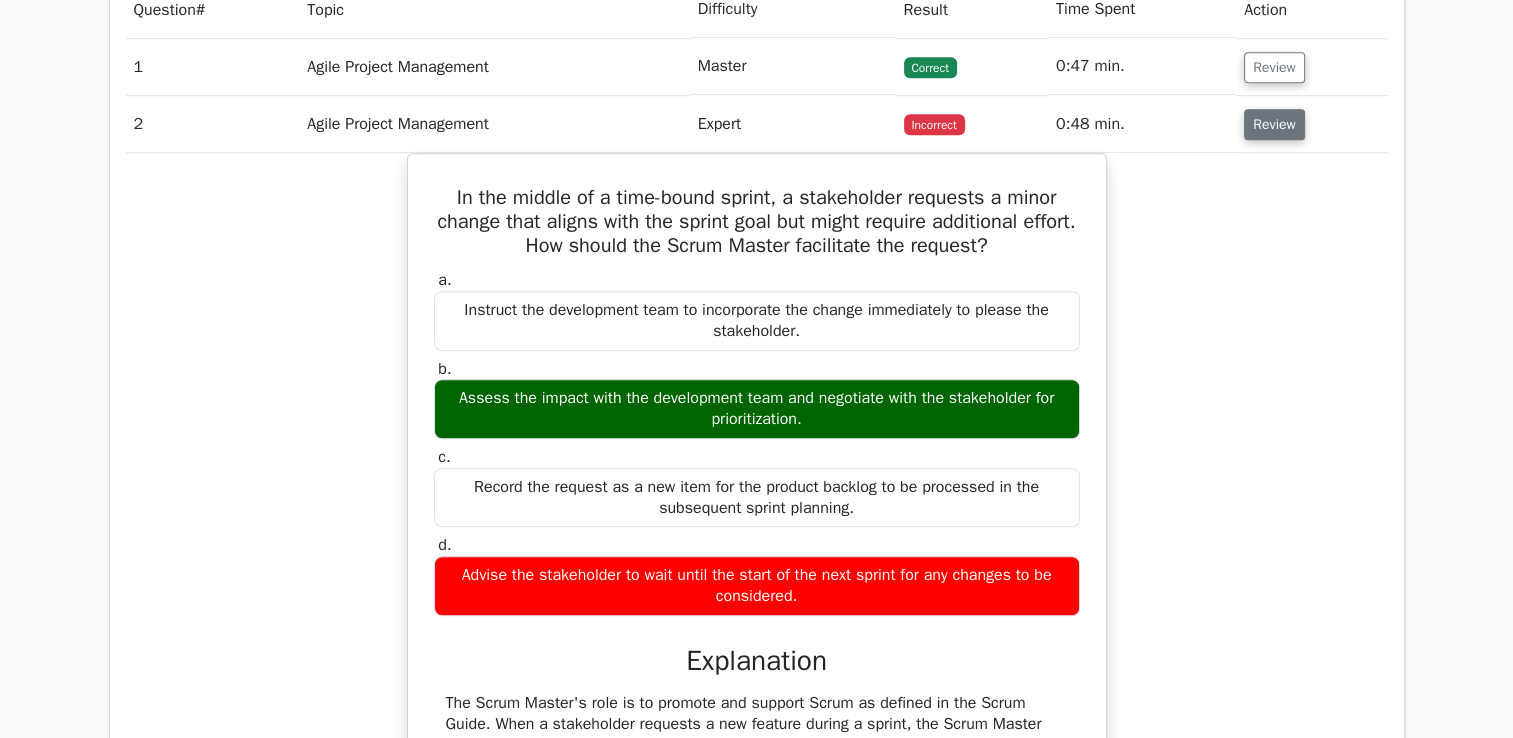 click on "Review" at bounding box center (1274, 124) 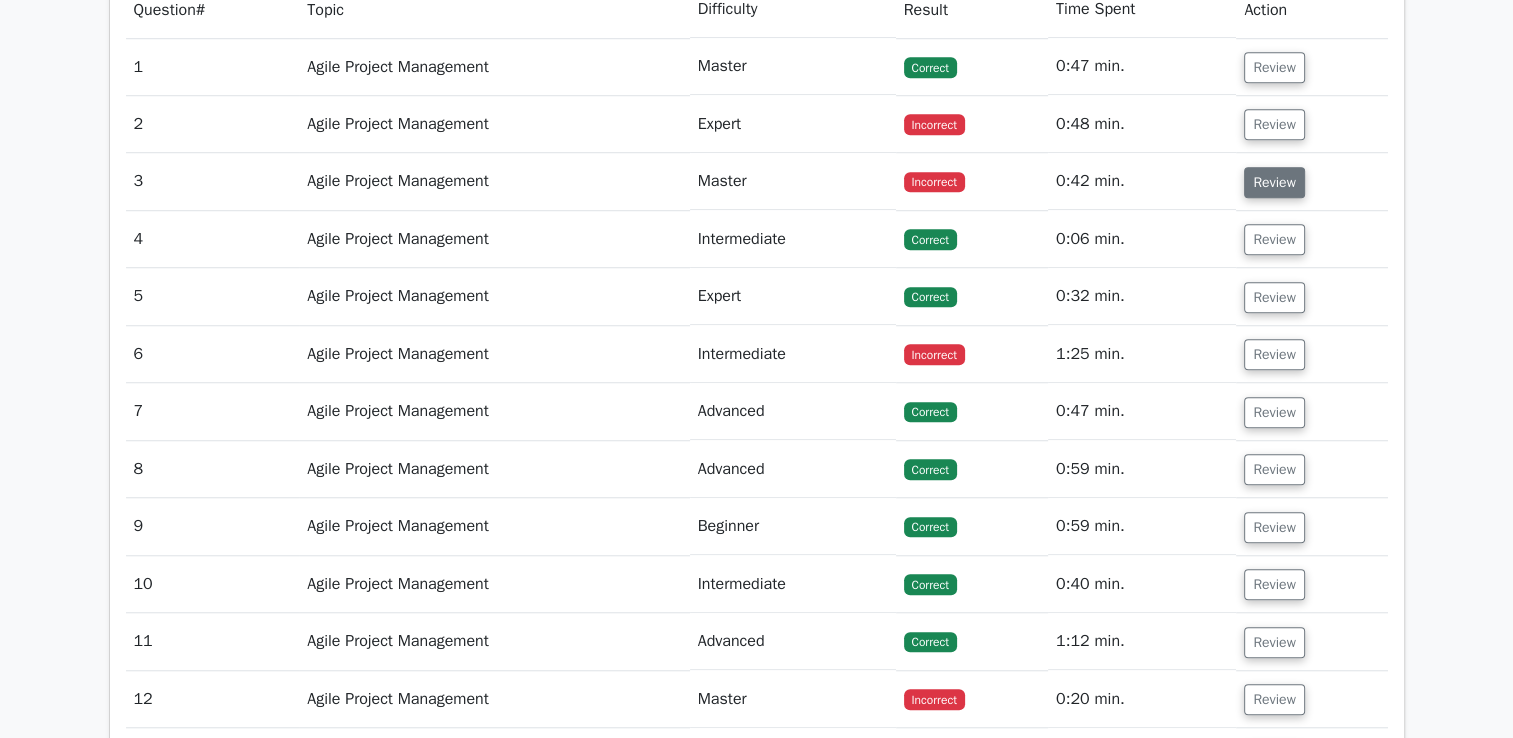 click on "Review" at bounding box center [1274, 182] 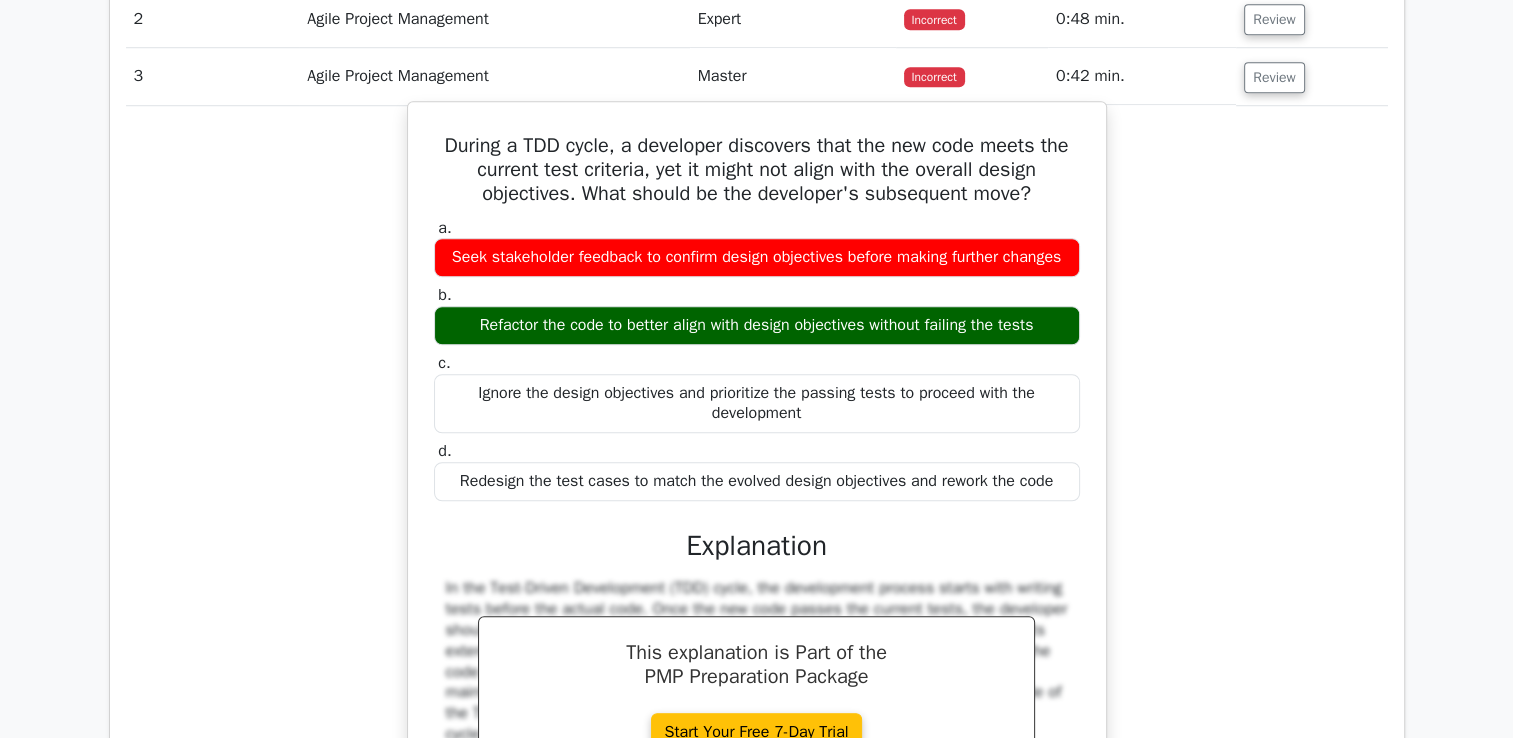 scroll, scrollTop: 1500, scrollLeft: 0, axis: vertical 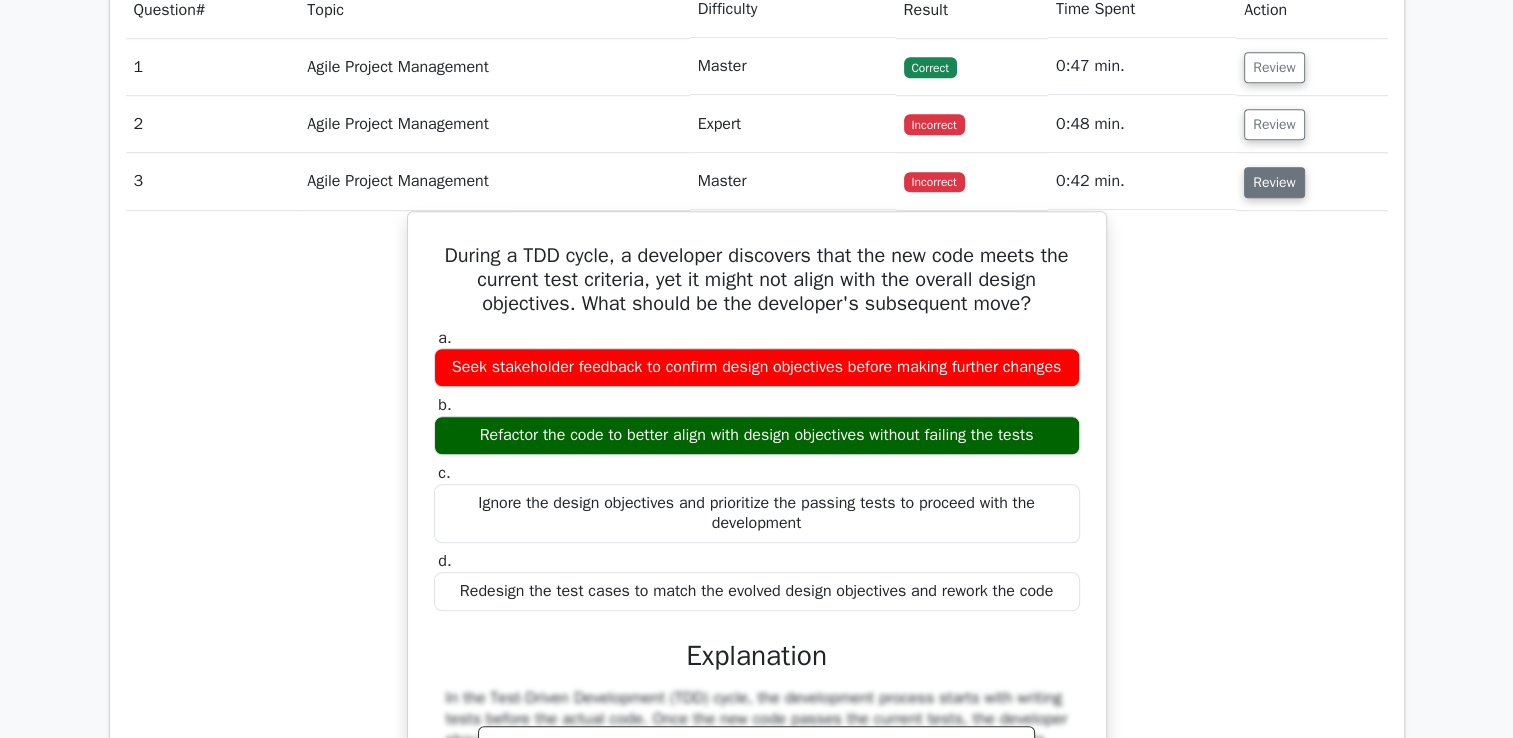 click on "Review" at bounding box center (1274, 182) 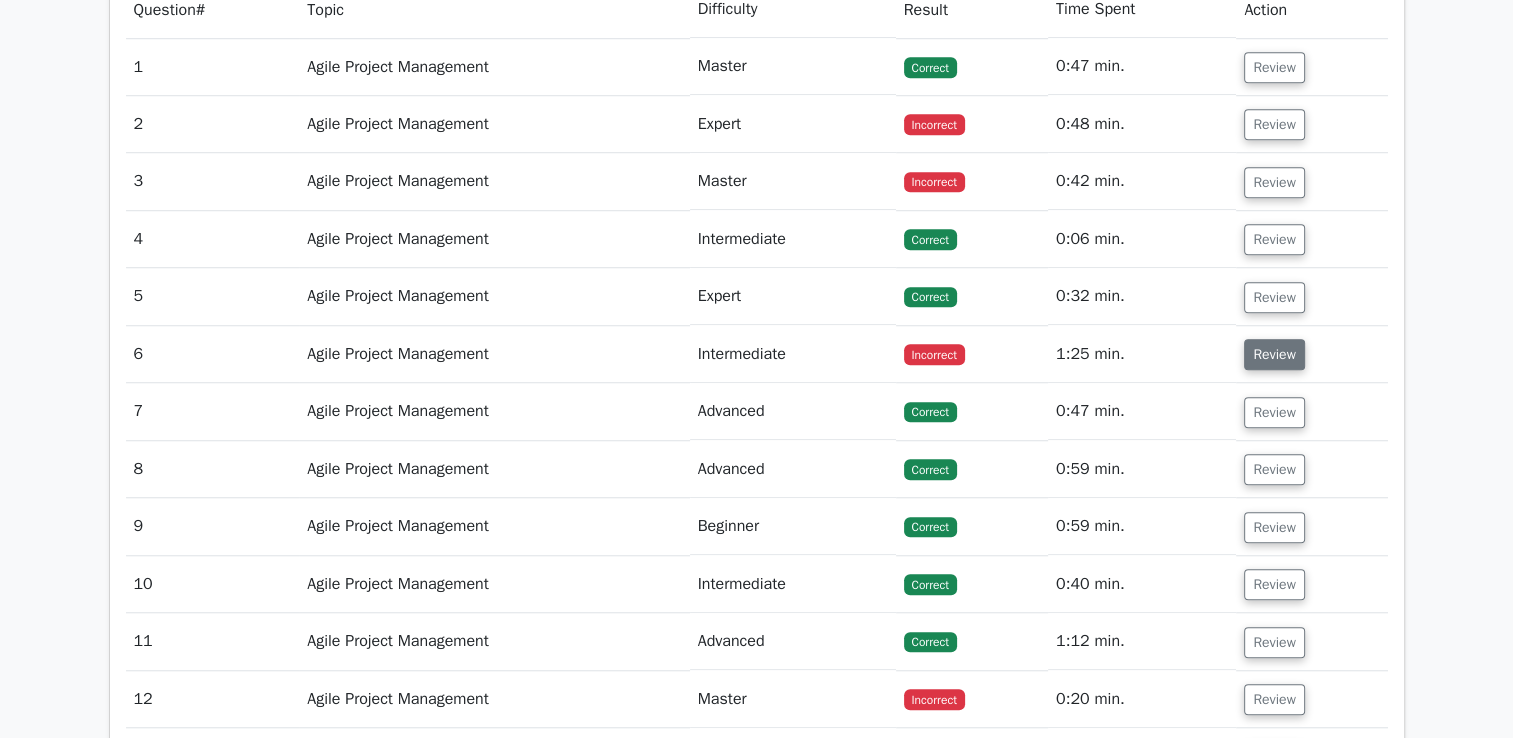 click on "Review" at bounding box center [1274, 354] 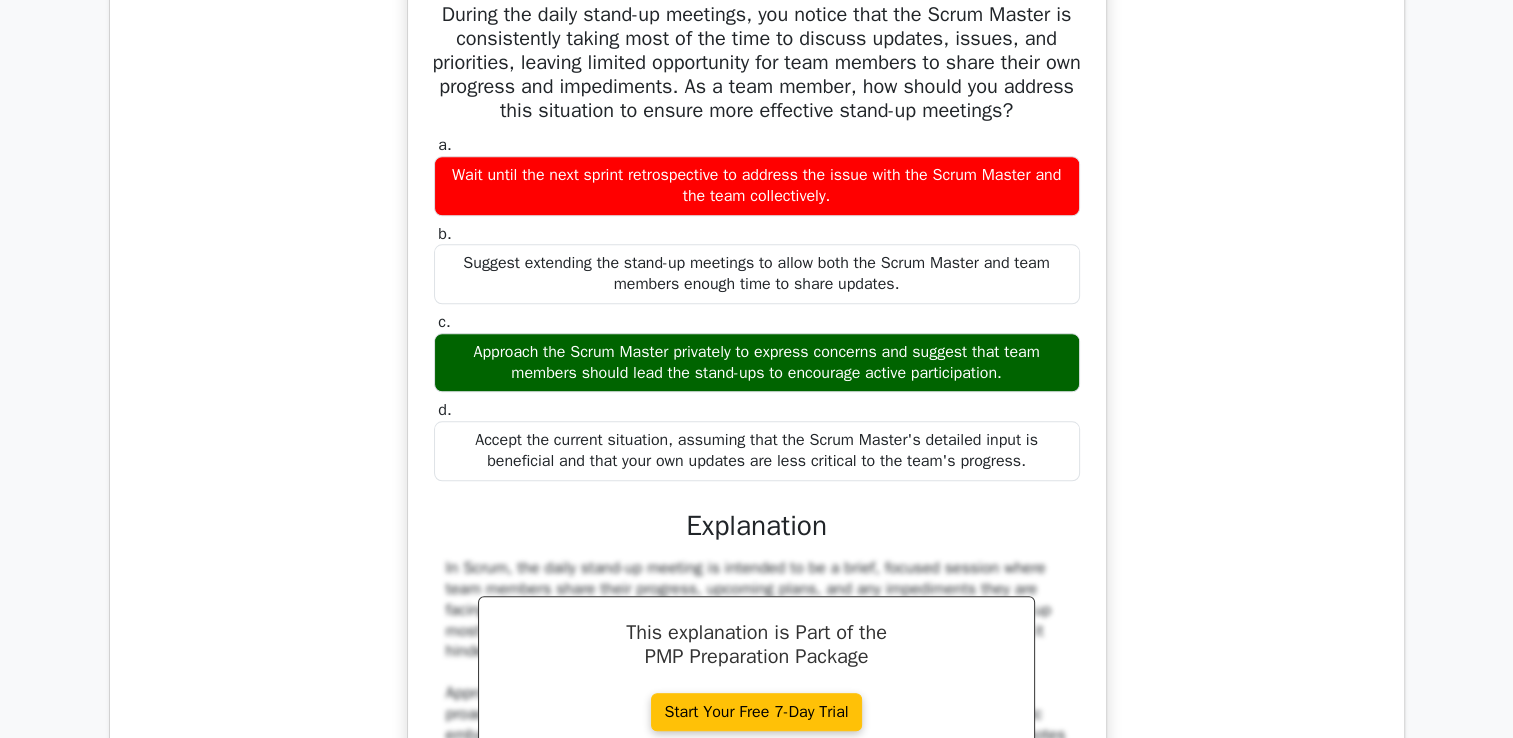 scroll, scrollTop: 1800, scrollLeft: 0, axis: vertical 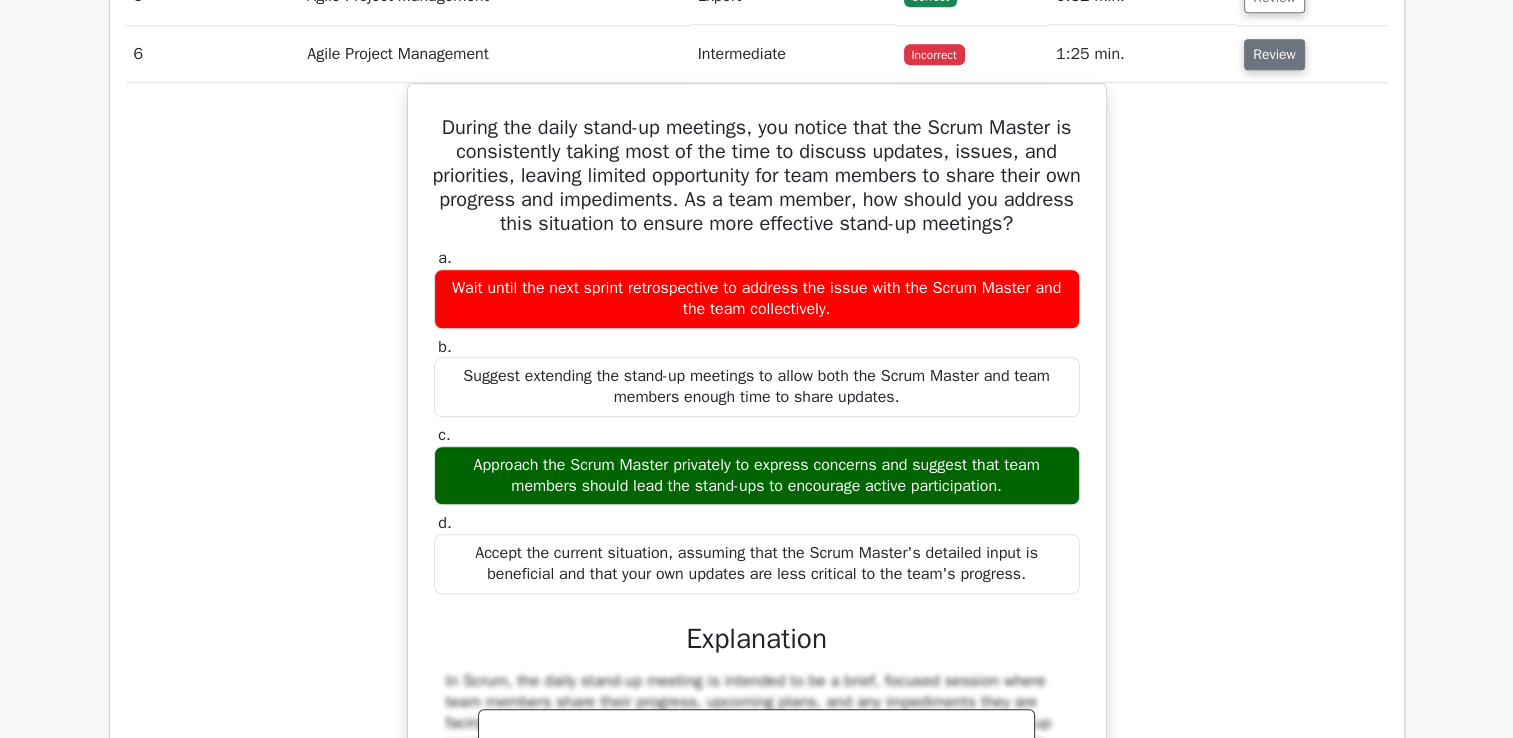 click on "Review" at bounding box center (1274, 54) 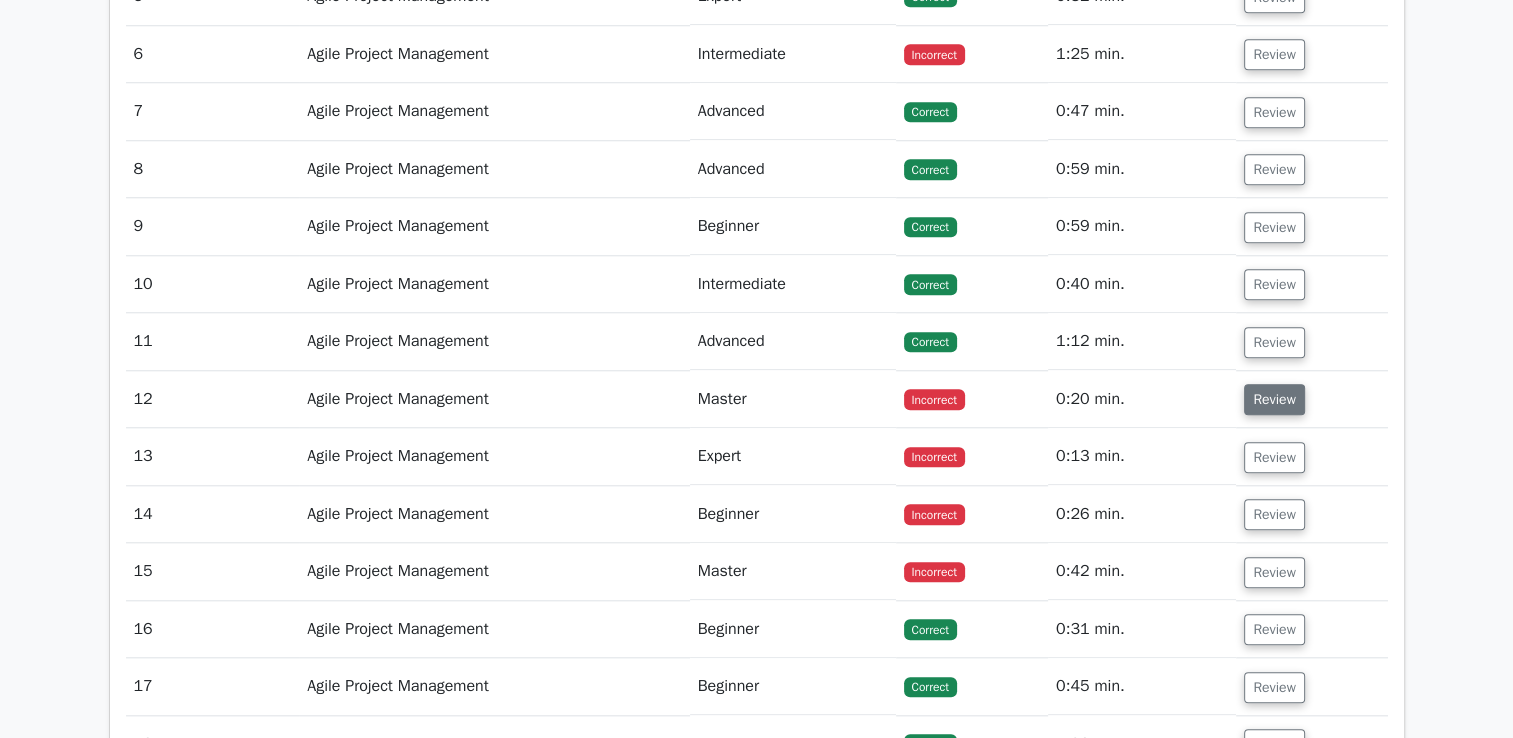 click on "Review" at bounding box center [1274, 399] 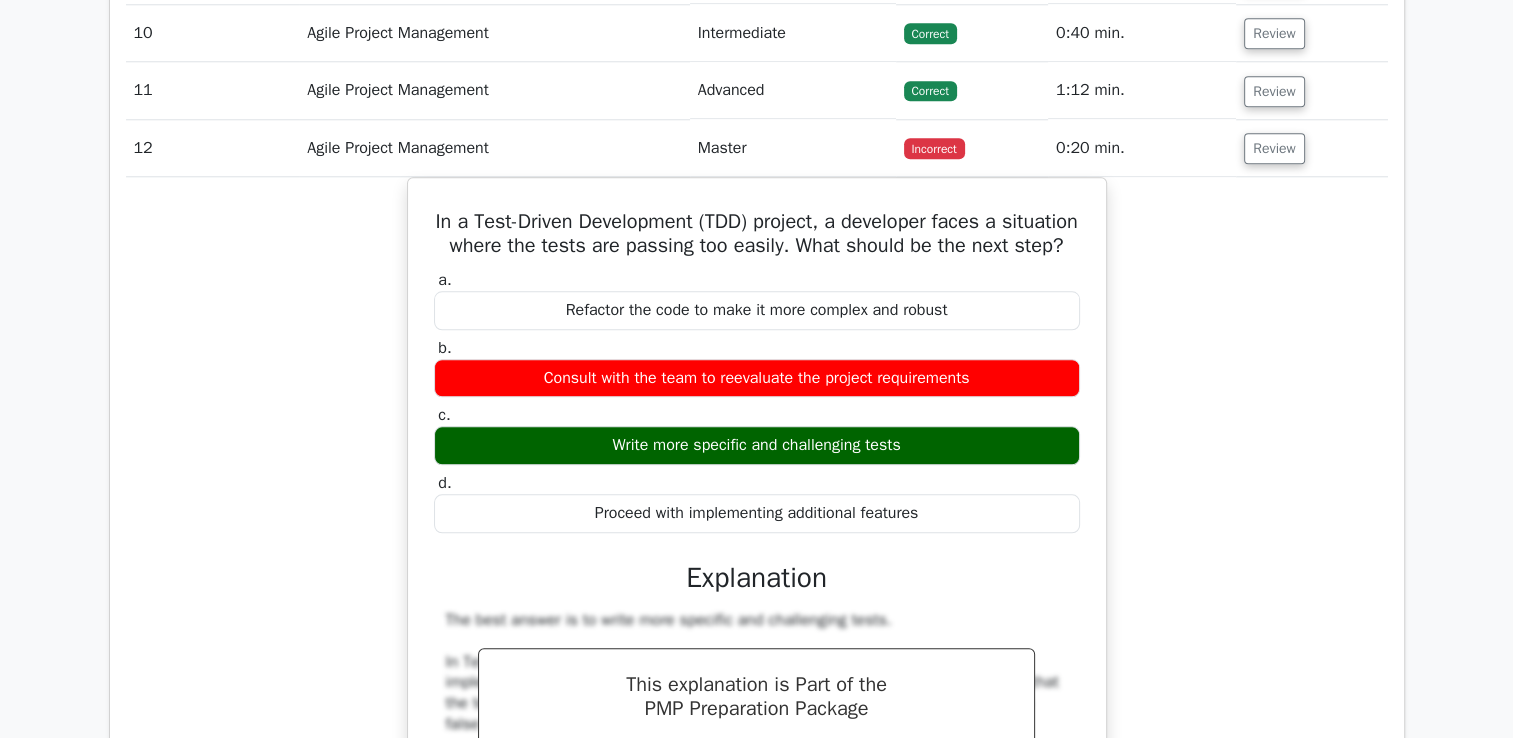 scroll, scrollTop: 1900, scrollLeft: 0, axis: vertical 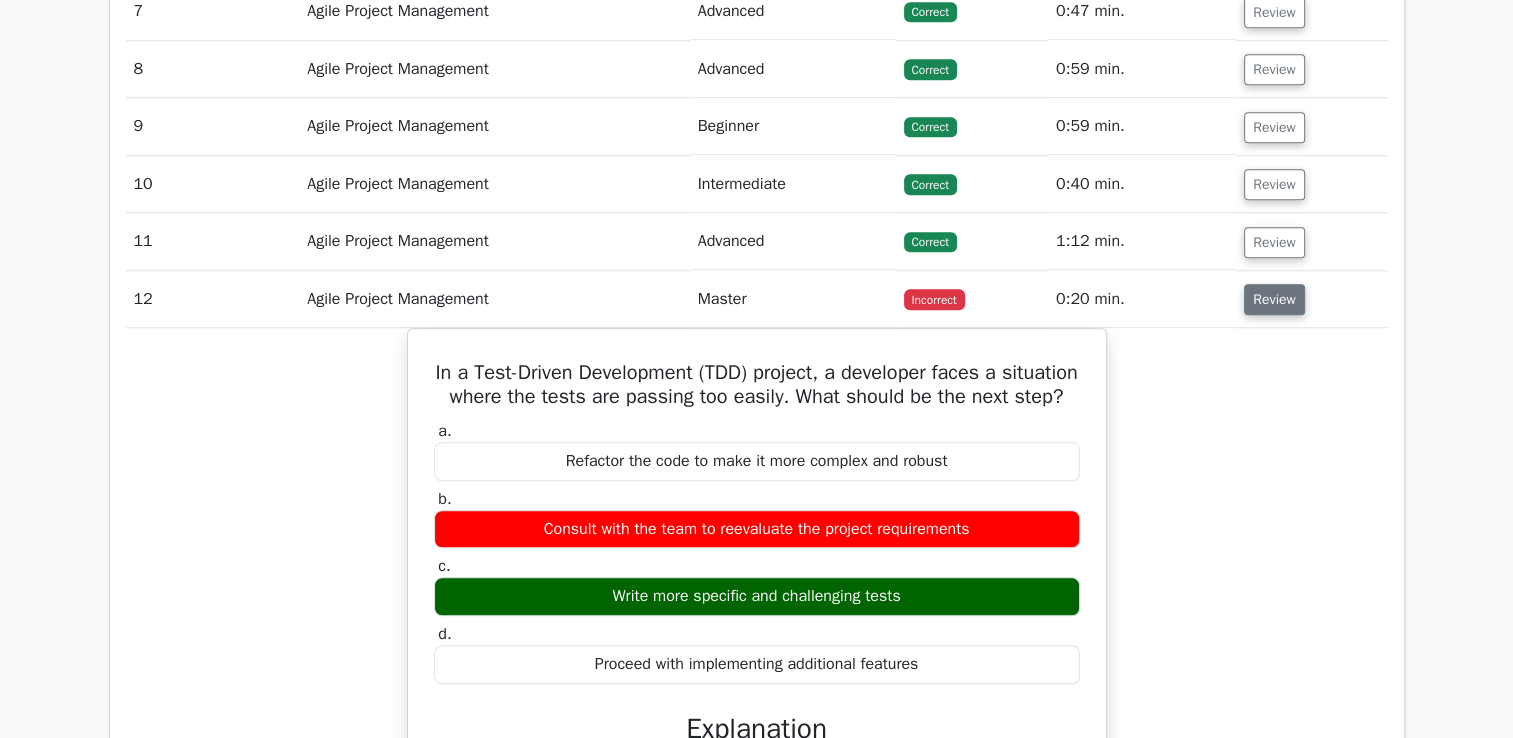 click on "Review" at bounding box center (1274, 299) 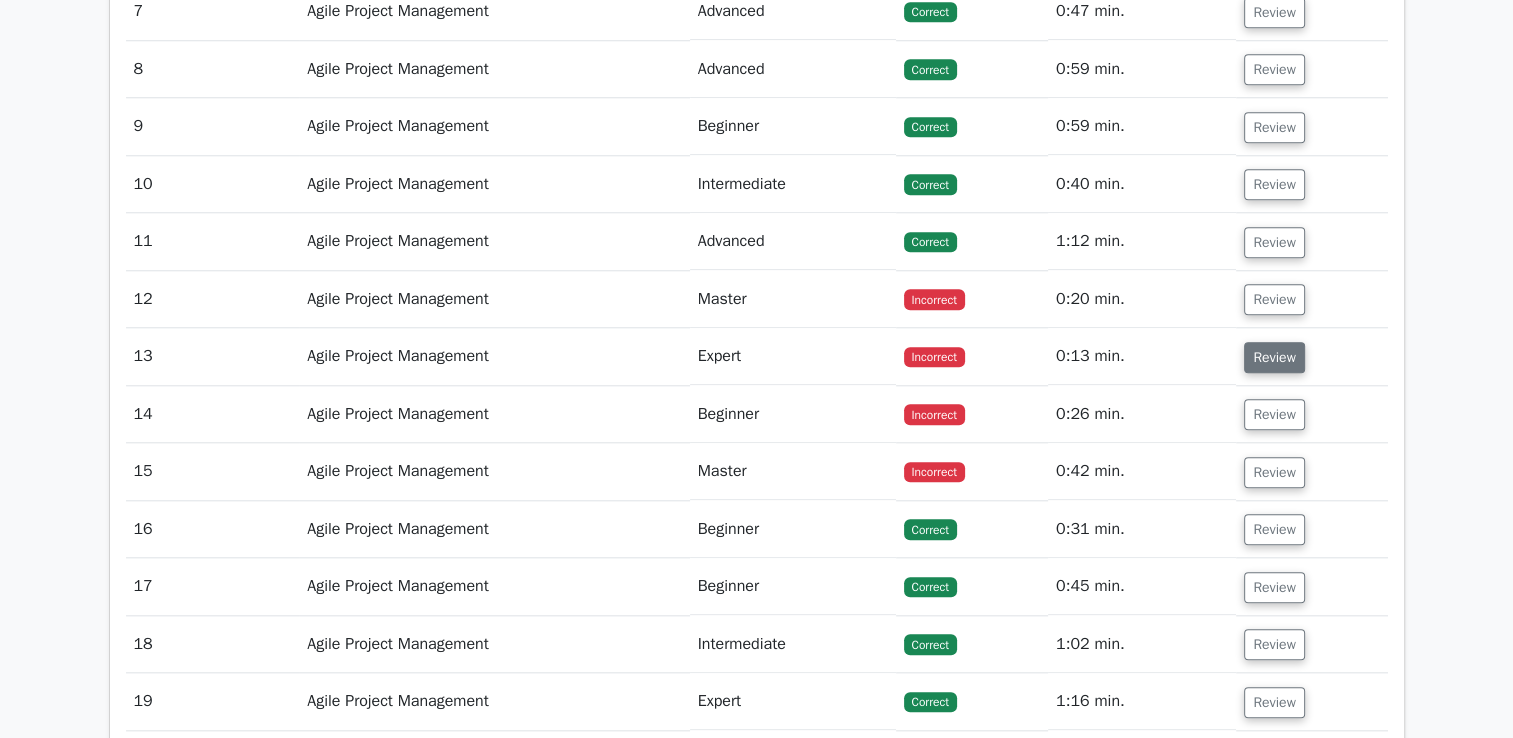 click on "Review" at bounding box center (1274, 357) 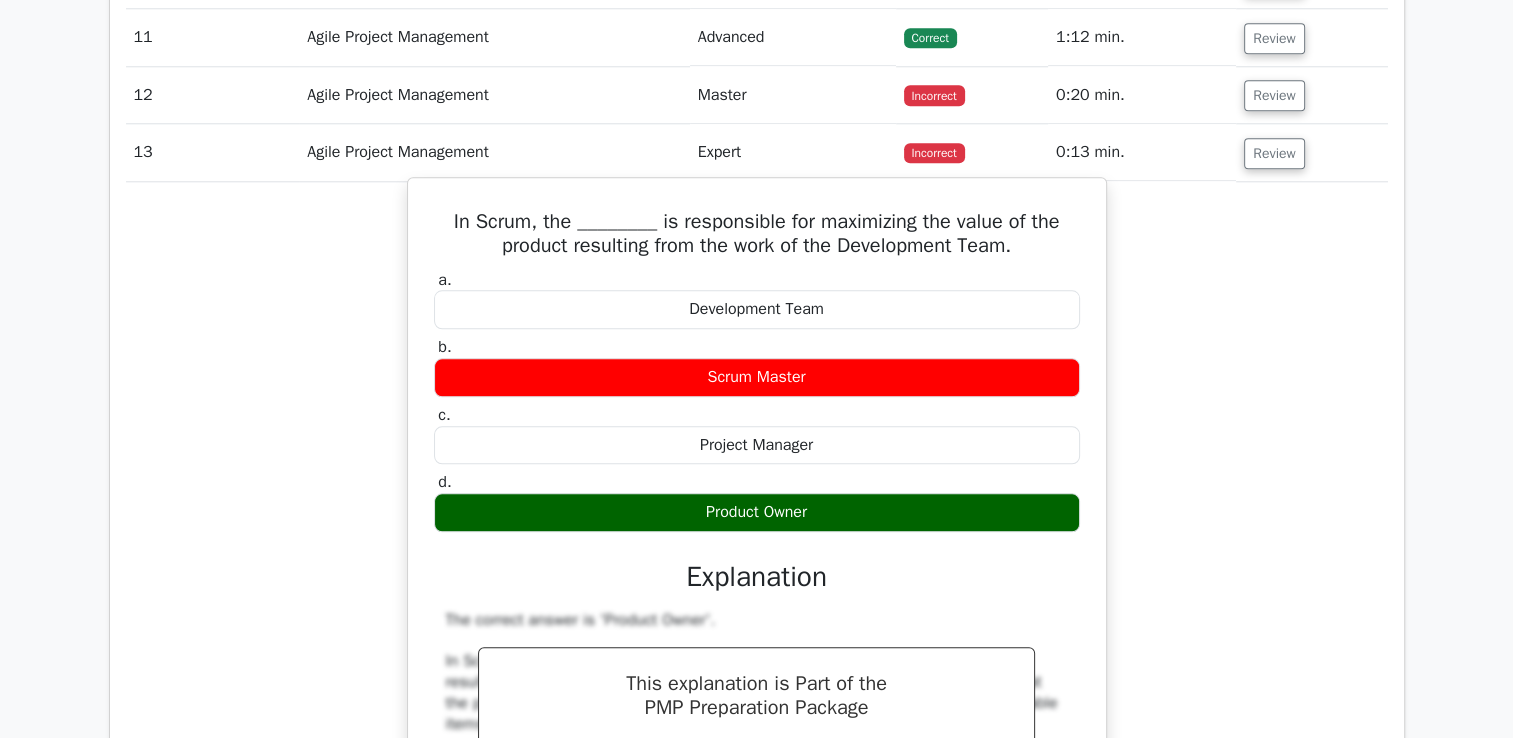 scroll, scrollTop: 2000, scrollLeft: 0, axis: vertical 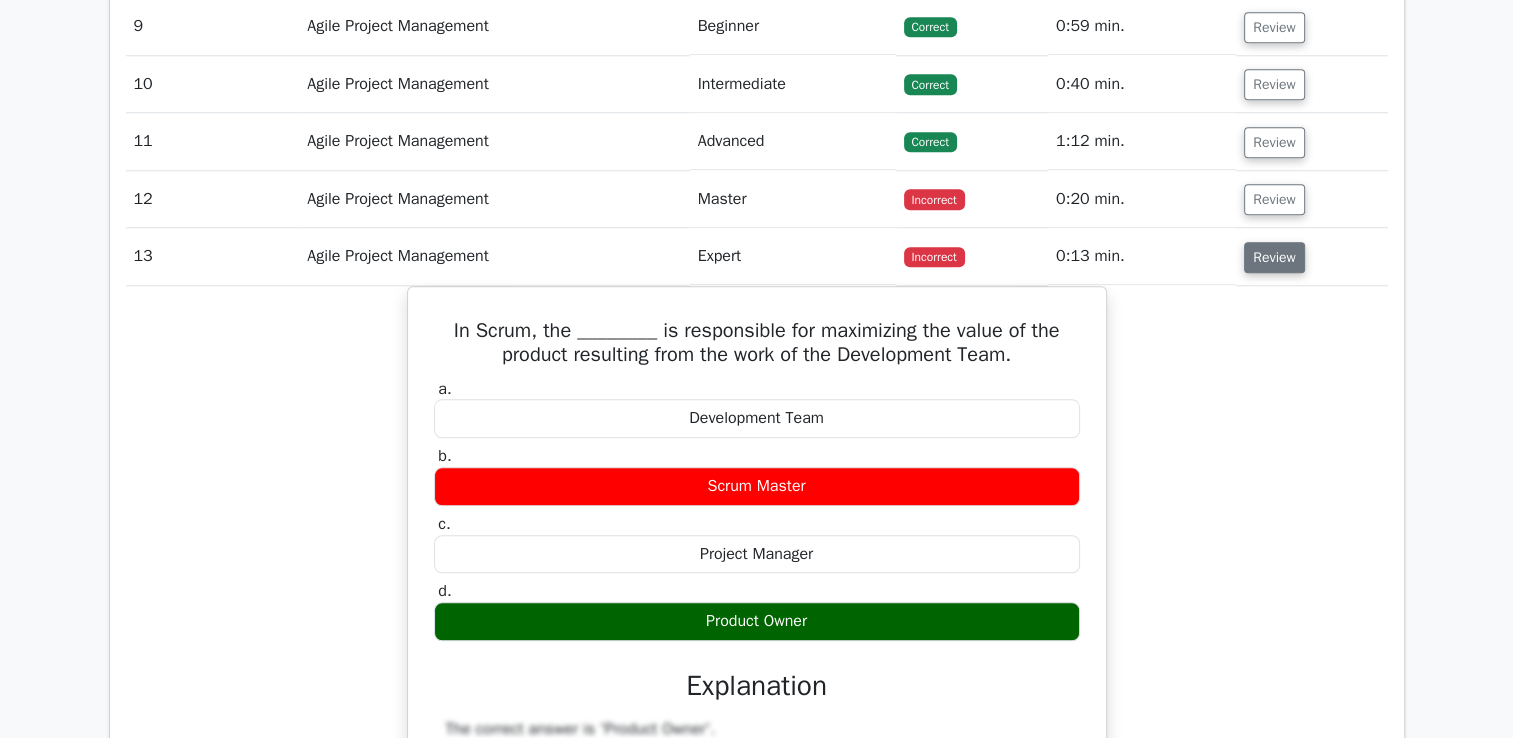click on "Review" at bounding box center [1274, 257] 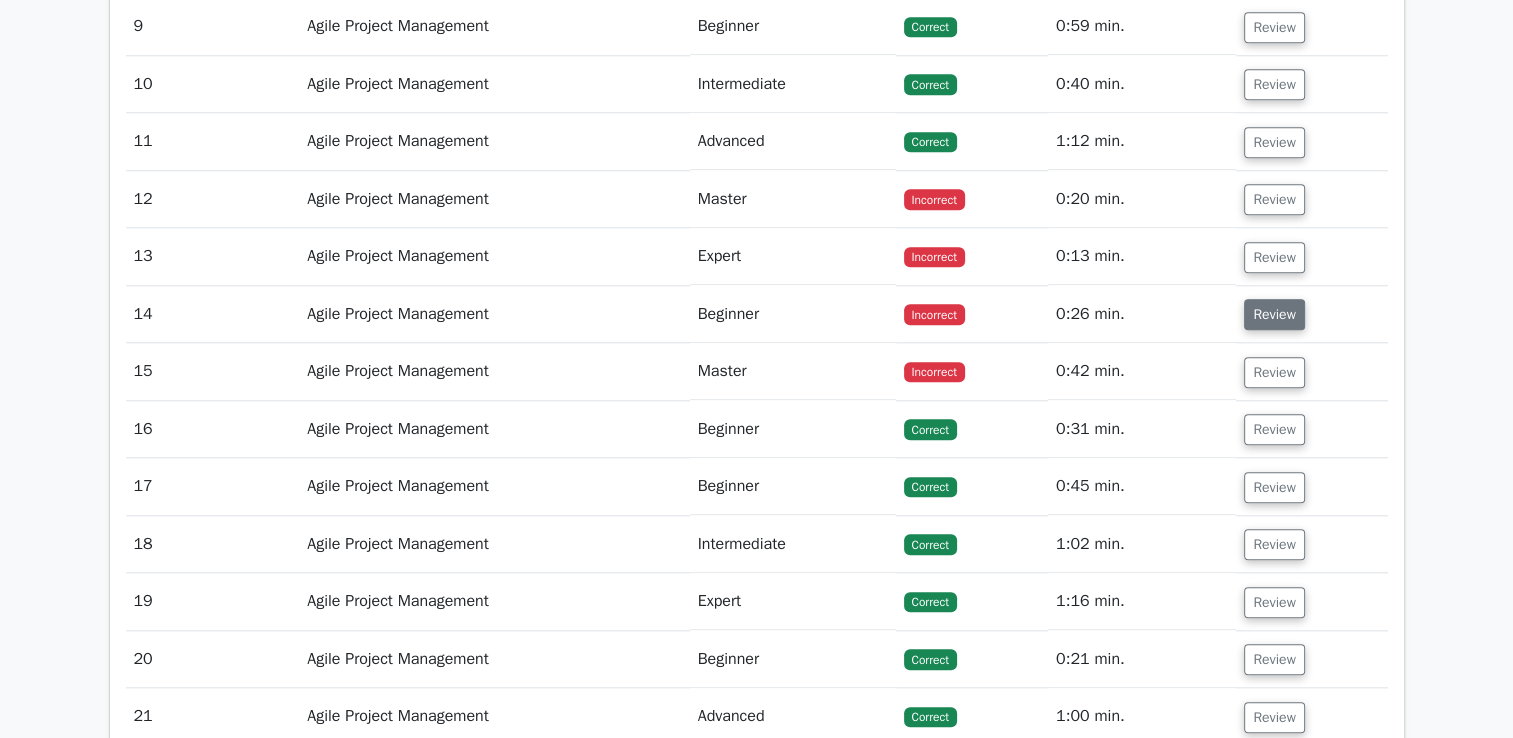 click on "Review" at bounding box center [1274, 314] 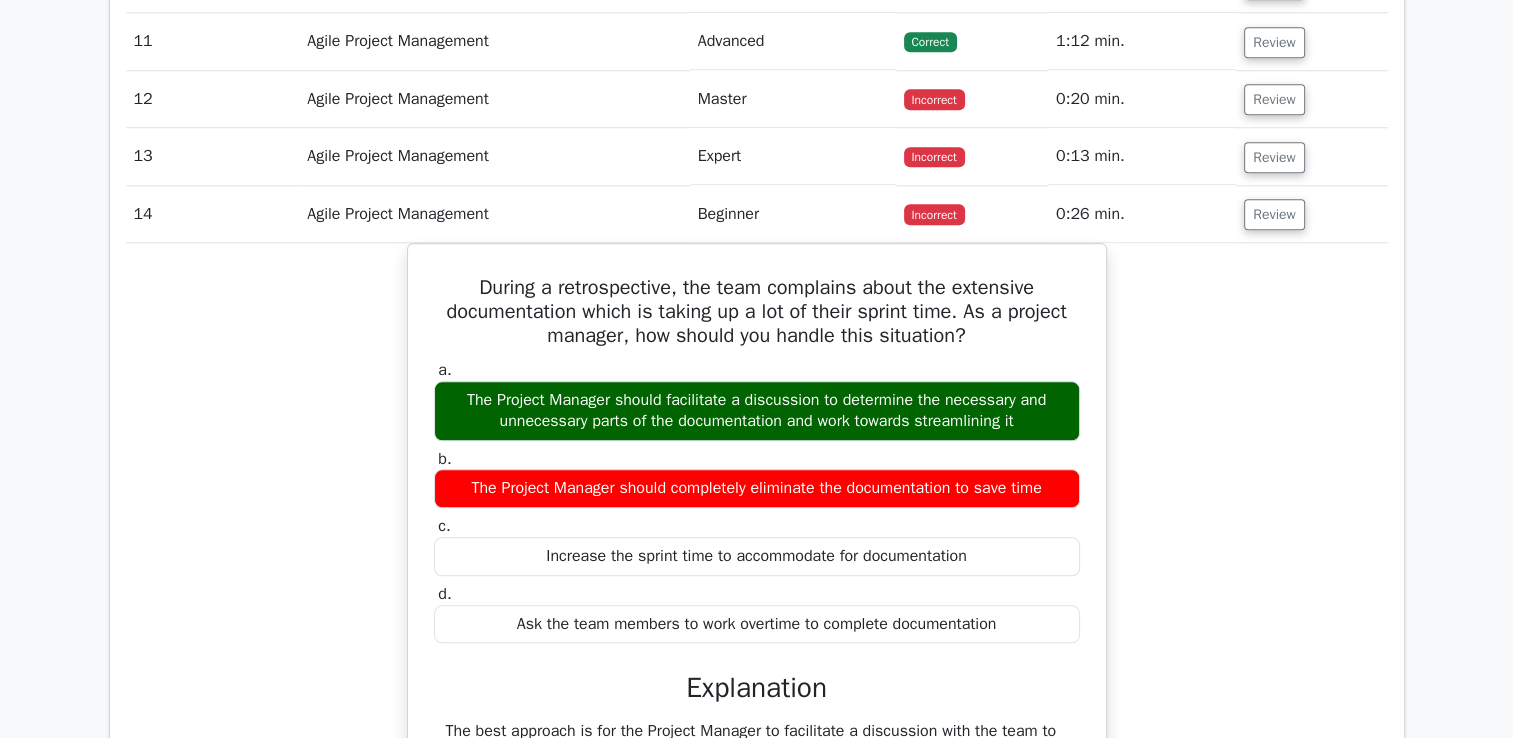 scroll, scrollTop: 2000, scrollLeft: 0, axis: vertical 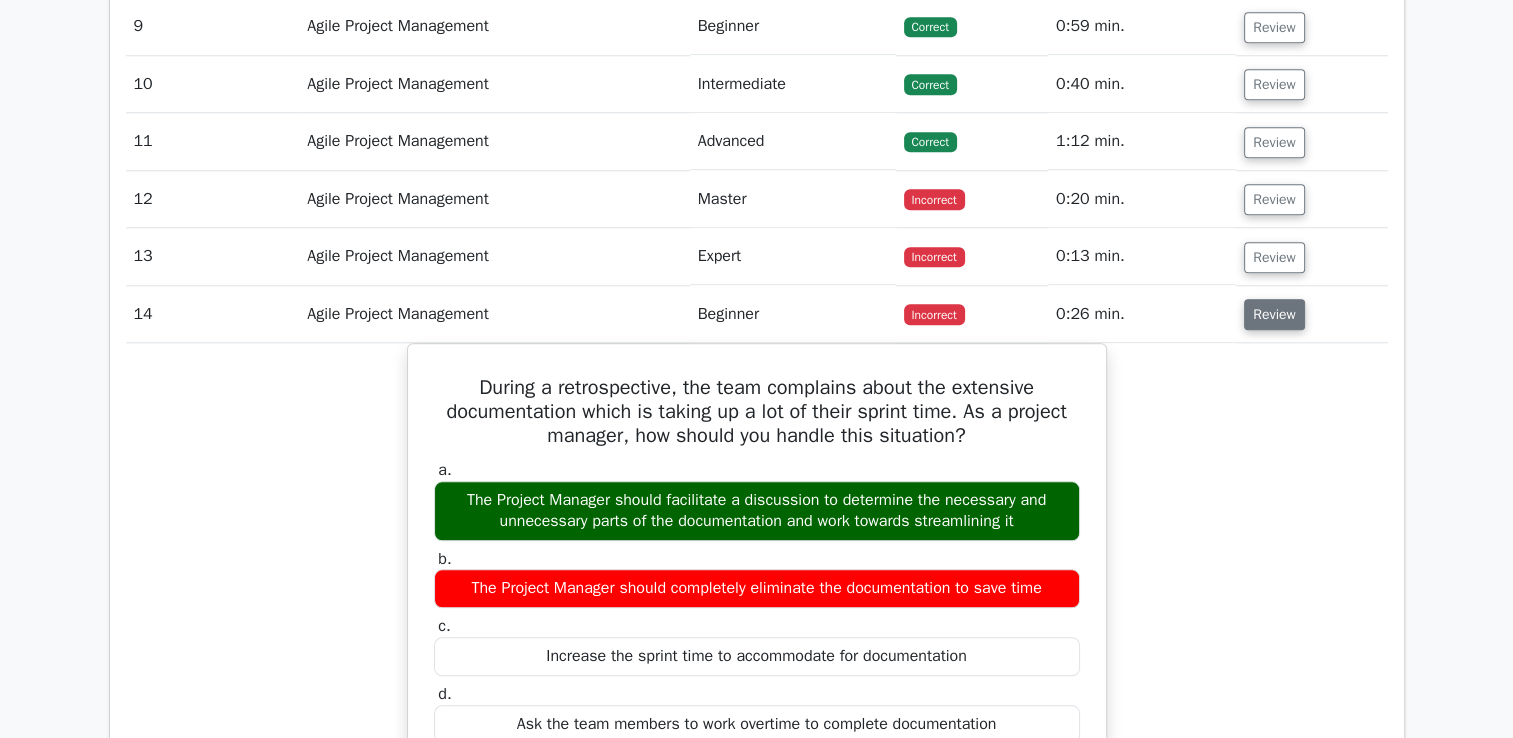 click on "Review" at bounding box center [1274, 314] 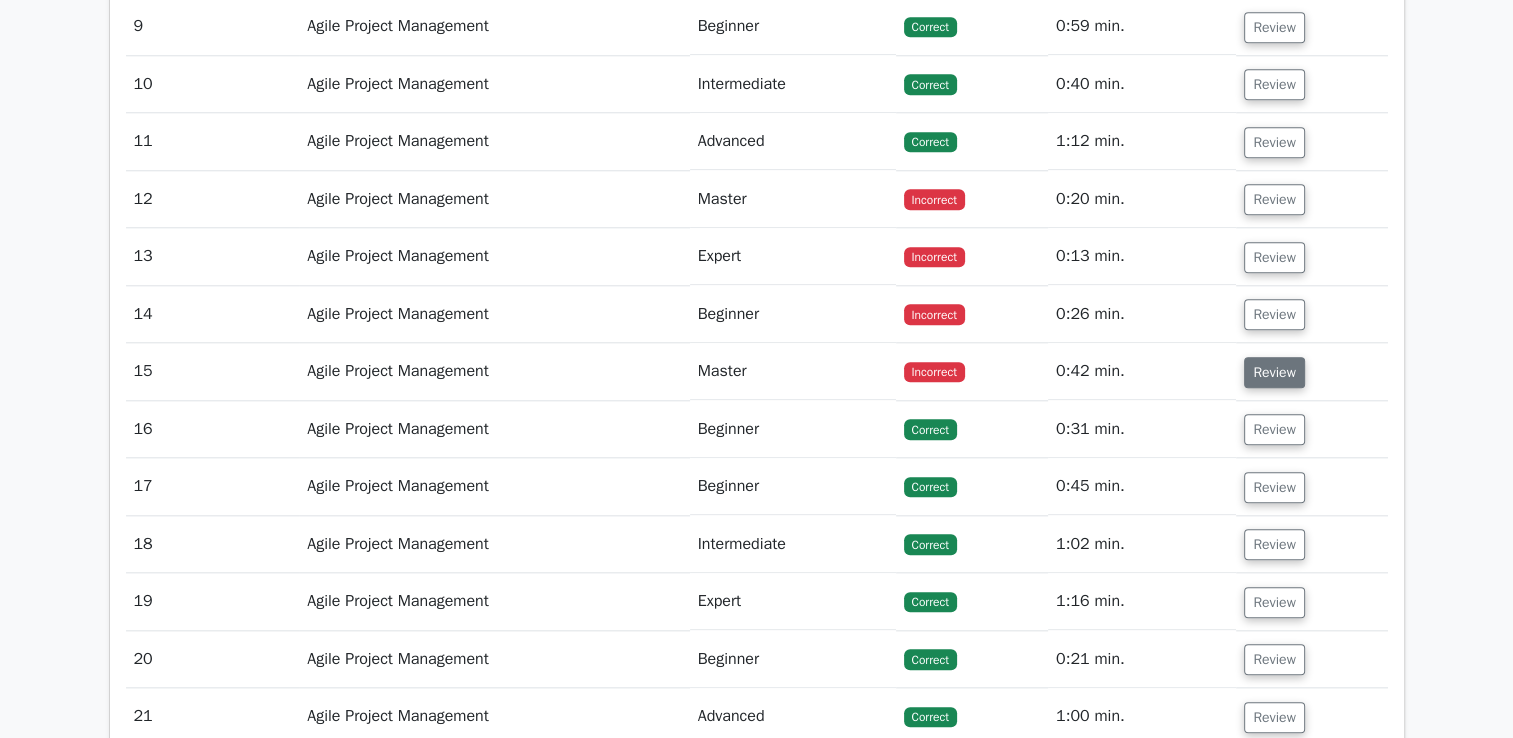 click on "Review" at bounding box center [1274, 372] 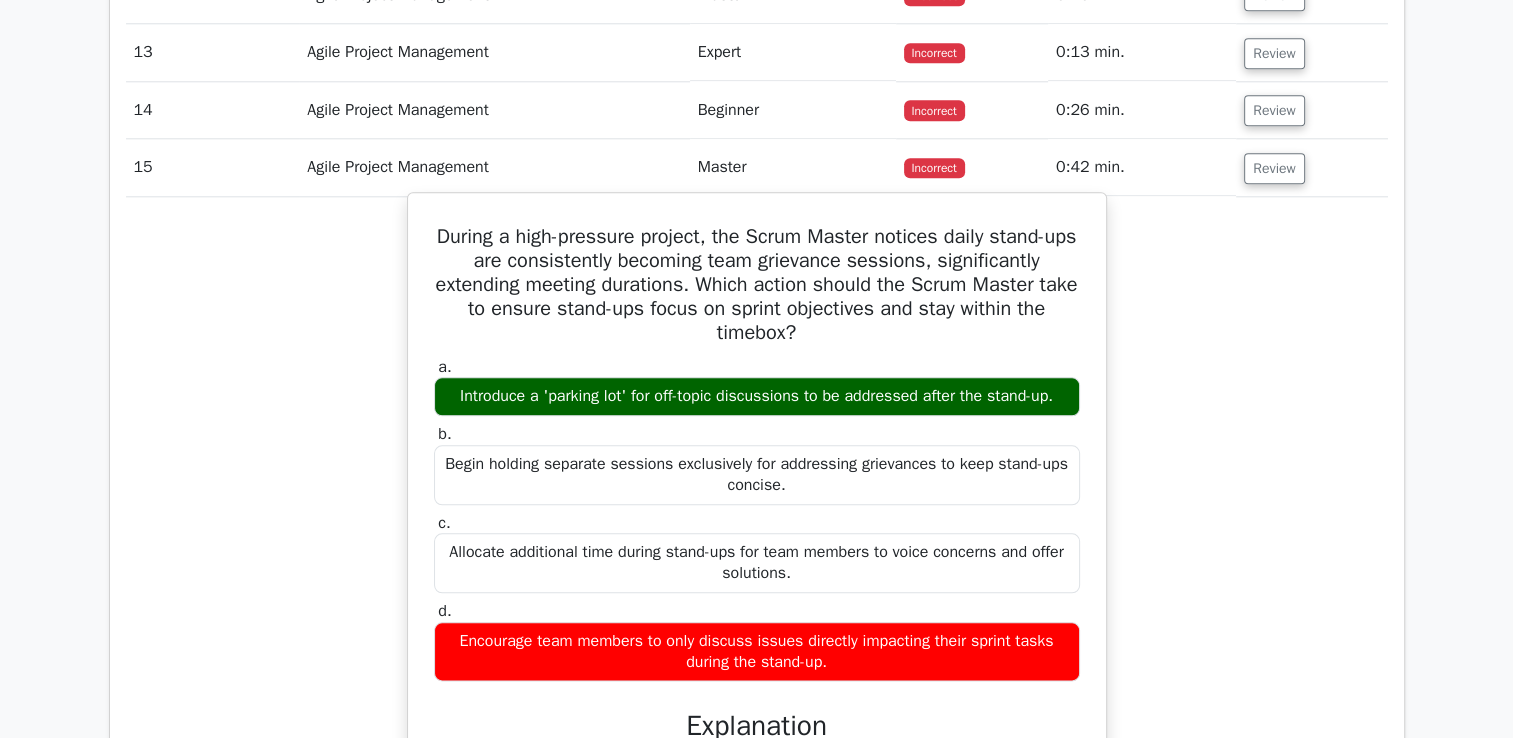 scroll, scrollTop: 2300, scrollLeft: 0, axis: vertical 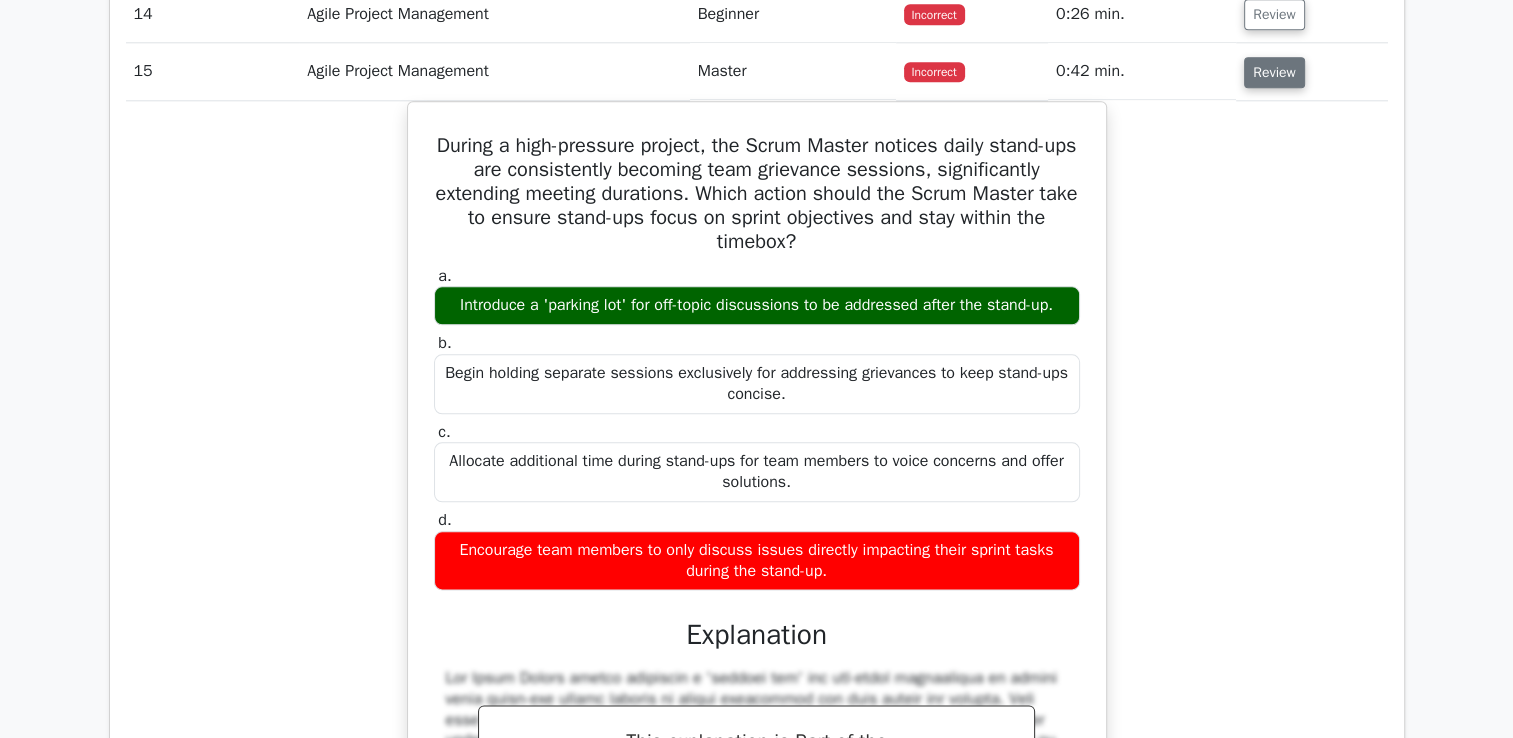click on "Review" at bounding box center [1274, 72] 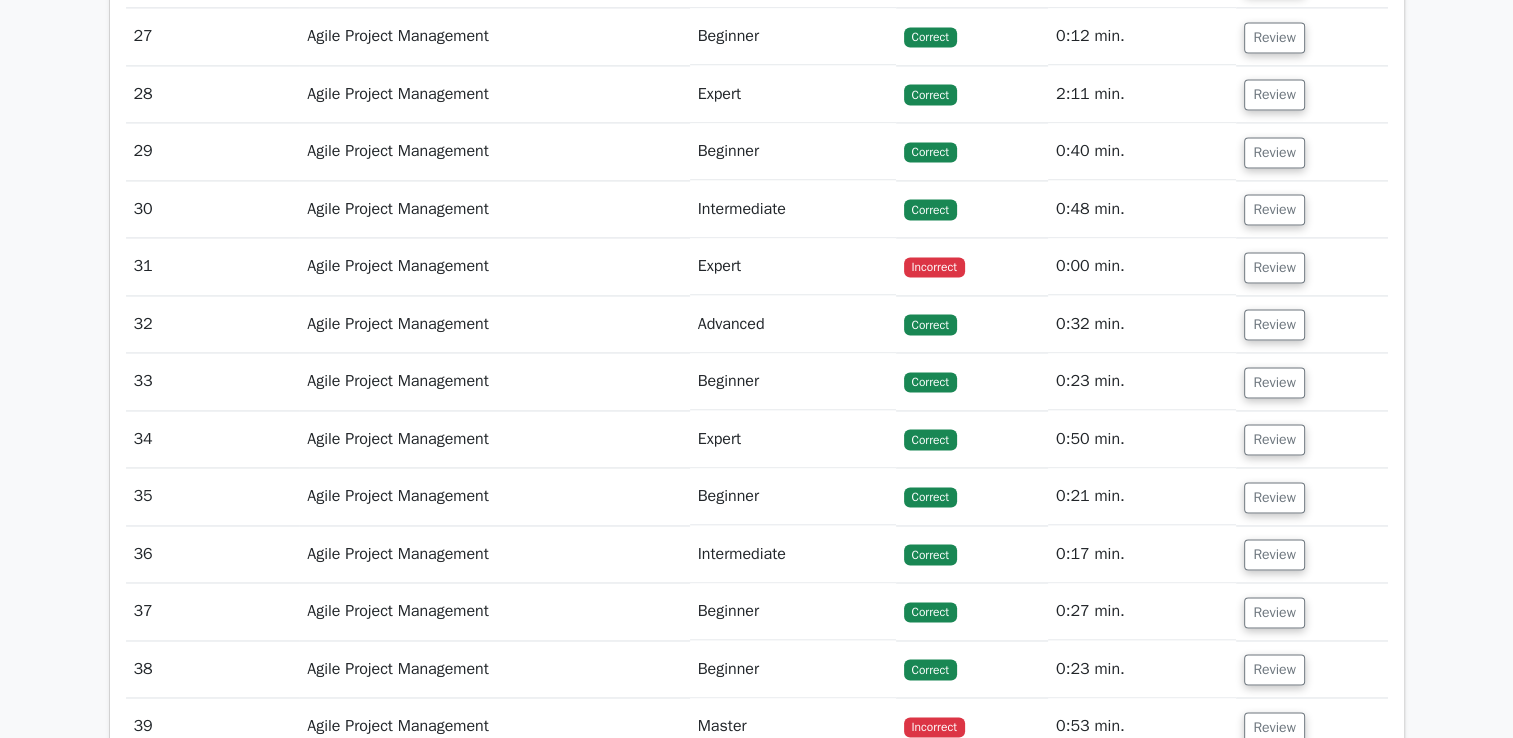 scroll, scrollTop: 3000, scrollLeft: 0, axis: vertical 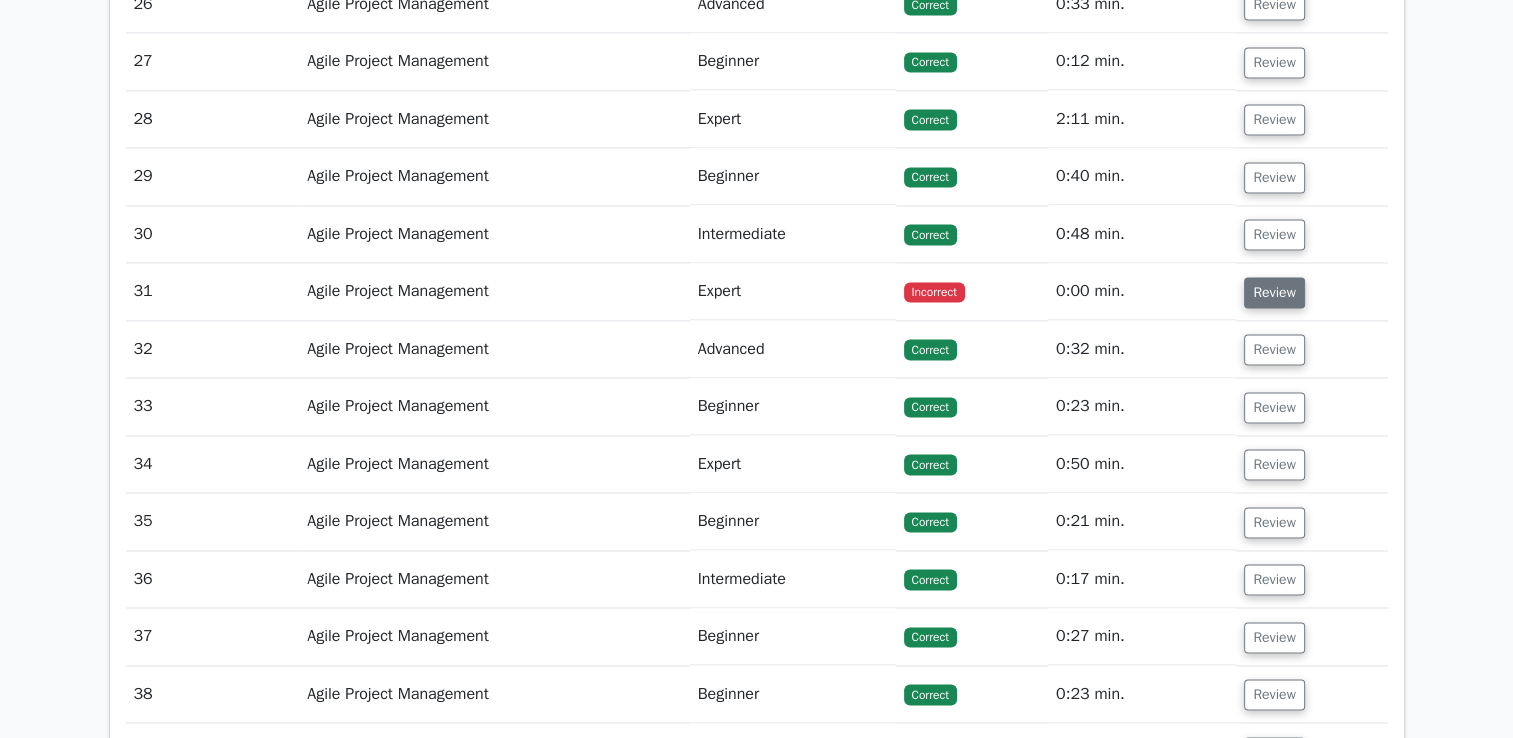 click on "Review" at bounding box center (1274, 292) 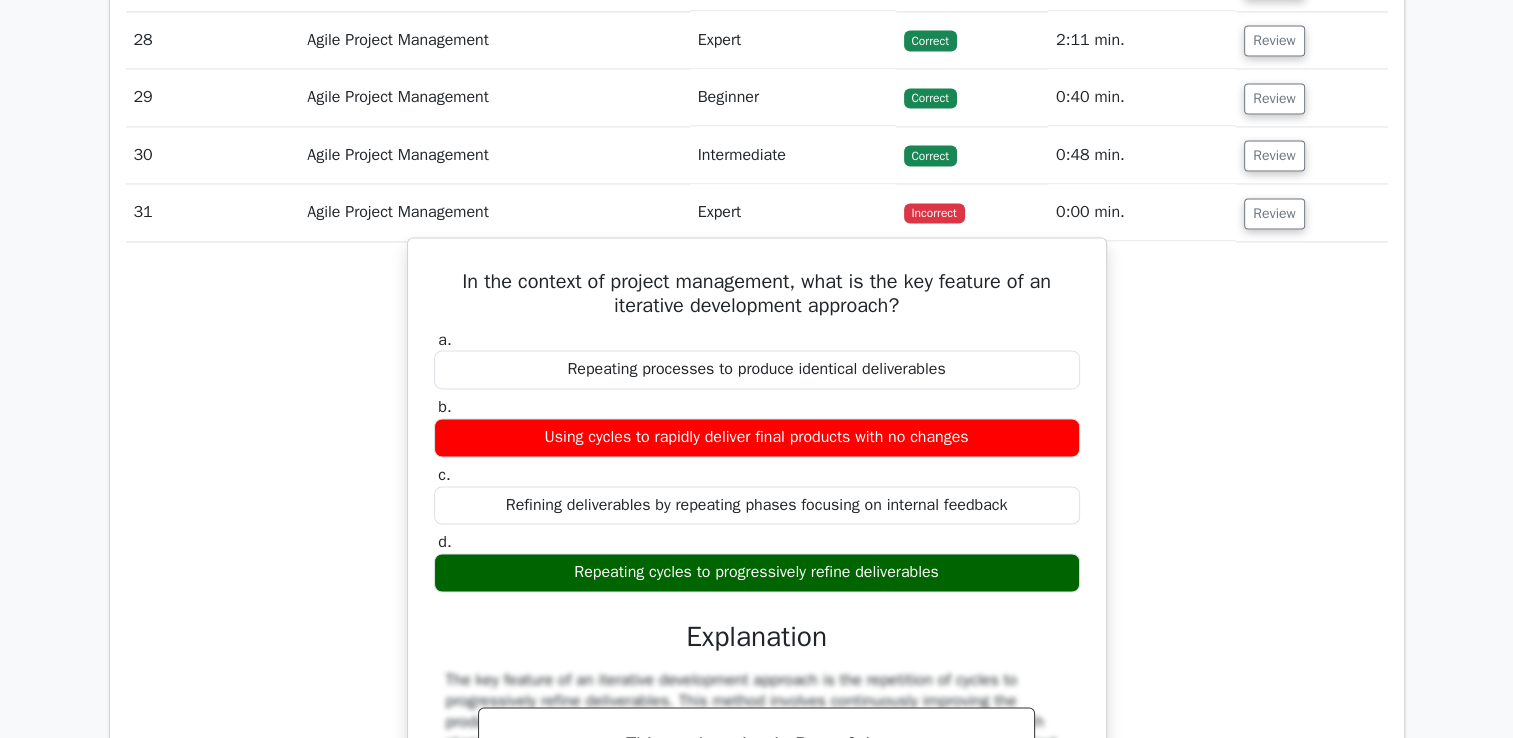 scroll, scrollTop: 3100, scrollLeft: 0, axis: vertical 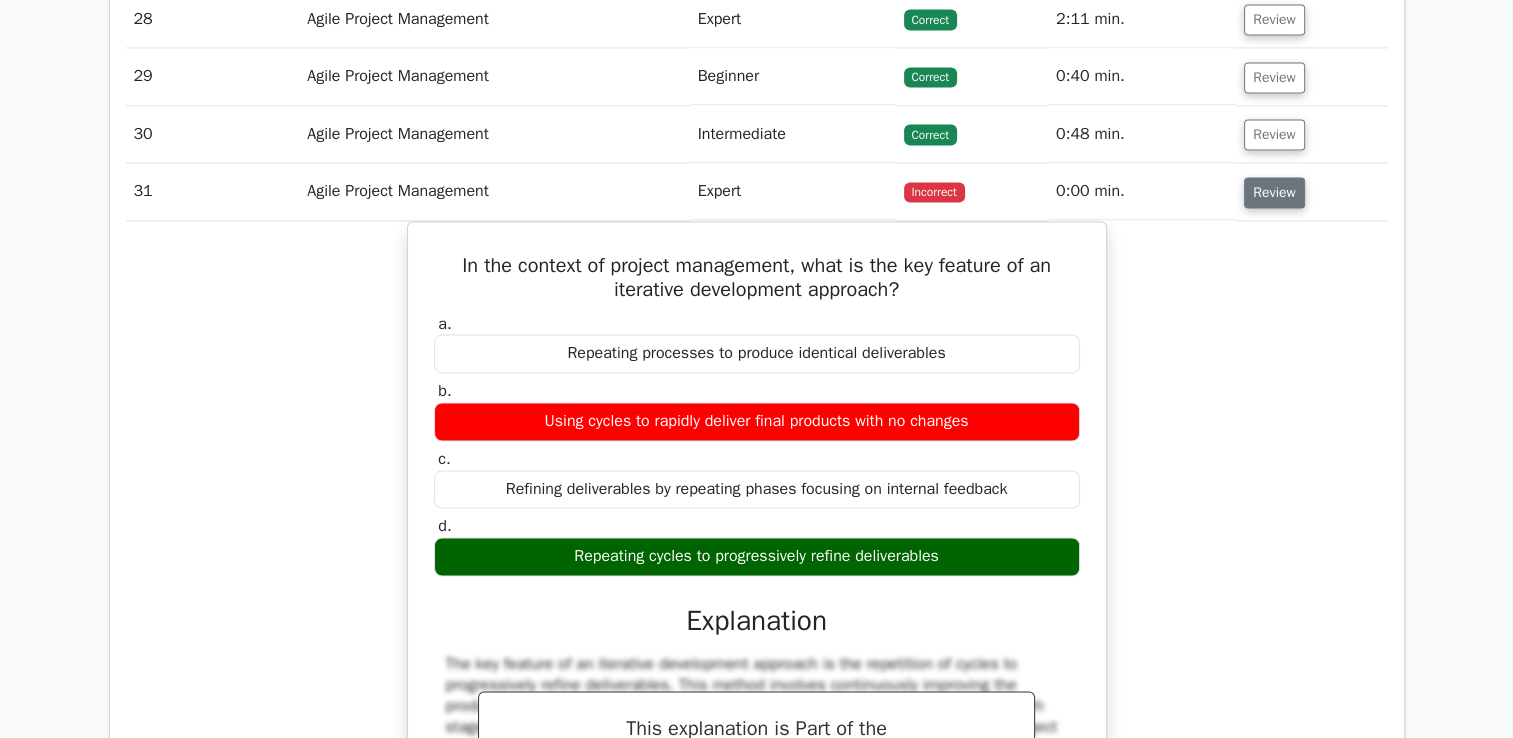click on "Review" at bounding box center [1274, 192] 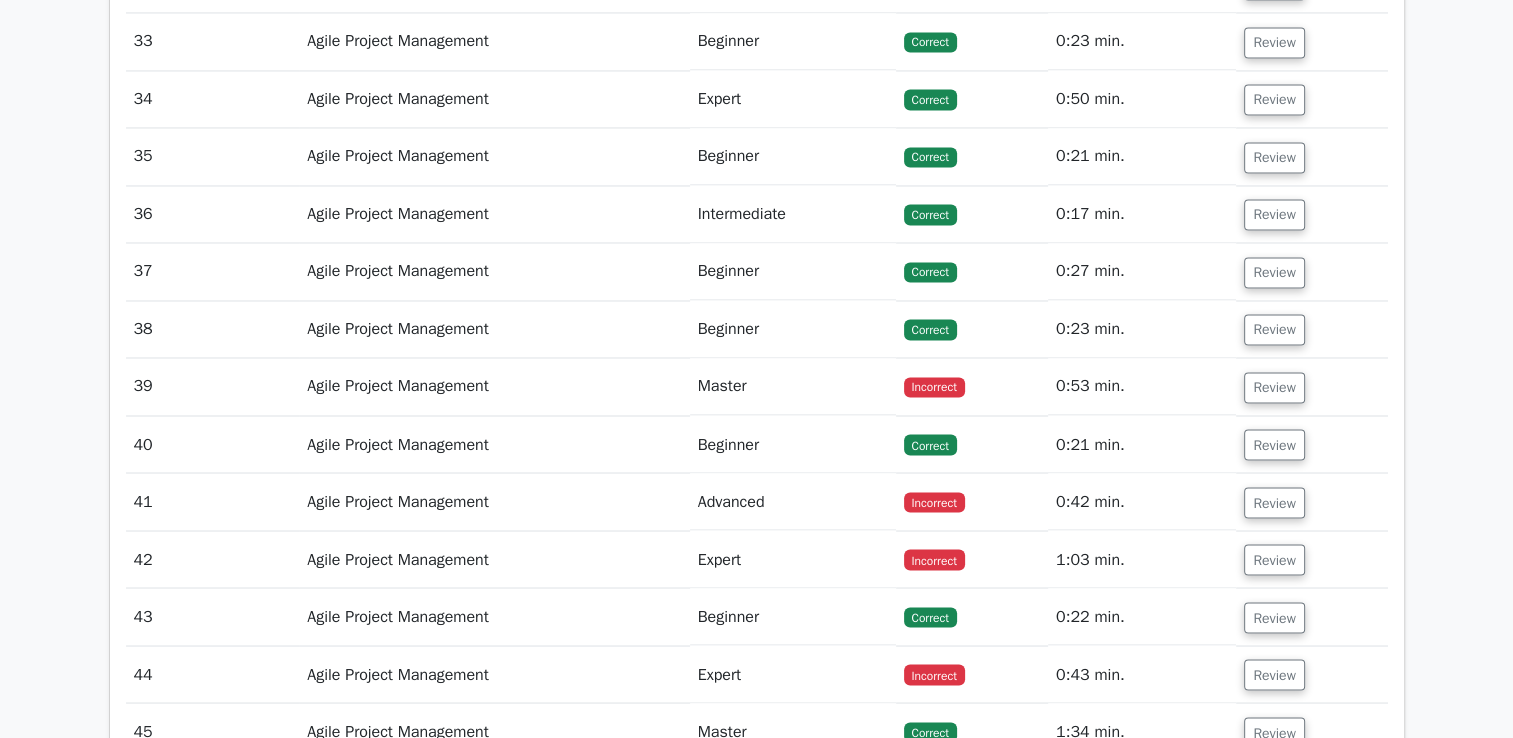 scroll, scrollTop: 3400, scrollLeft: 0, axis: vertical 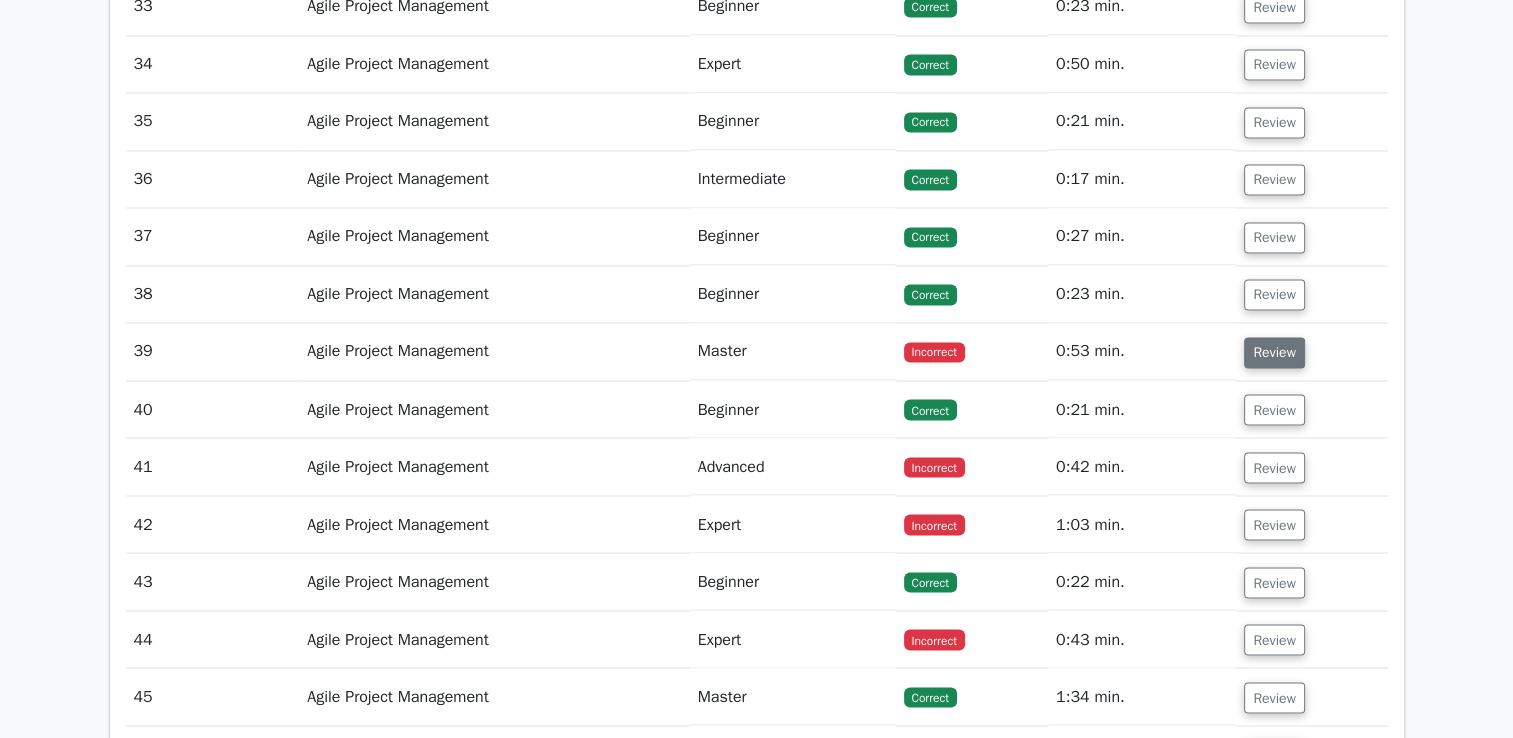 click on "Review" at bounding box center [1274, 352] 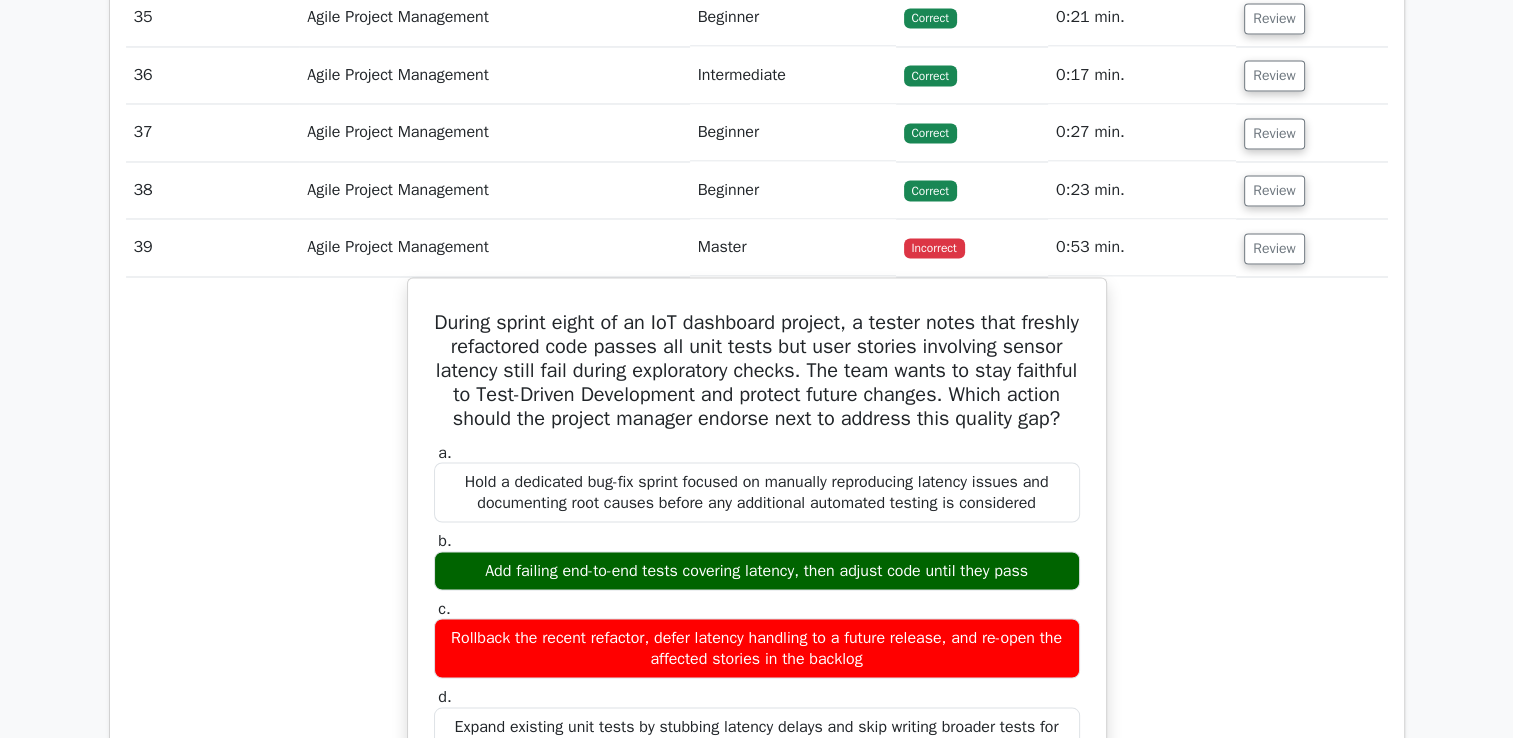 scroll, scrollTop: 3500, scrollLeft: 0, axis: vertical 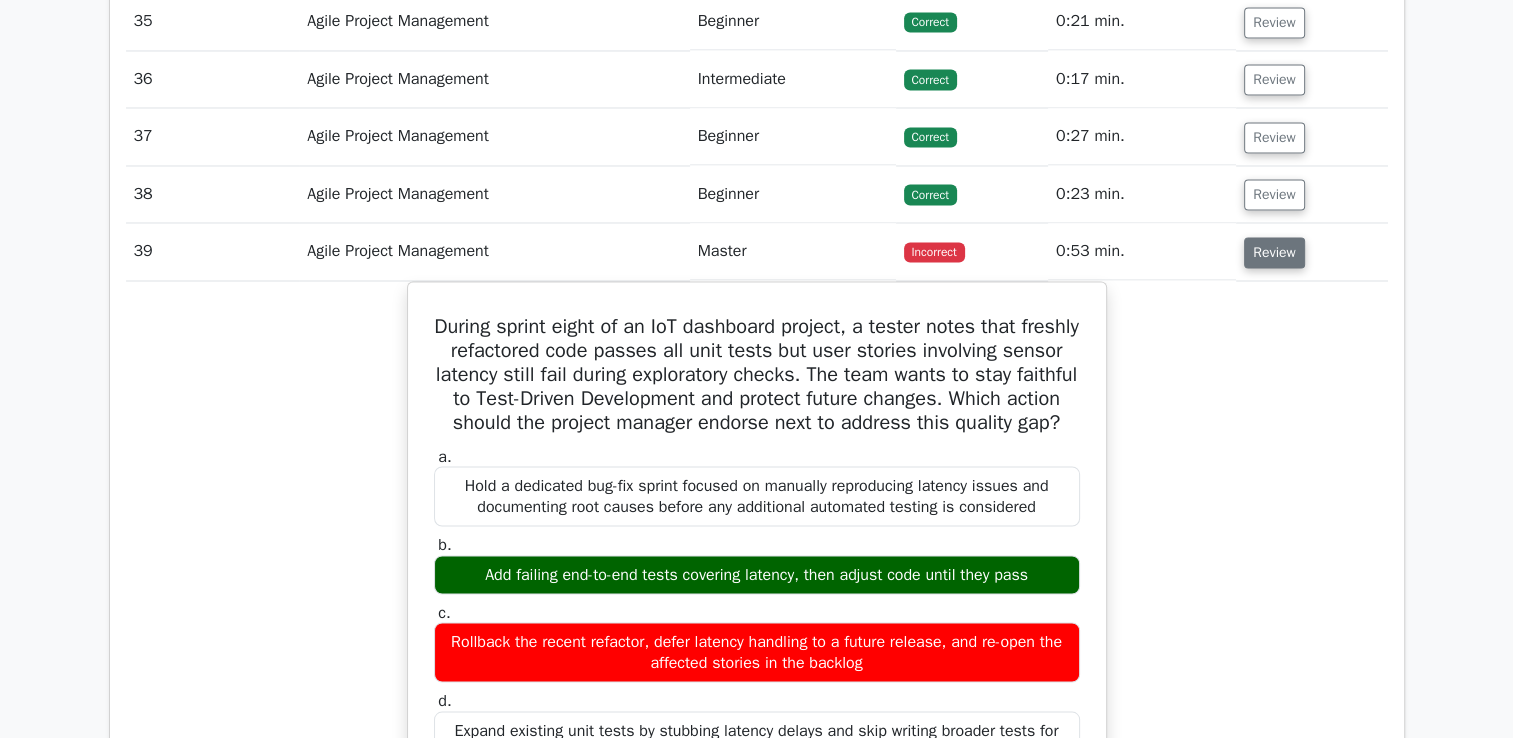 click on "Review" at bounding box center (1274, 252) 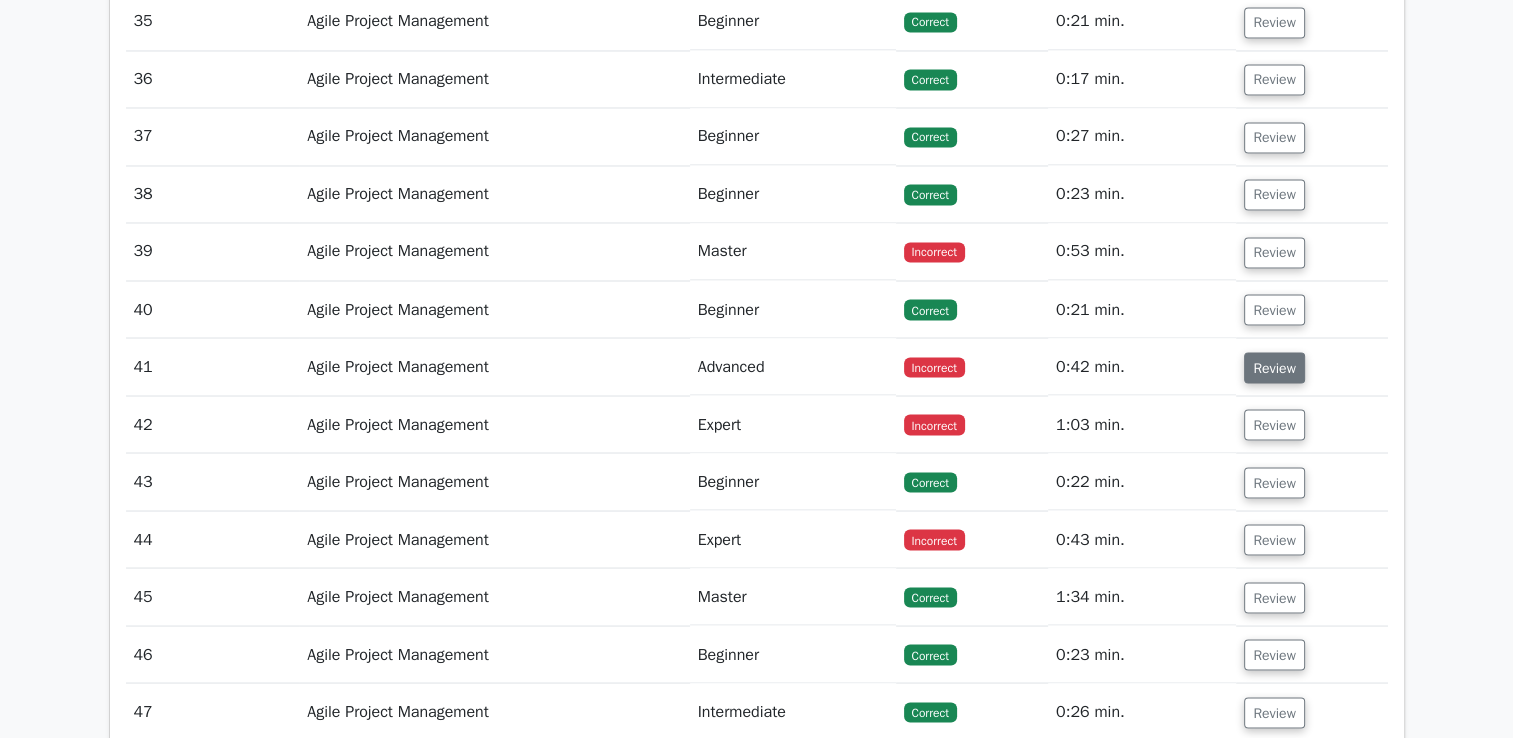 click on "Review" at bounding box center [1274, 367] 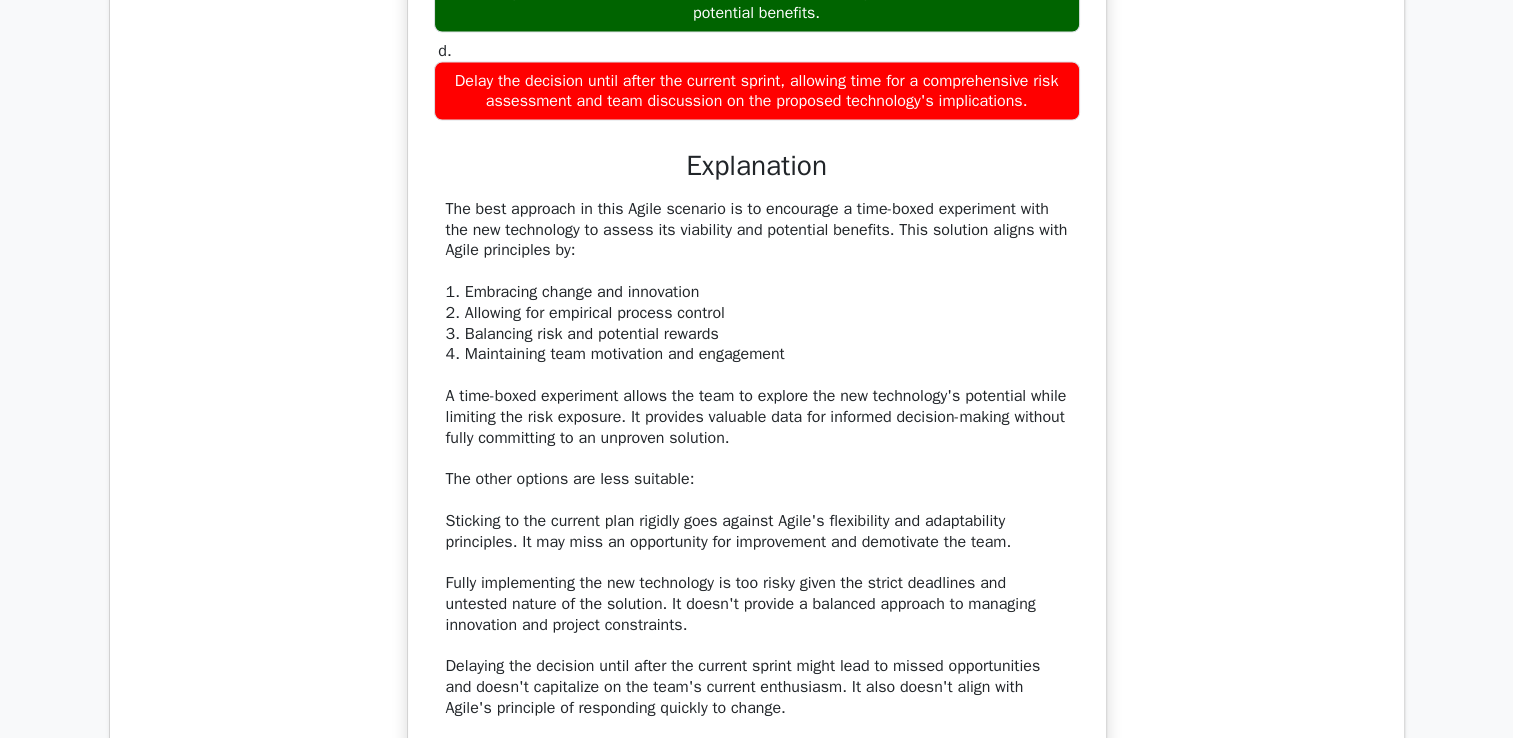 scroll, scrollTop: 3800, scrollLeft: 0, axis: vertical 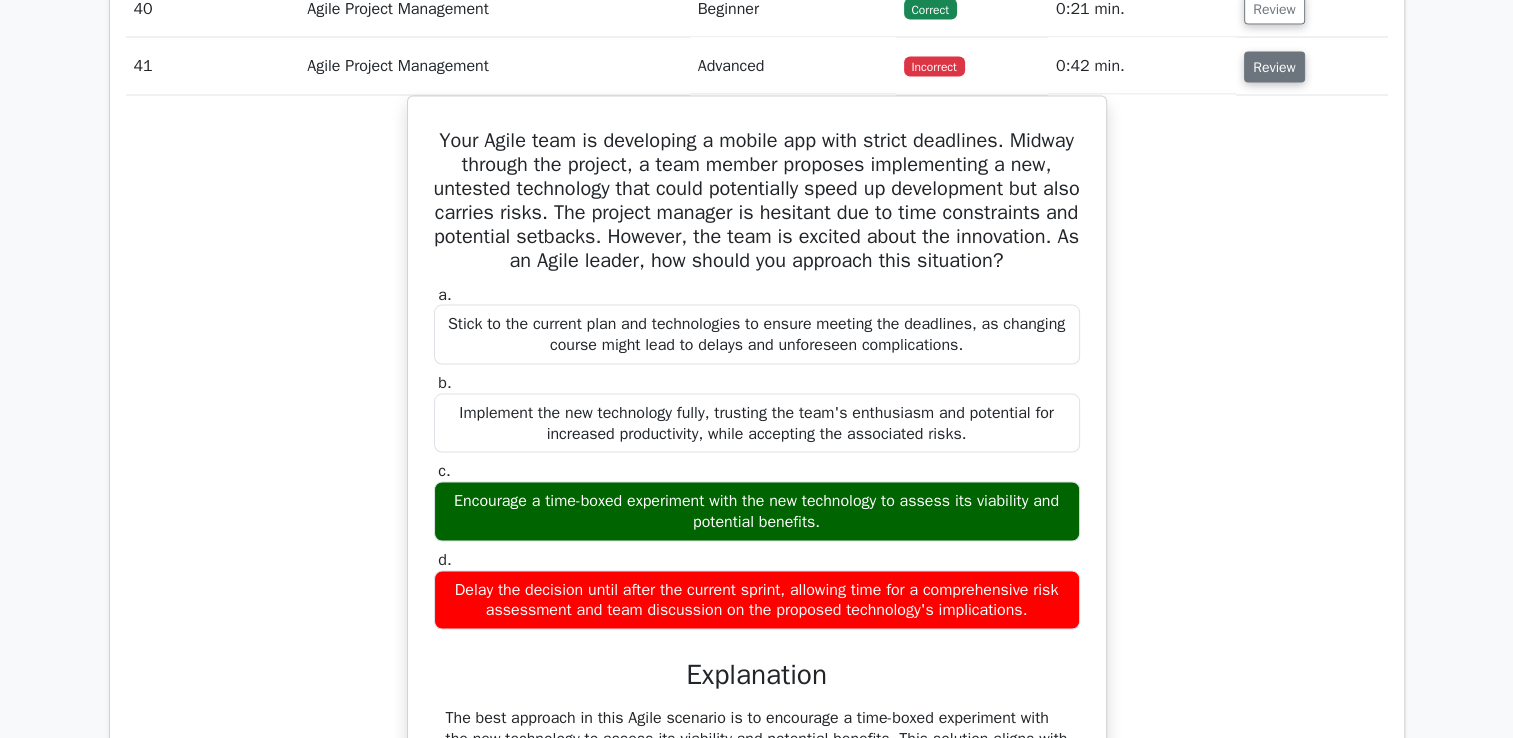 click on "Review" at bounding box center (1274, 67) 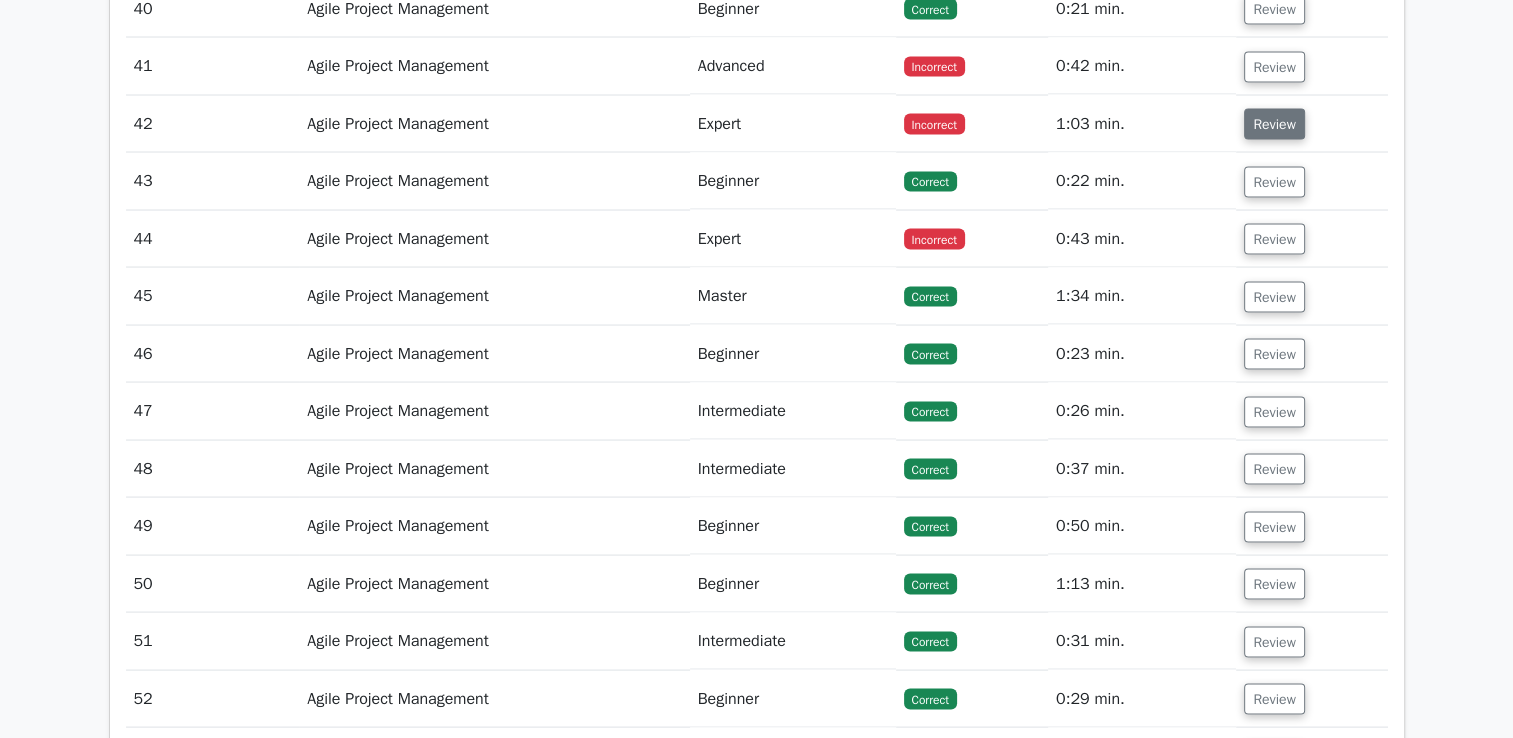 click on "Review" at bounding box center [1274, 124] 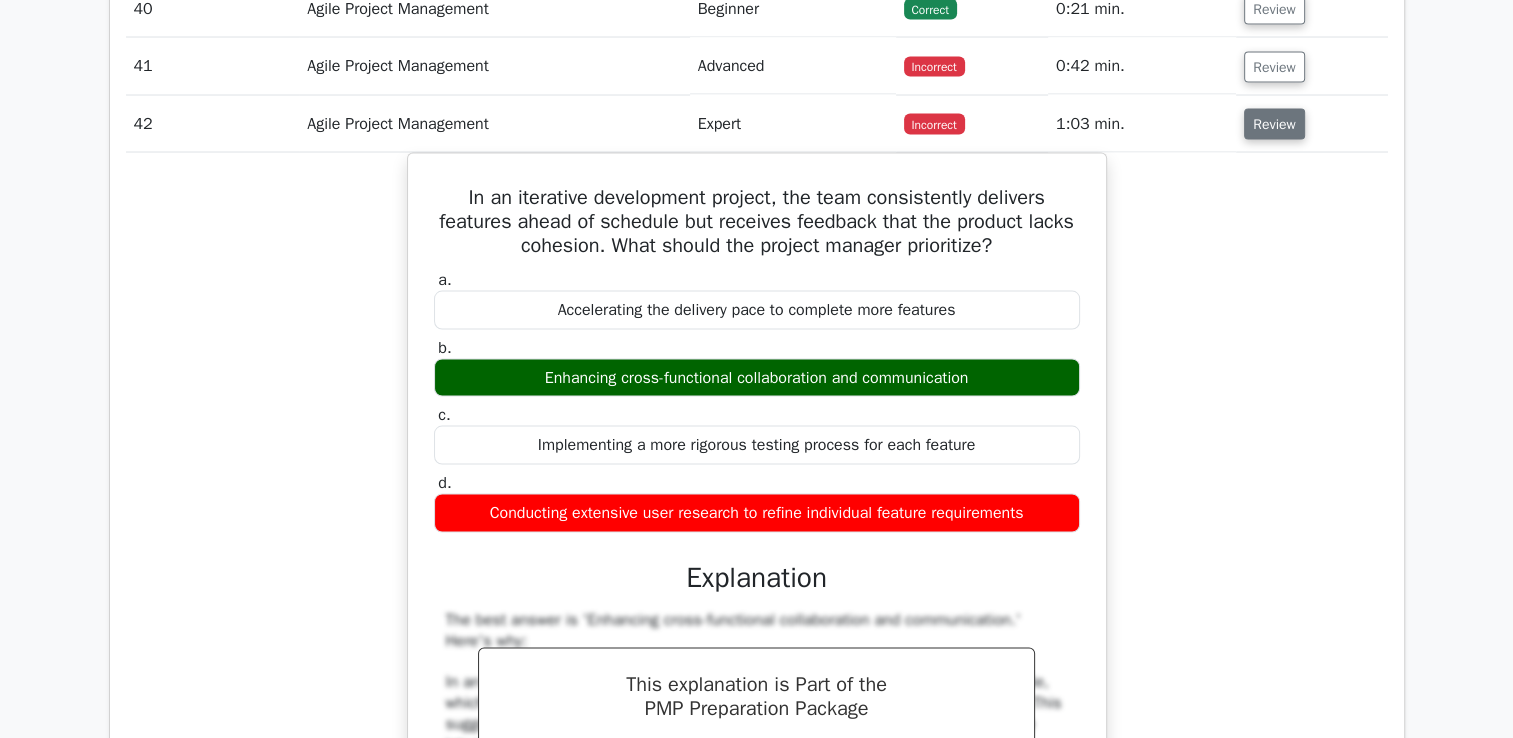 click on "Review" at bounding box center [1274, 124] 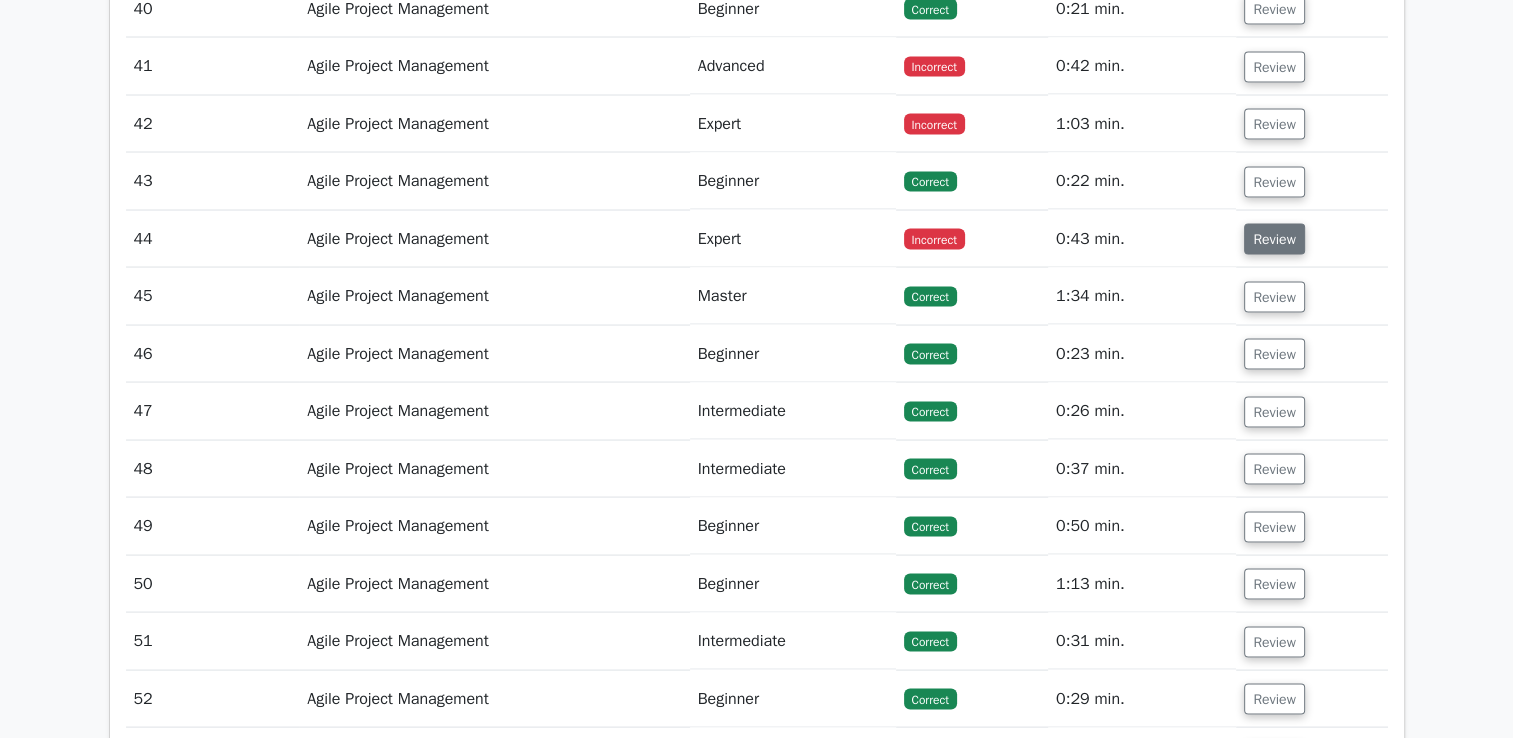 click on "Review" at bounding box center [1274, 239] 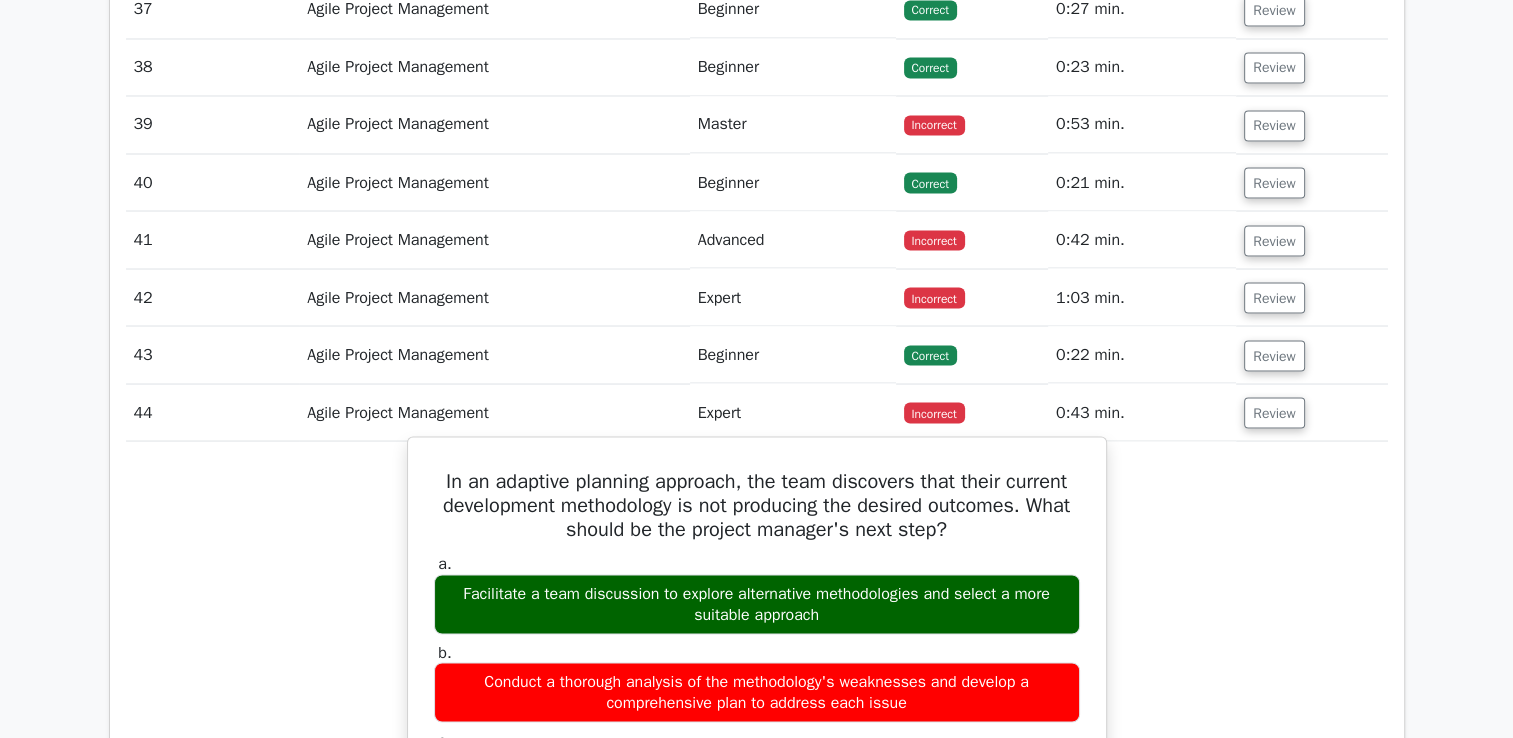 scroll, scrollTop: 3621, scrollLeft: 0, axis: vertical 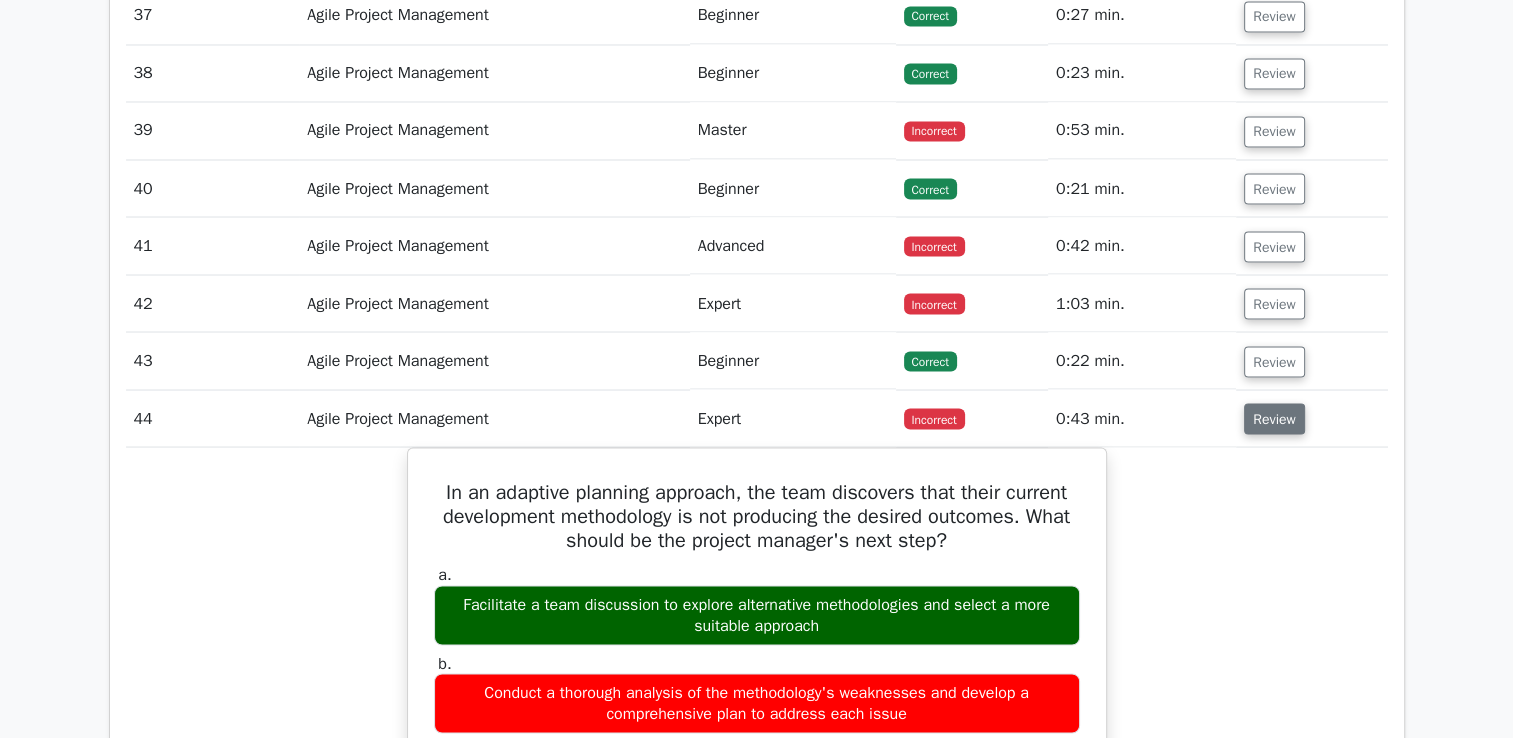 click on "Review" at bounding box center (1274, 418) 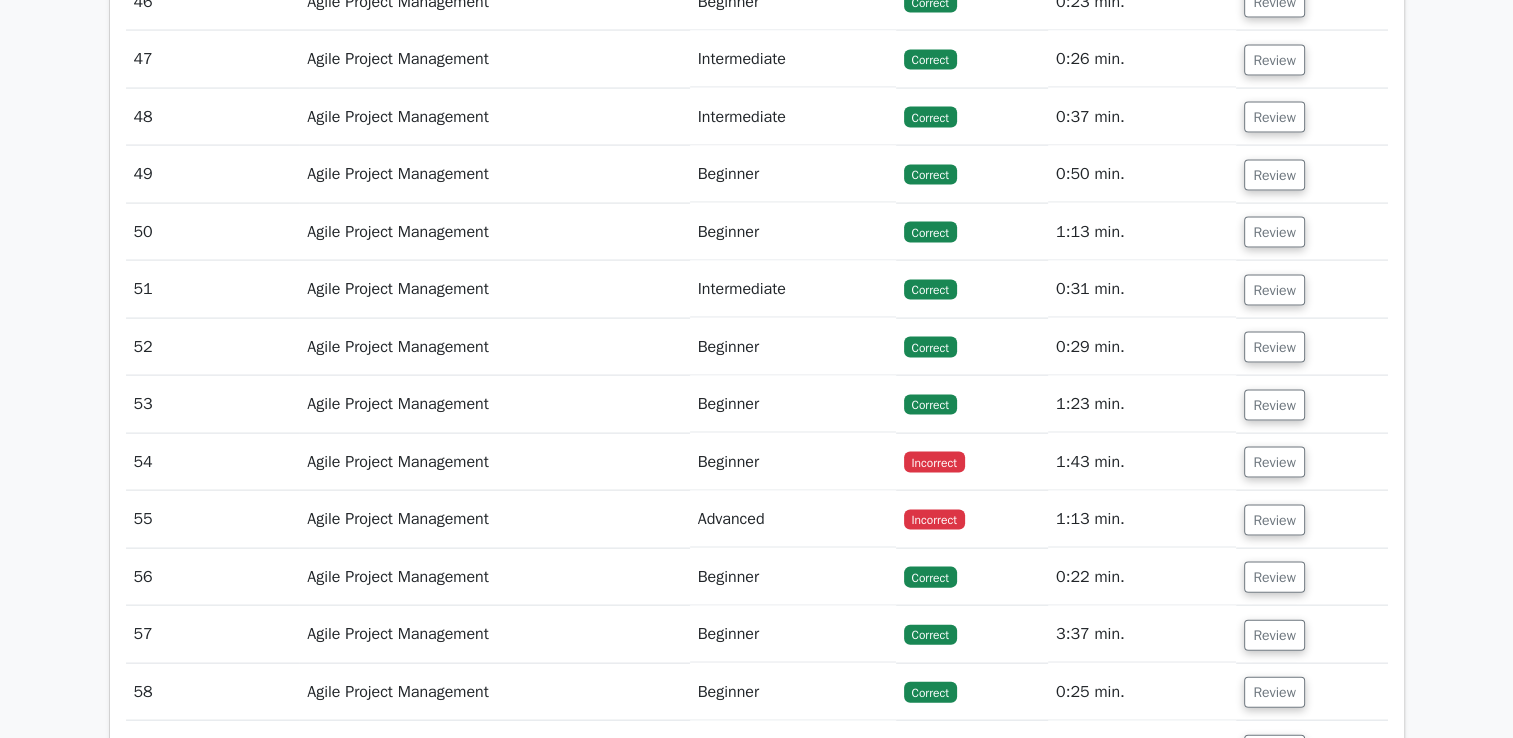 scroll, scrollTop: 4156, scrollLeft: 0, axis: vertical 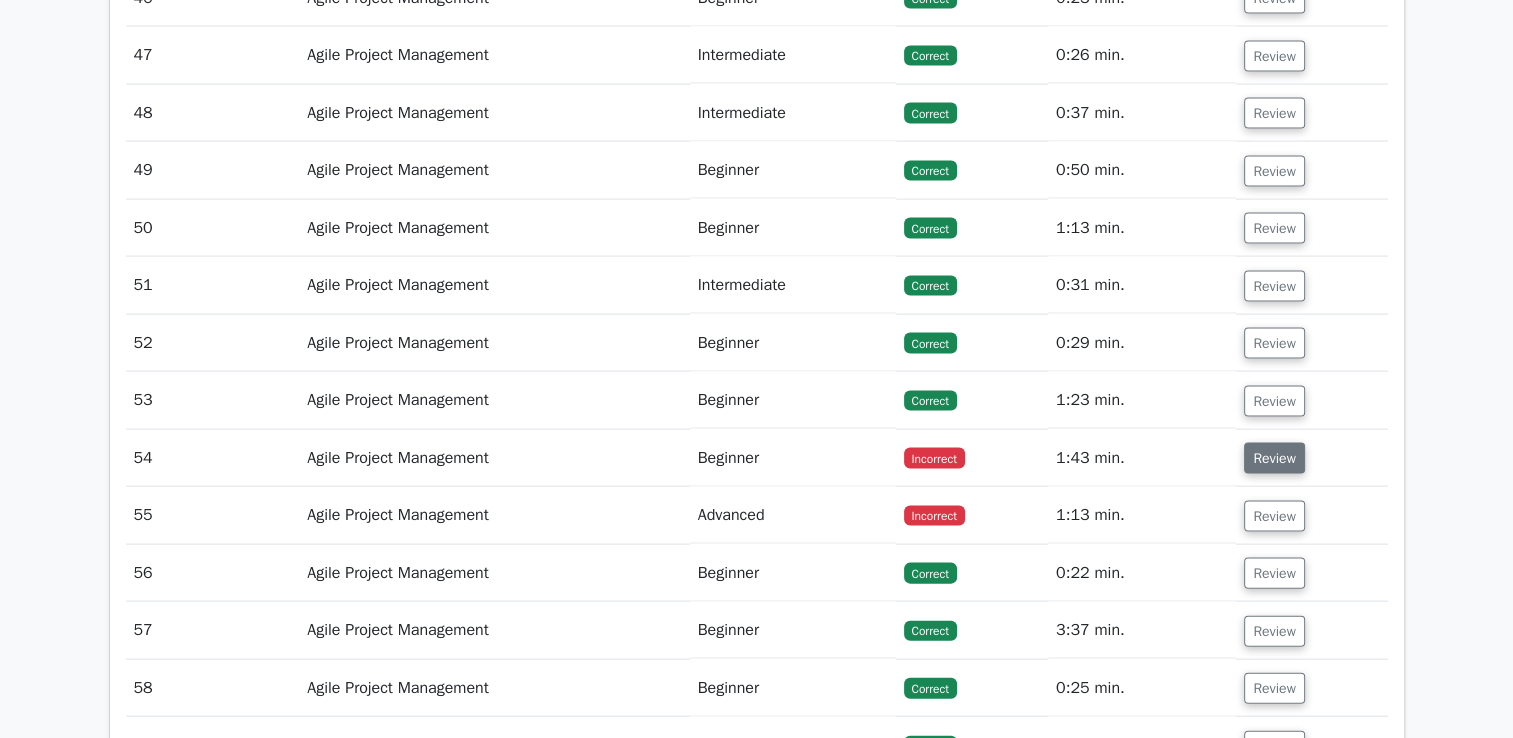 click on "Review" at bounding box center [1274, 458] 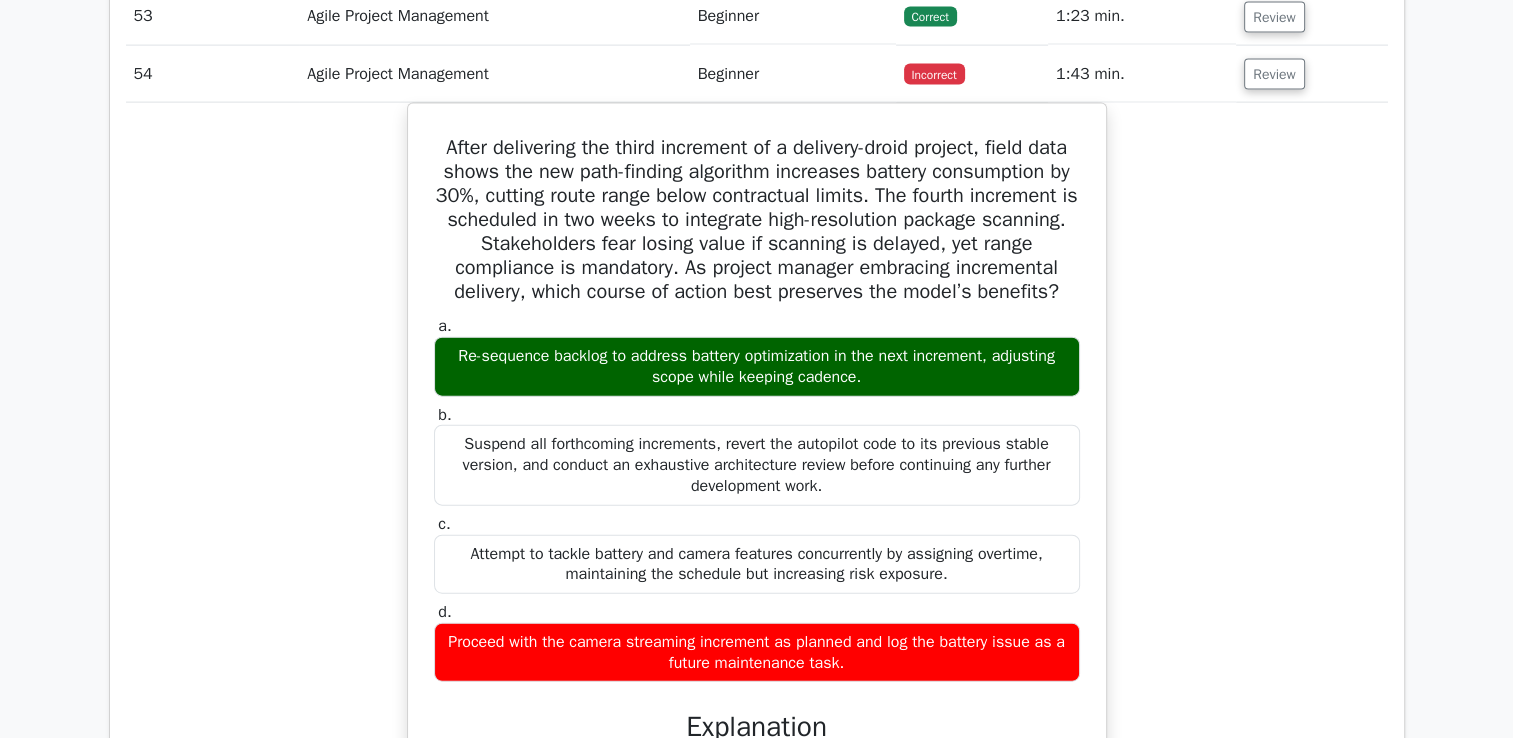scroll, scrollTop: 4532, scrollLeft: 0, axis: vertical 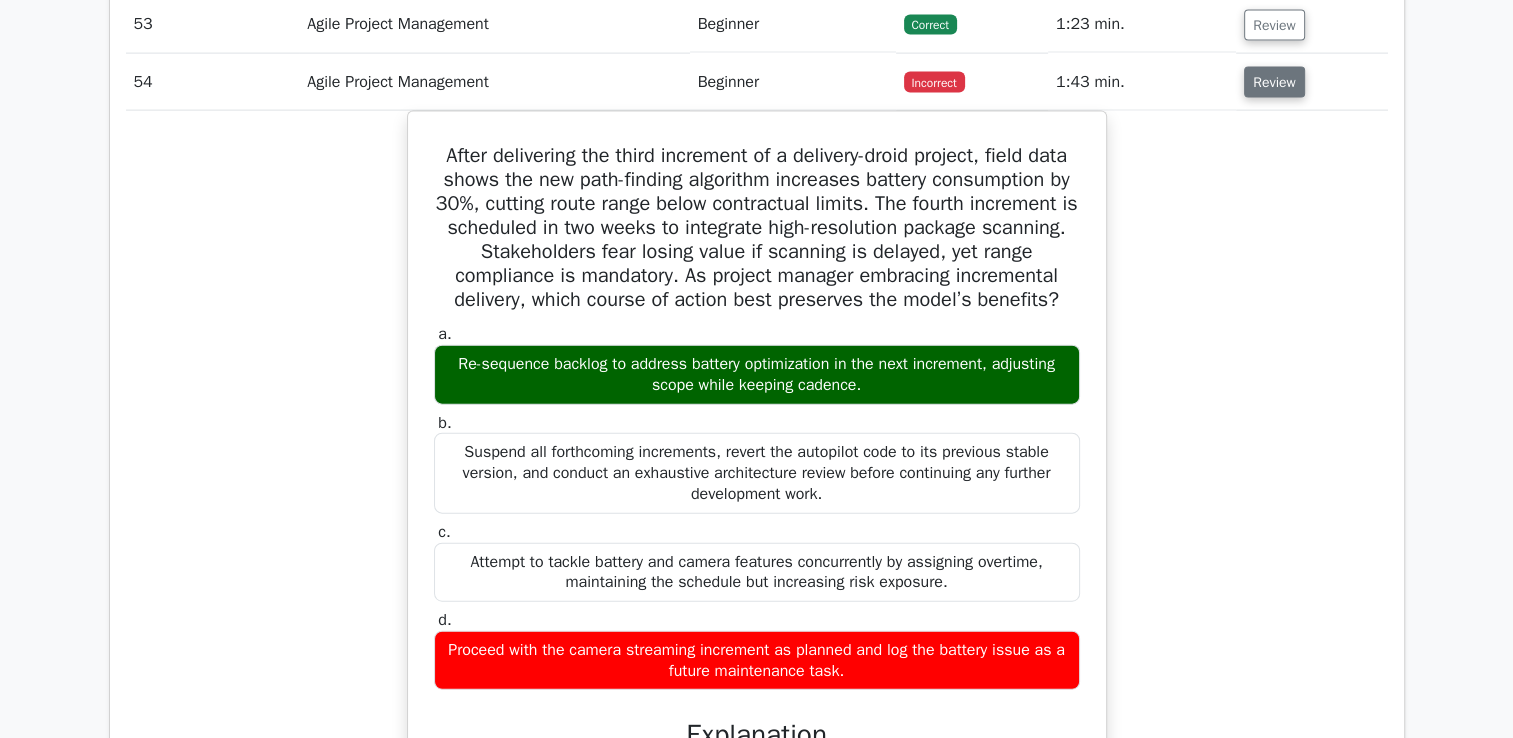 click on "Review" at bounding box center [1274, 82] 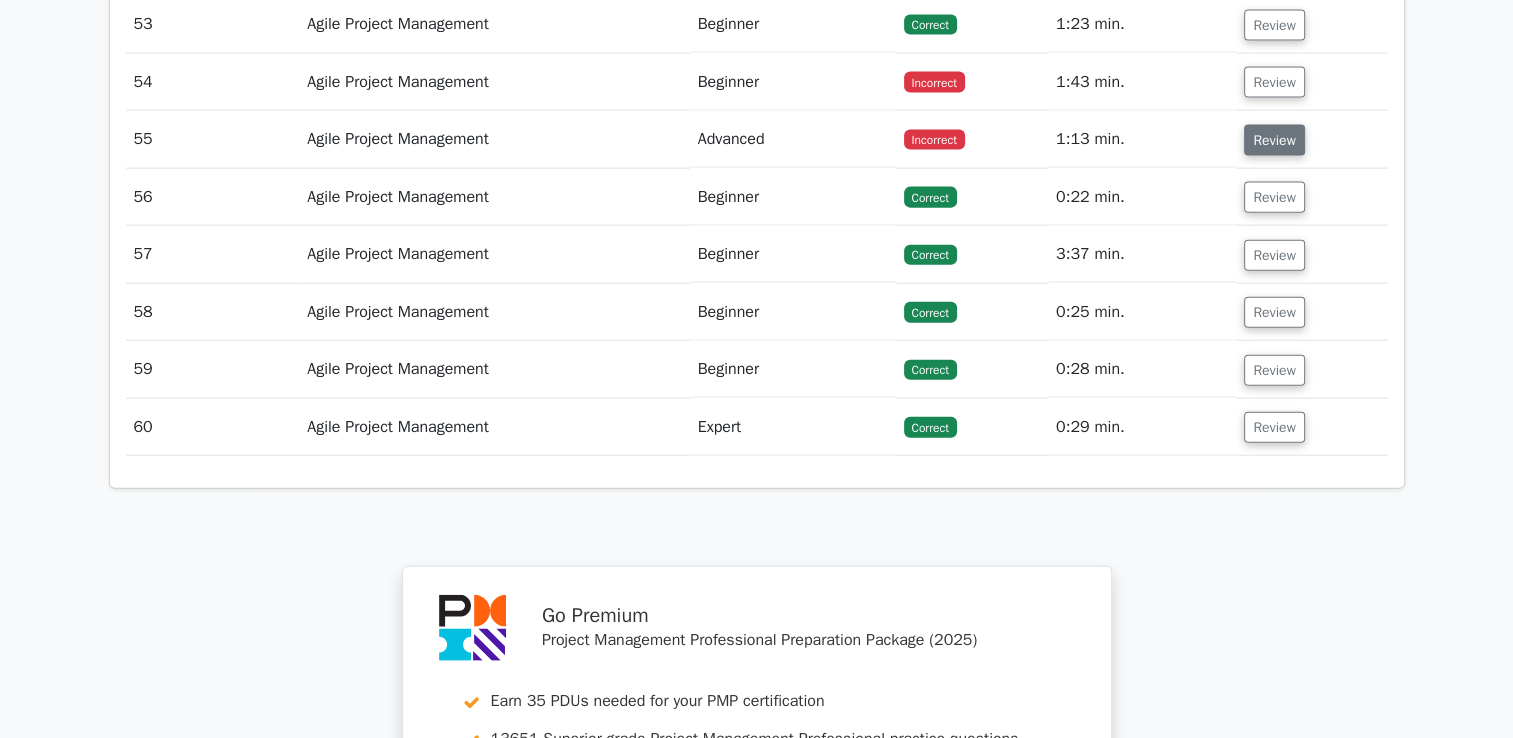 click on "Review" at bounding box center [1274, 140] 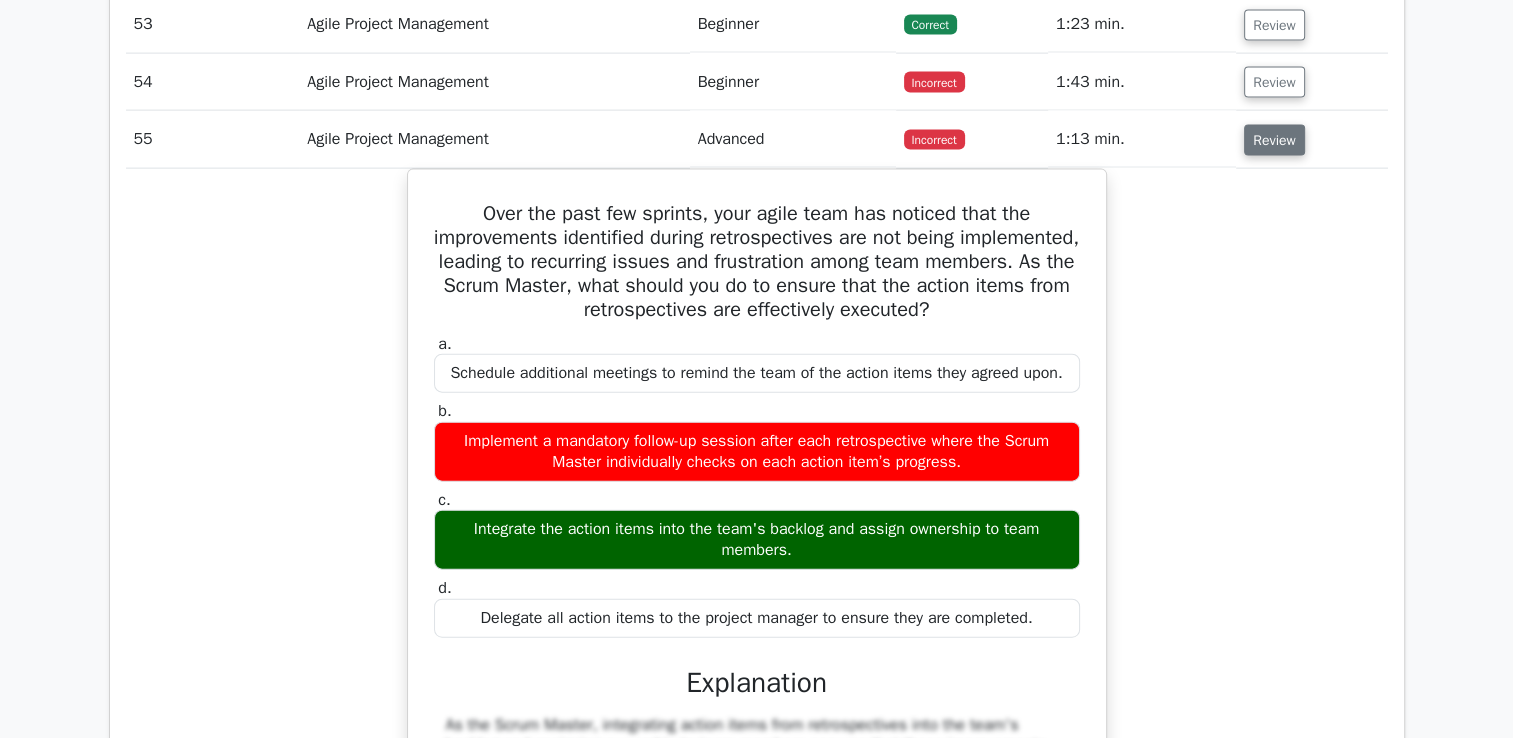 click on "Review" at bounding box center (1274, 140) 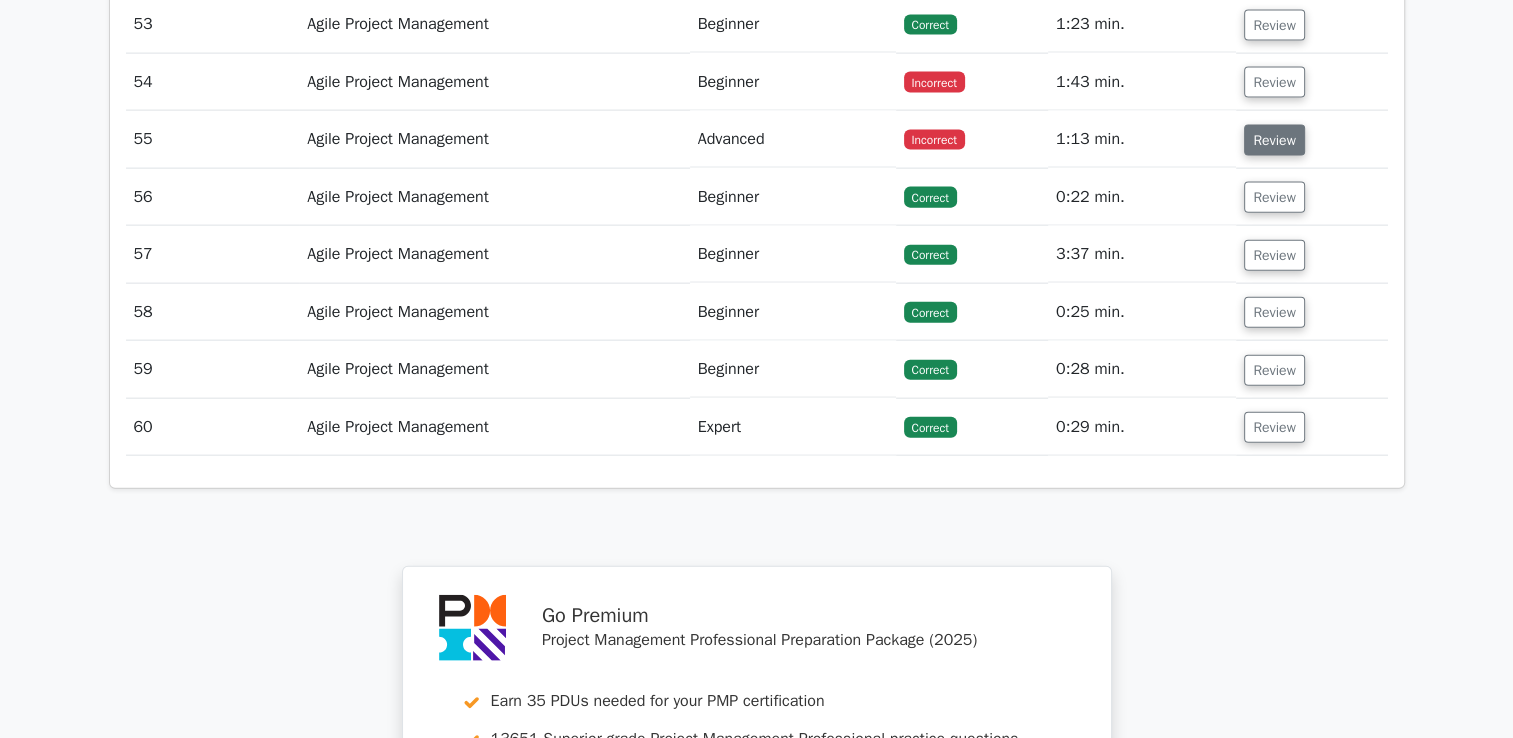 click on "Review" at bounding box center [1274, 140] 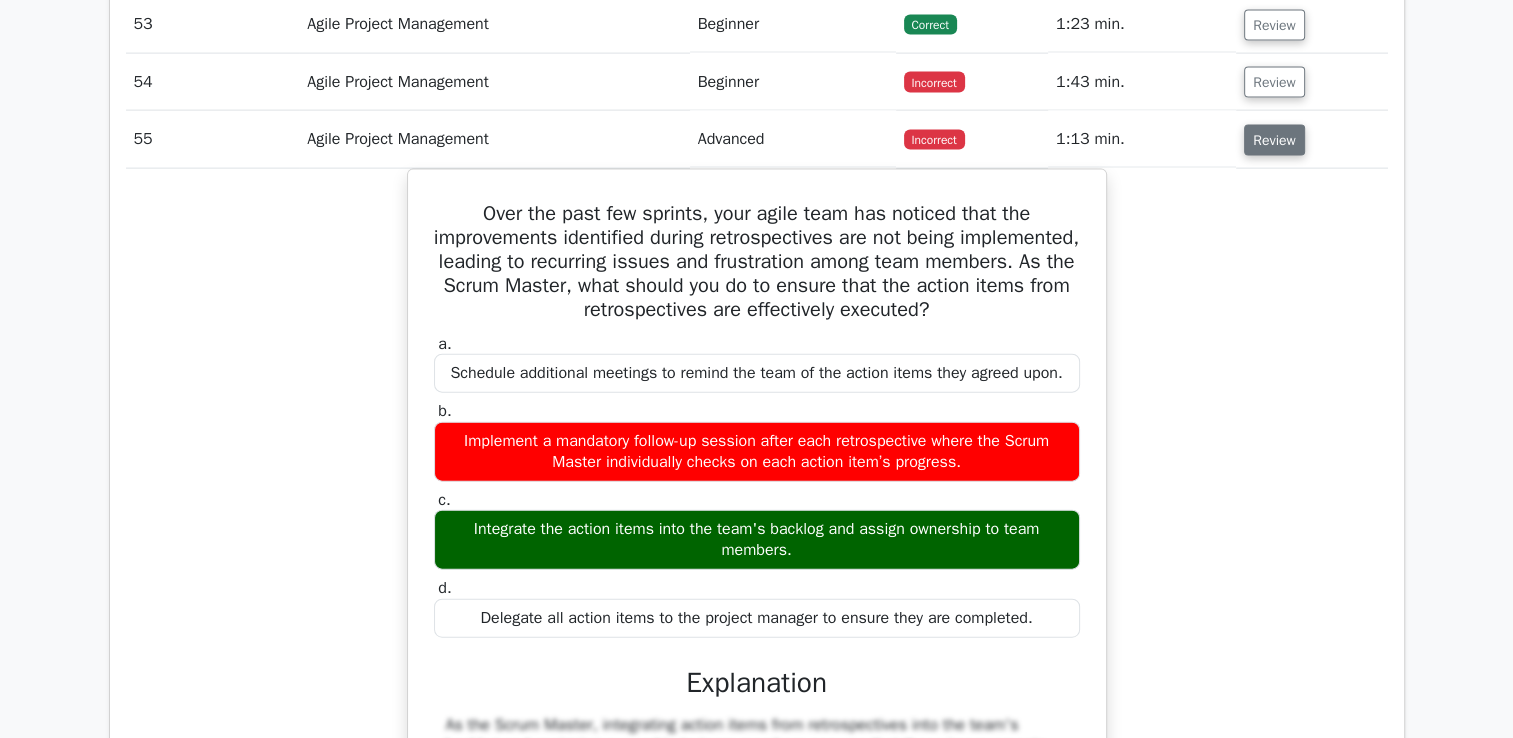 click on "Review" at bounding box center (1274, 140) 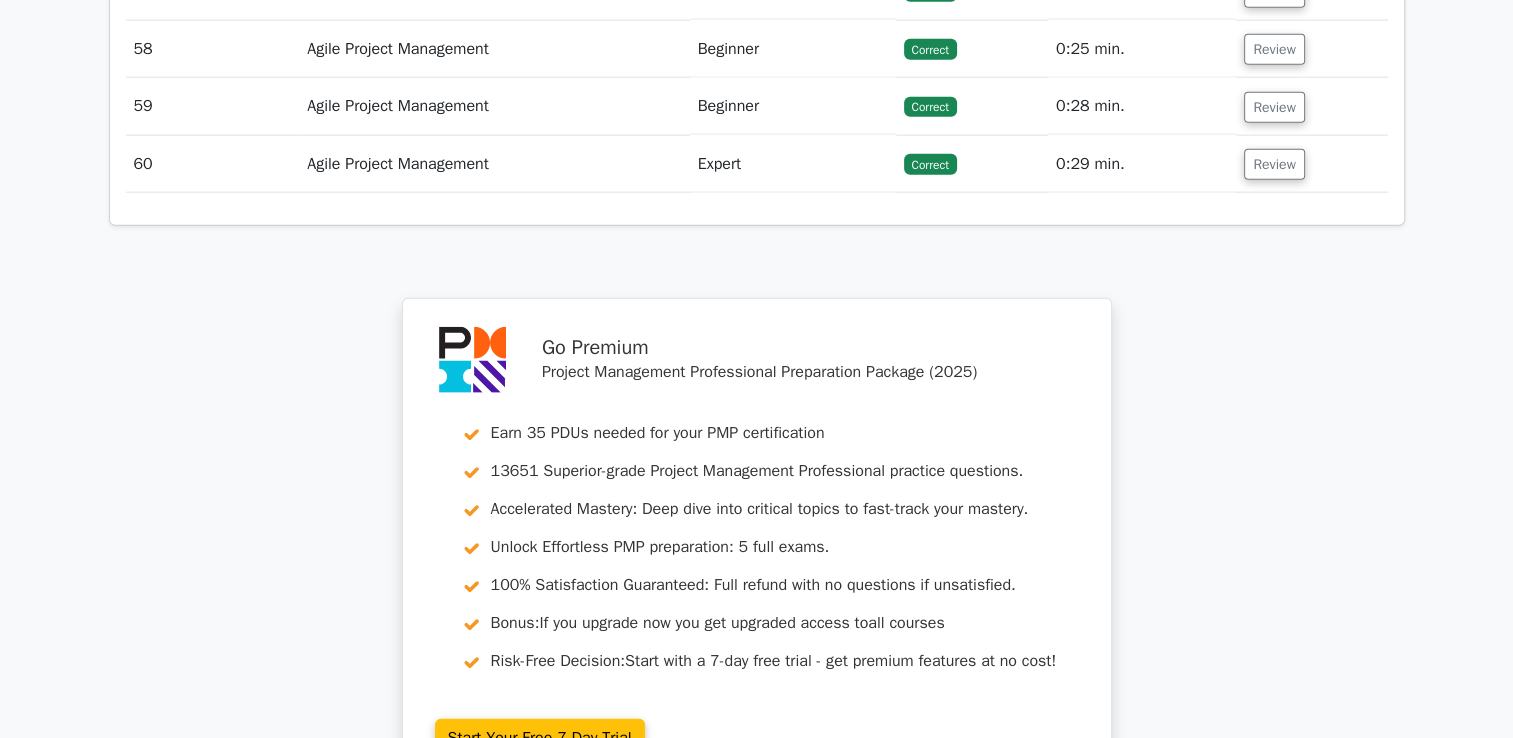 scroll, scrollTop: 5224, scrollLeft: 0, axis: vertical 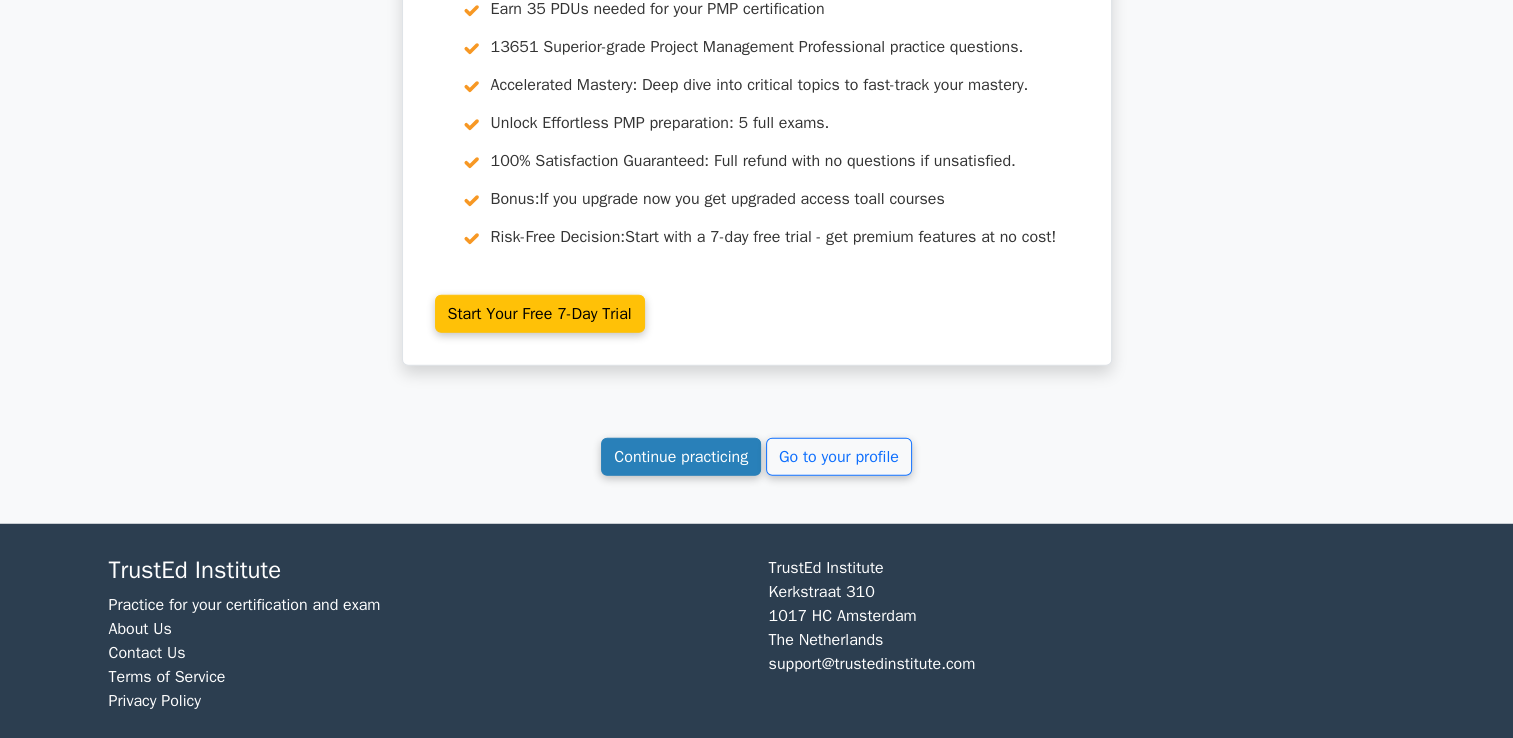 click on "Continue practicing" at bounding box center (681, 457) 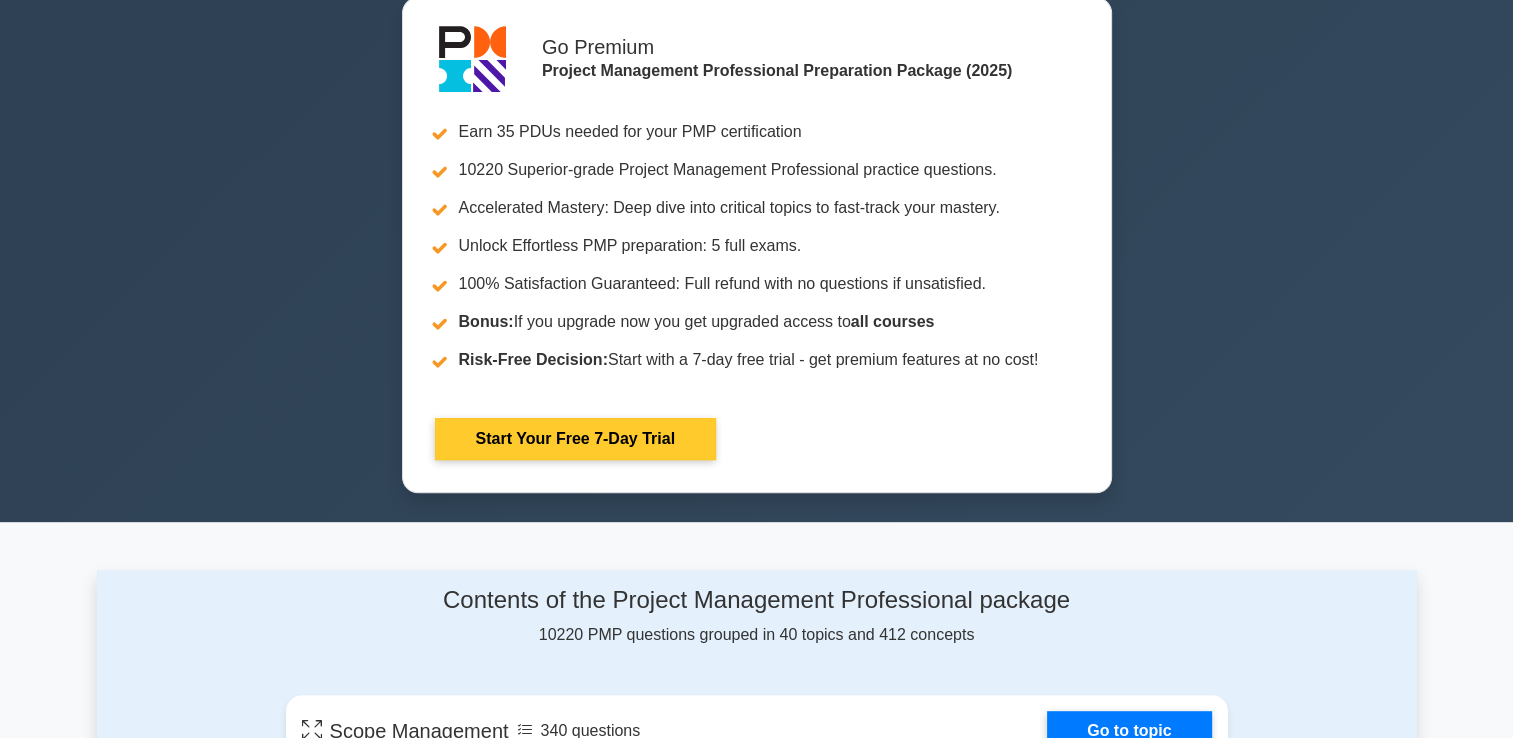 scroll, scrollTop: 0, scrollLeft: 0, axis: both 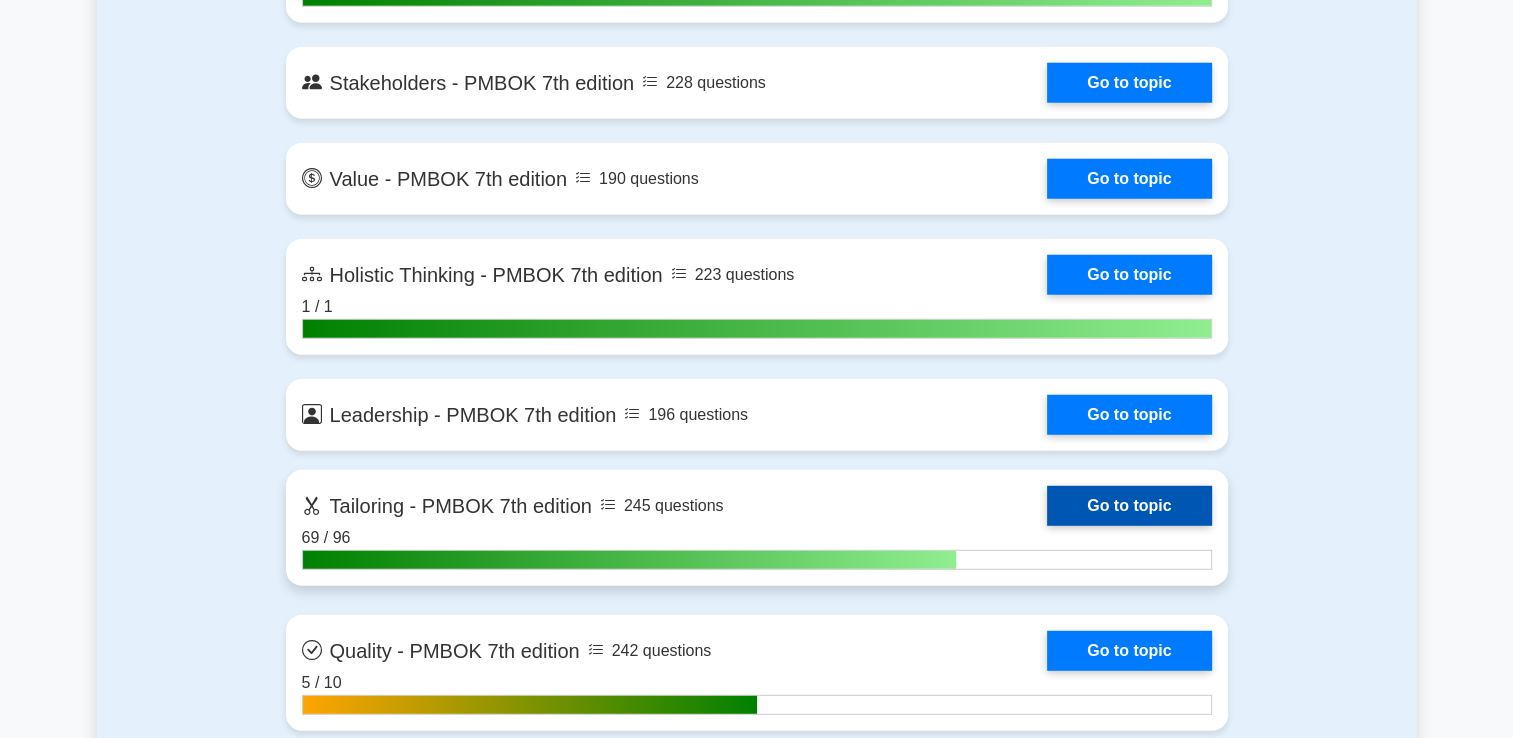 click on "Go to topic" at bounding box center (1129, 506) 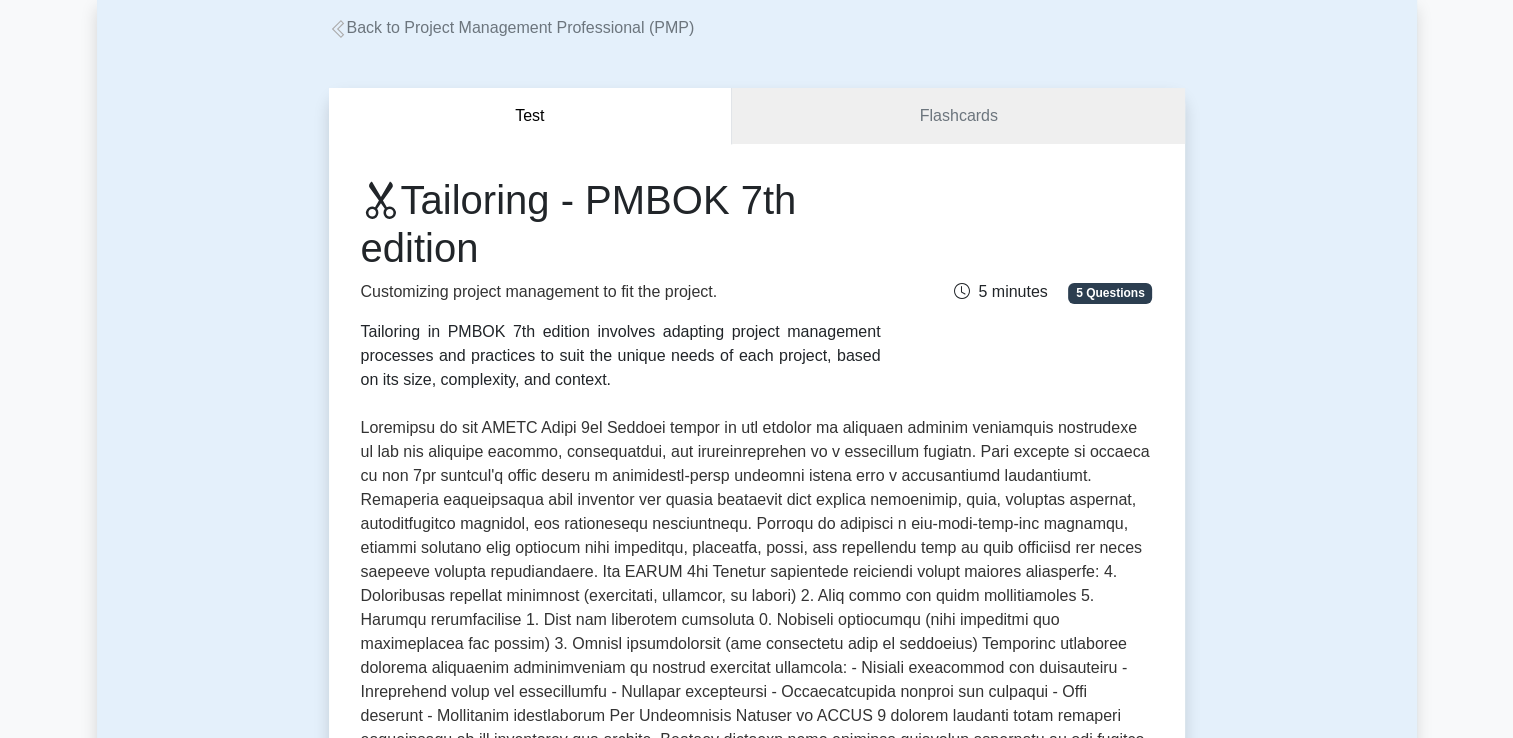 scroll, scrollTop: 0, scrollLeft: 0, axis: both 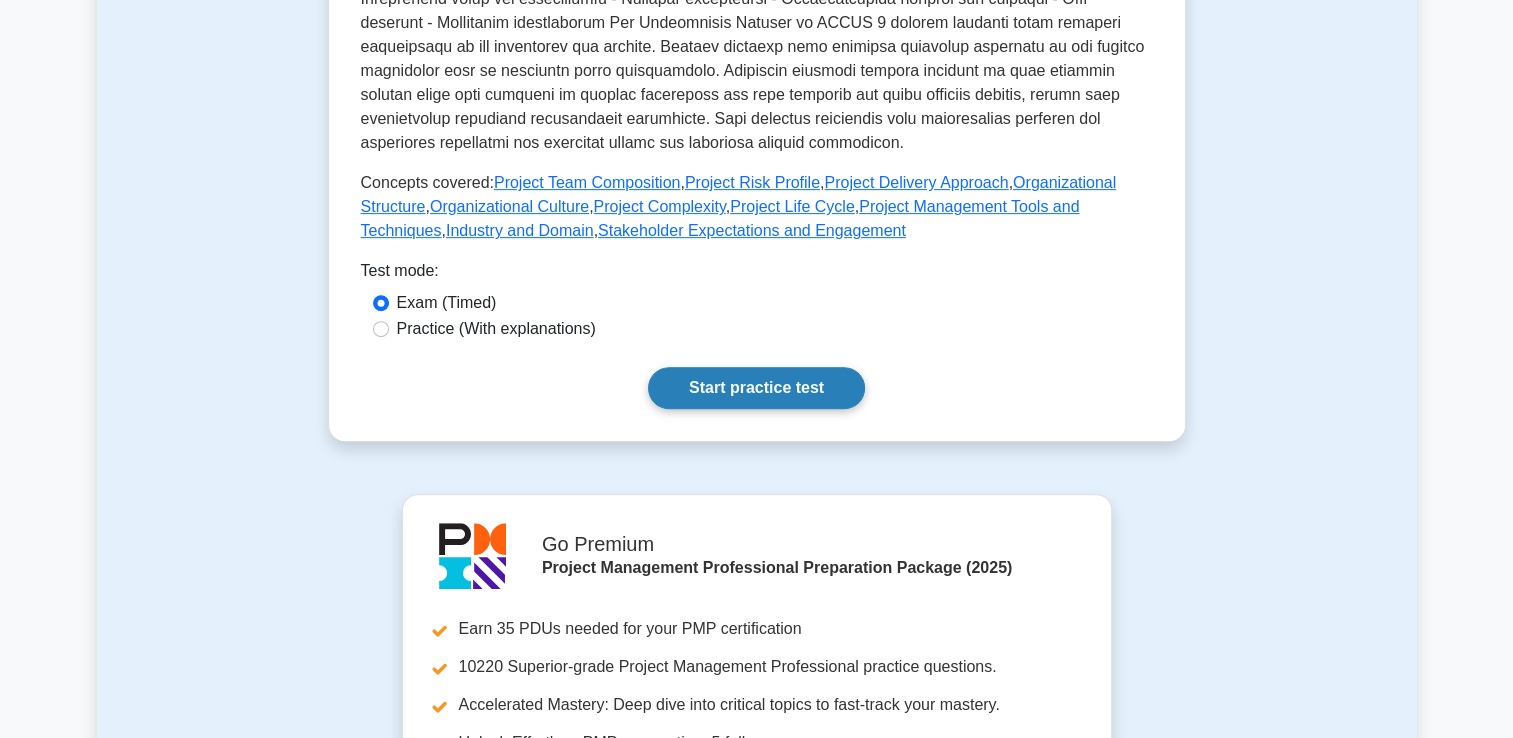 click on "Start practice test" at bounding box center [756, 388] 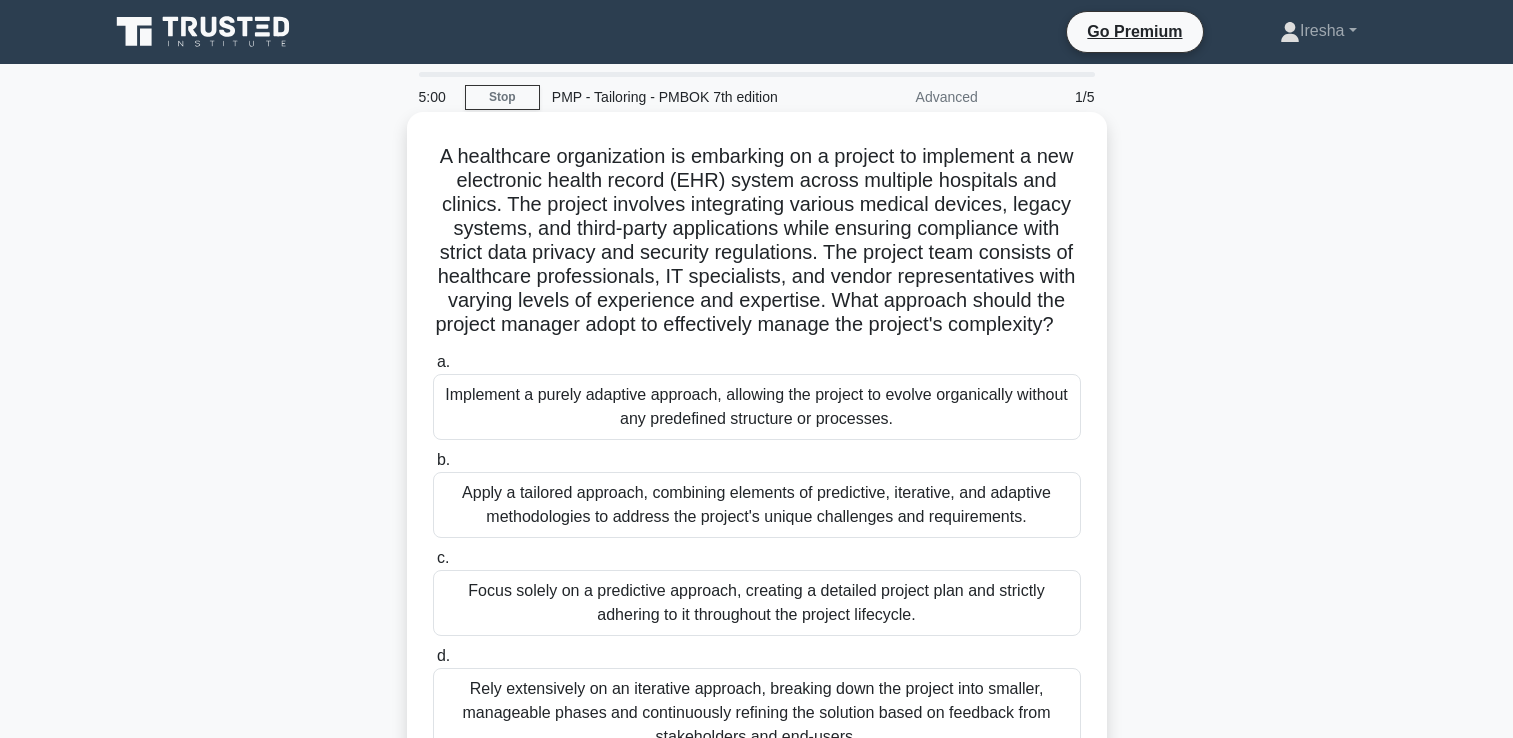scroll, scrollTop: 0, scrollLeft: 0, axis: both 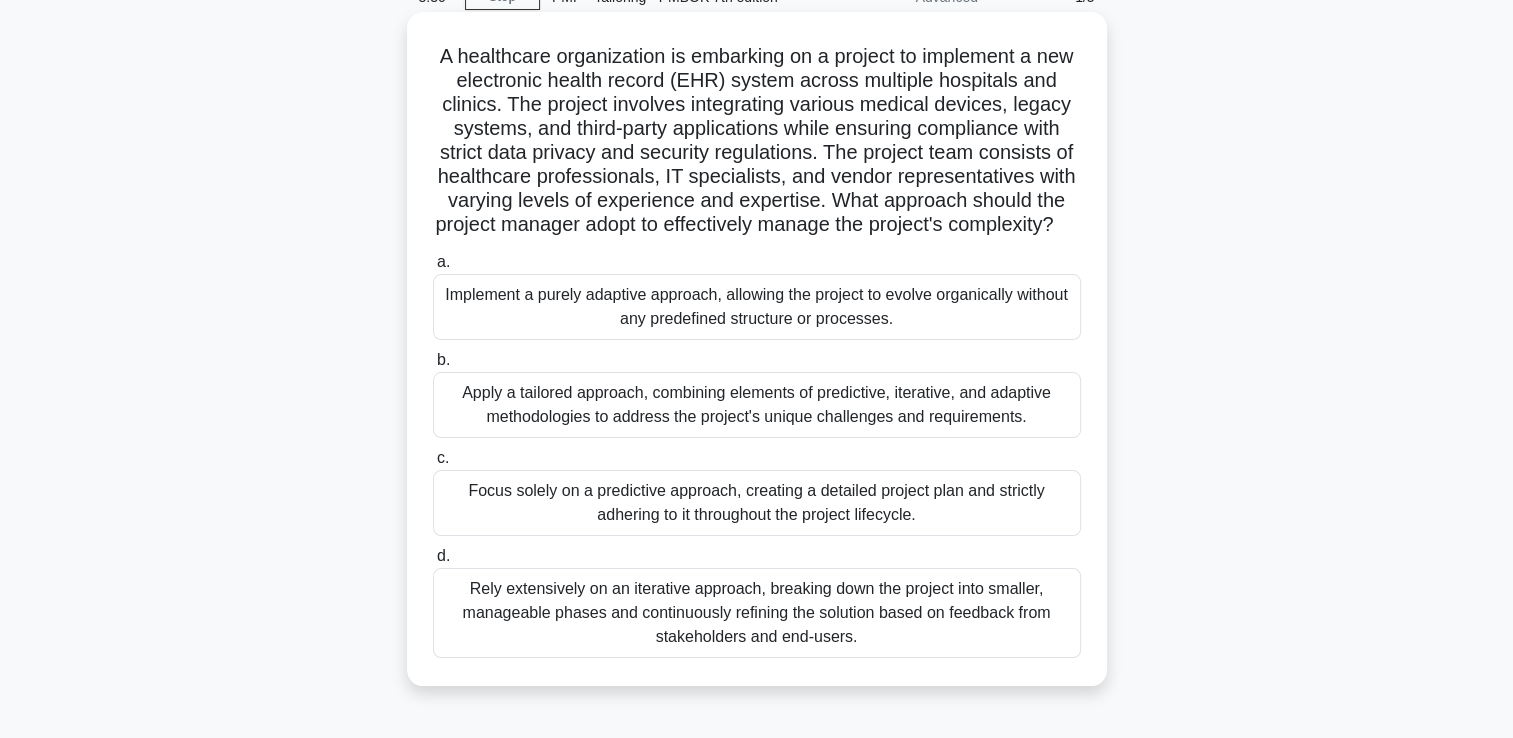 click on "Apply a tailored approach, combining elements of predictive, iterative, and adaptive methodologies to address the project's unique challenges and requirements." at bounding box center (757, 405) 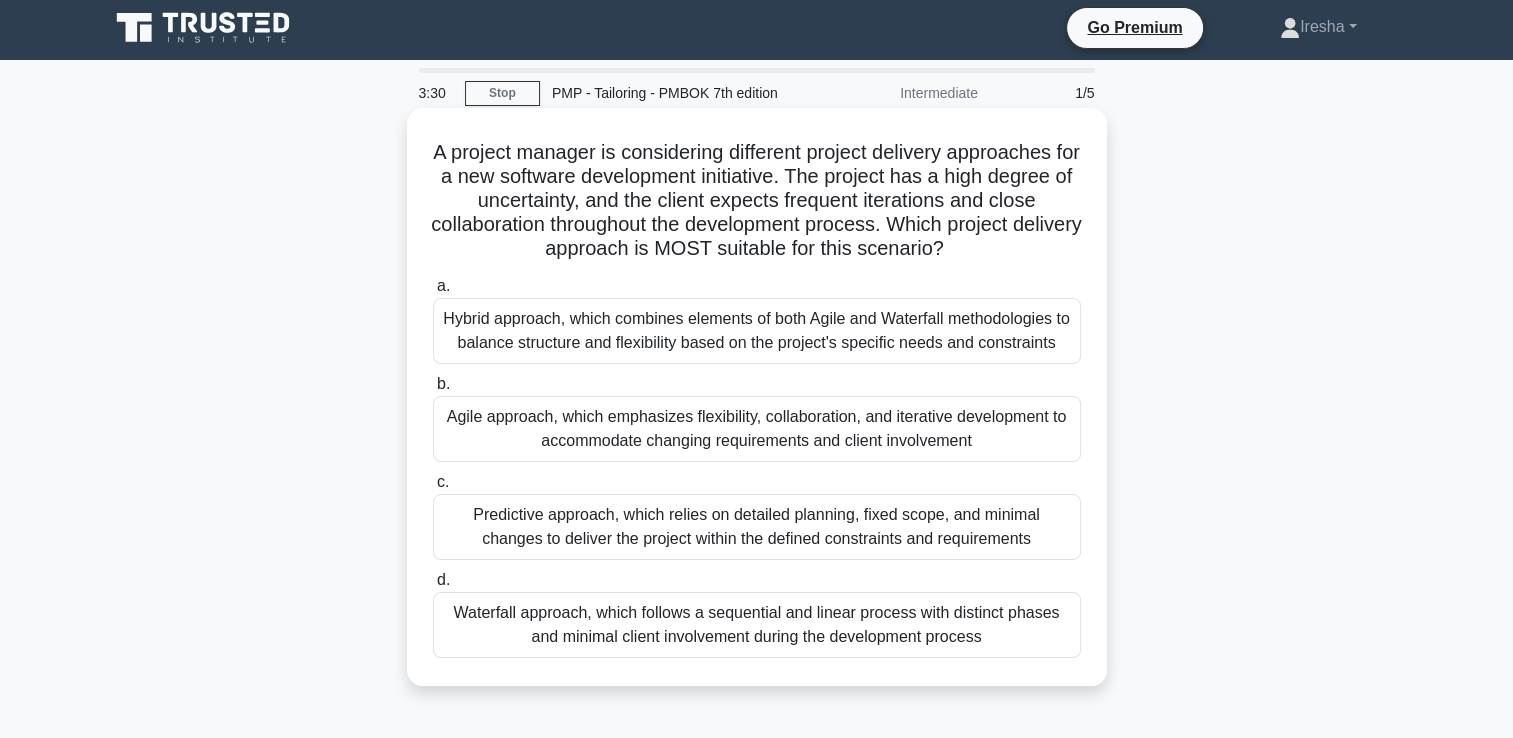 scroll, scrollTop: 0, scrollLeft: 0, axis: both 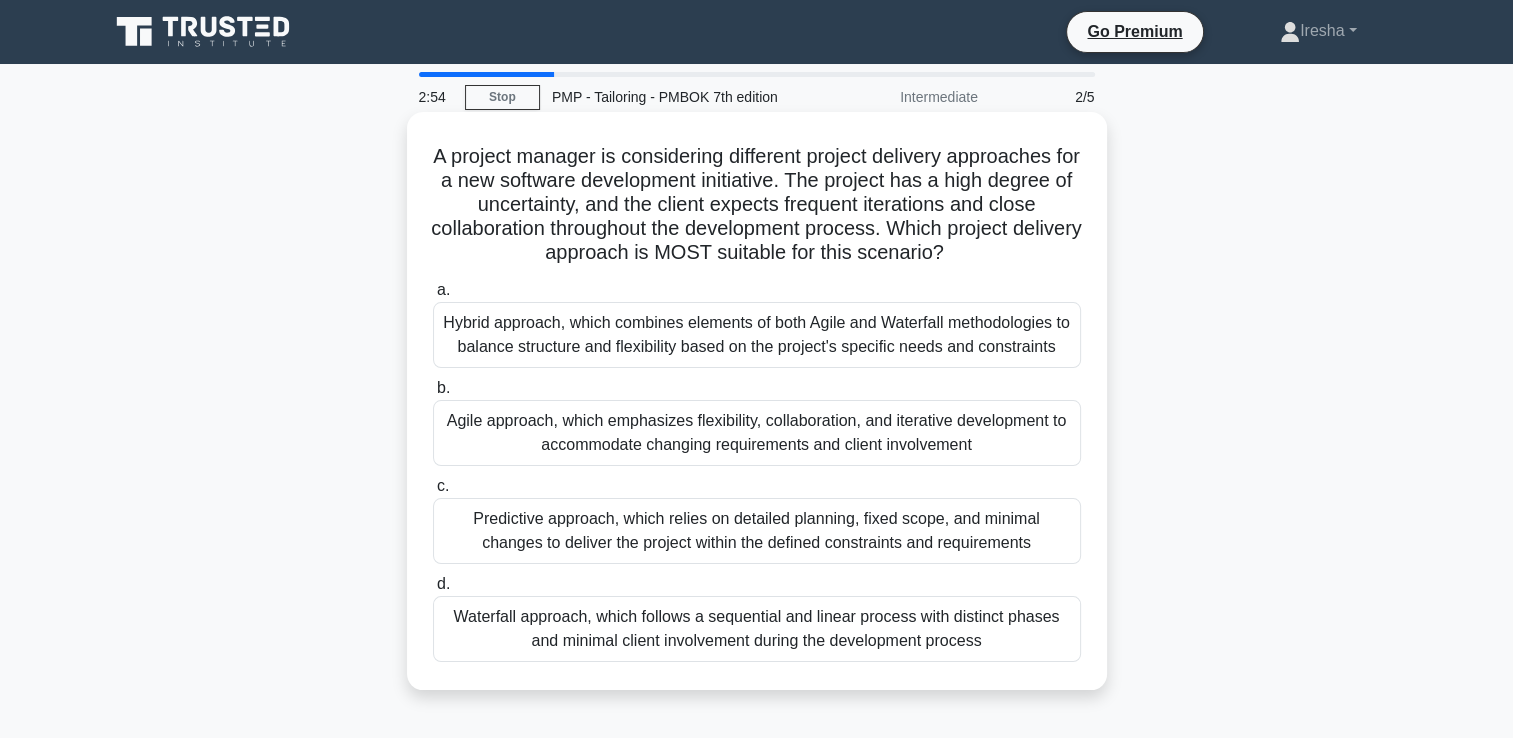 click on "Agile approach, which emphasizes flexibility, collaboration, and iterative development to accommodate changing requirements and client involvement" at bounding box center (757, 433) 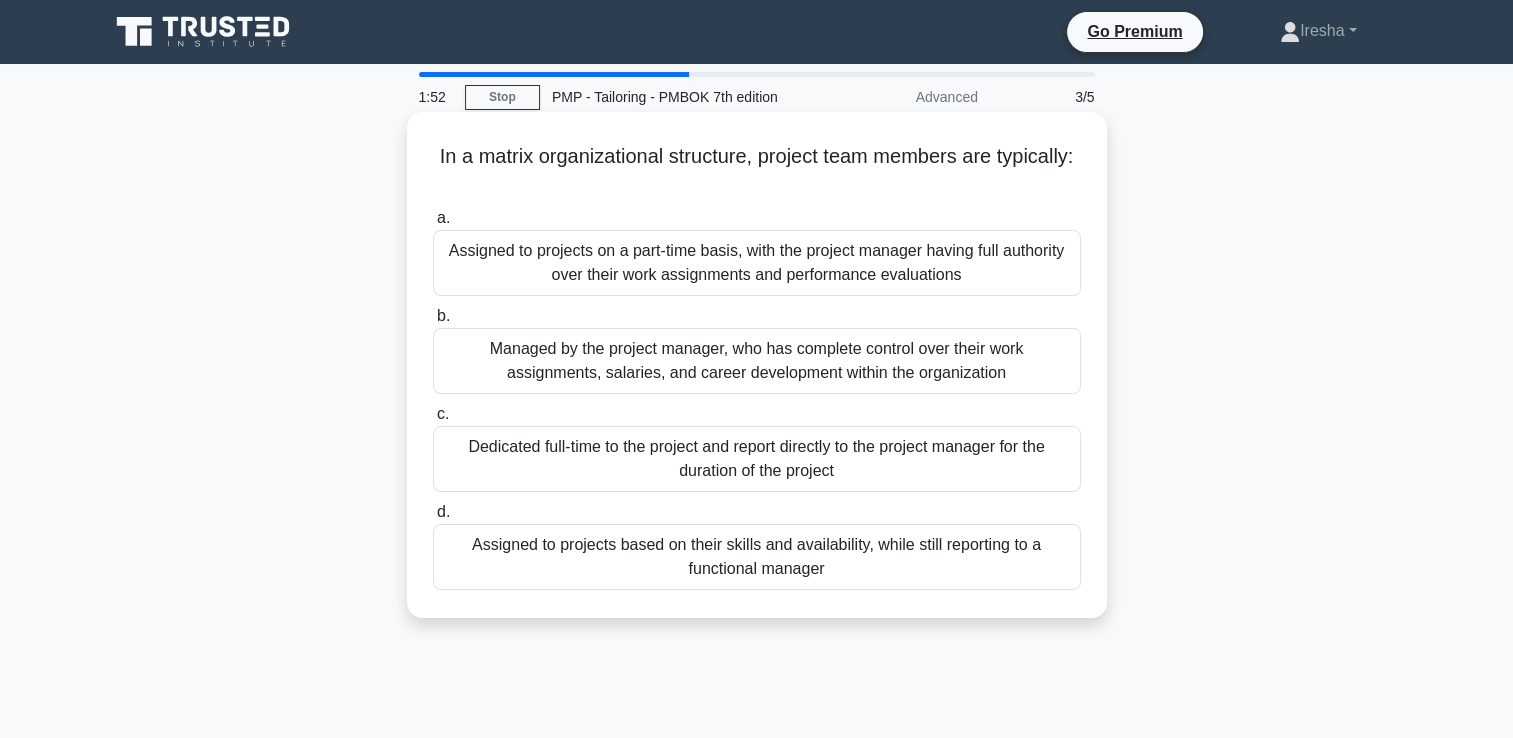 click on "Dedicated full-time to the project and report directly to the project manager for the duration of the project" at bounding box center (757, 459) 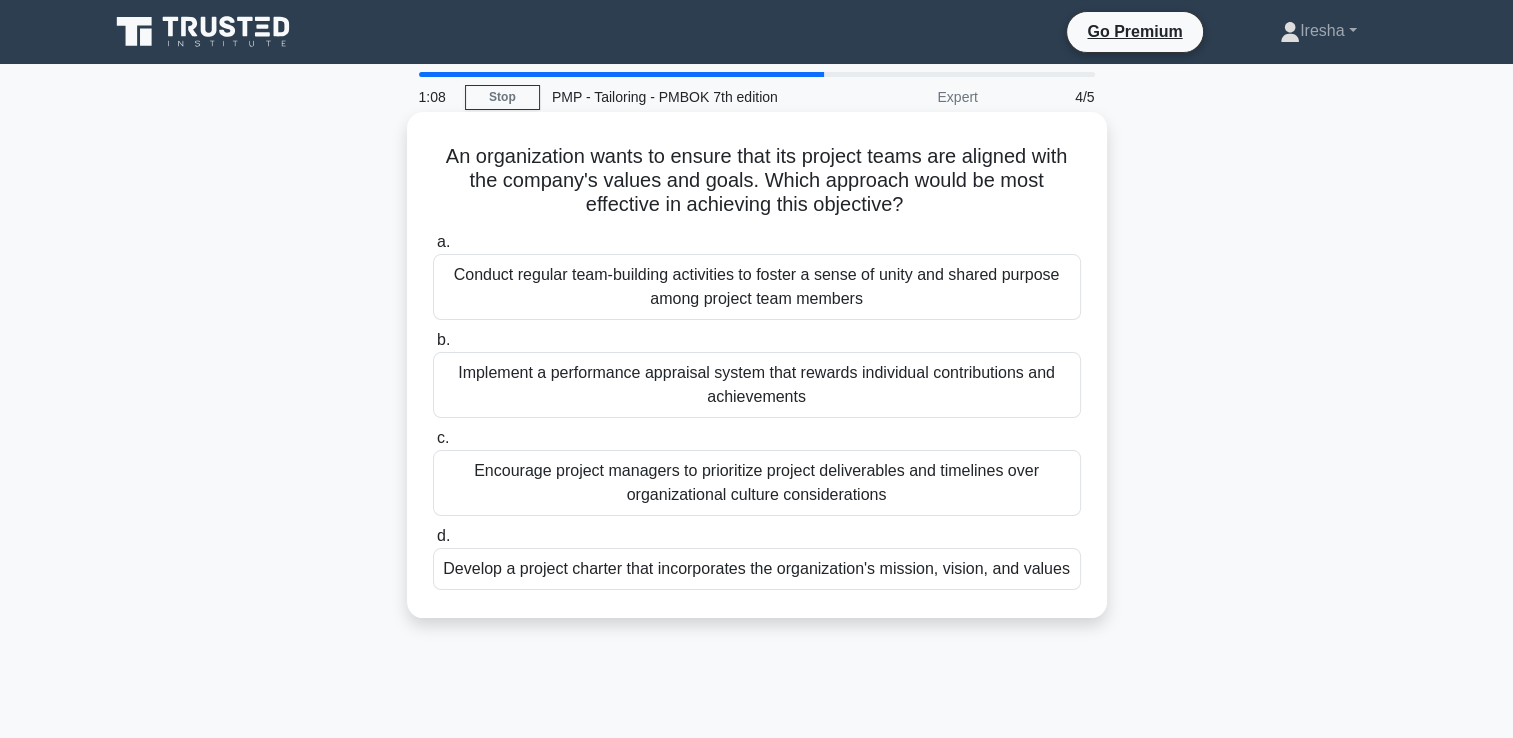click on "Conduct regular team-building activities to foster a sense of unity and shared purpose among project team members" at bounding box center [757, 287] 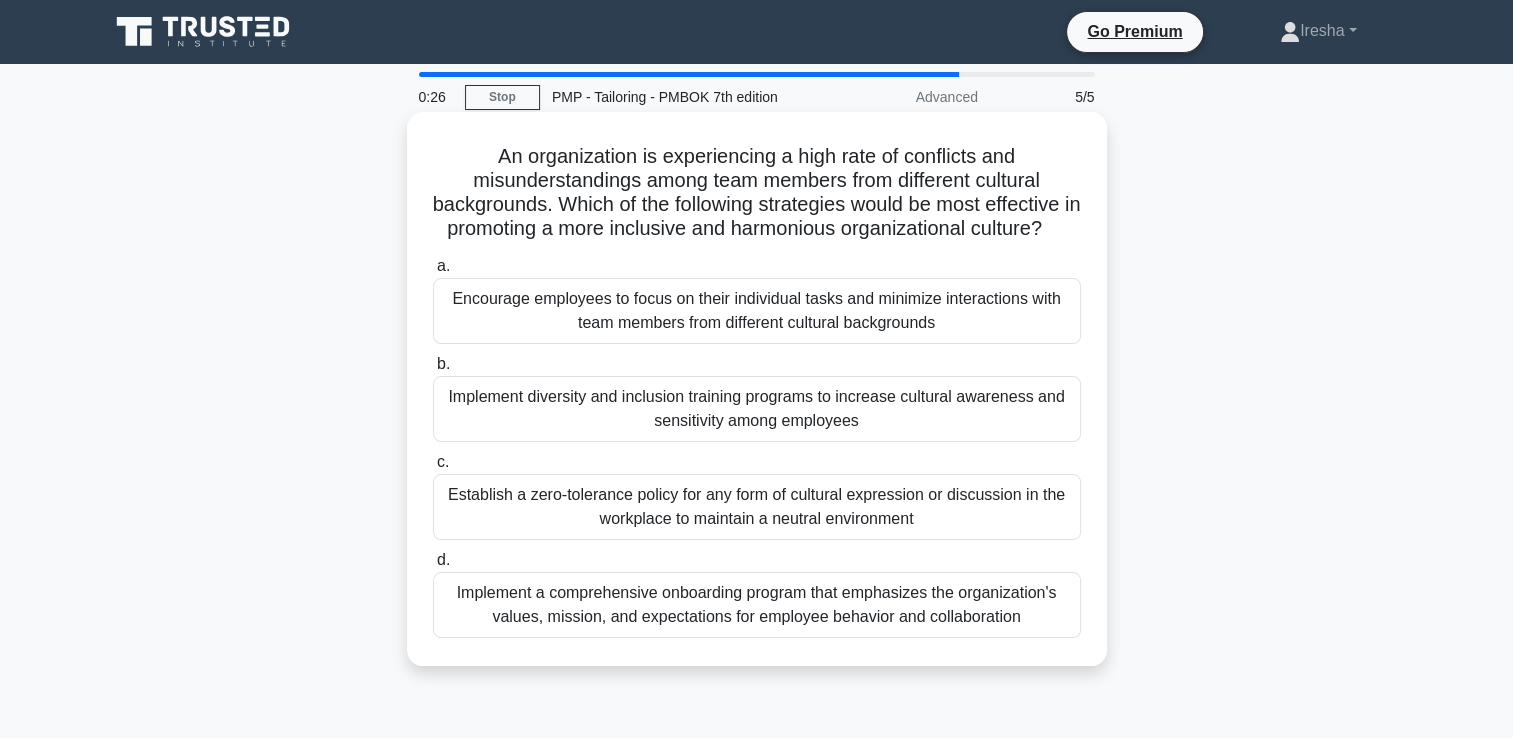 click on "Implement diversity and inclusion training programs to increase cultural awareness and sensitivity among employees" at bounding box center (757, 409) 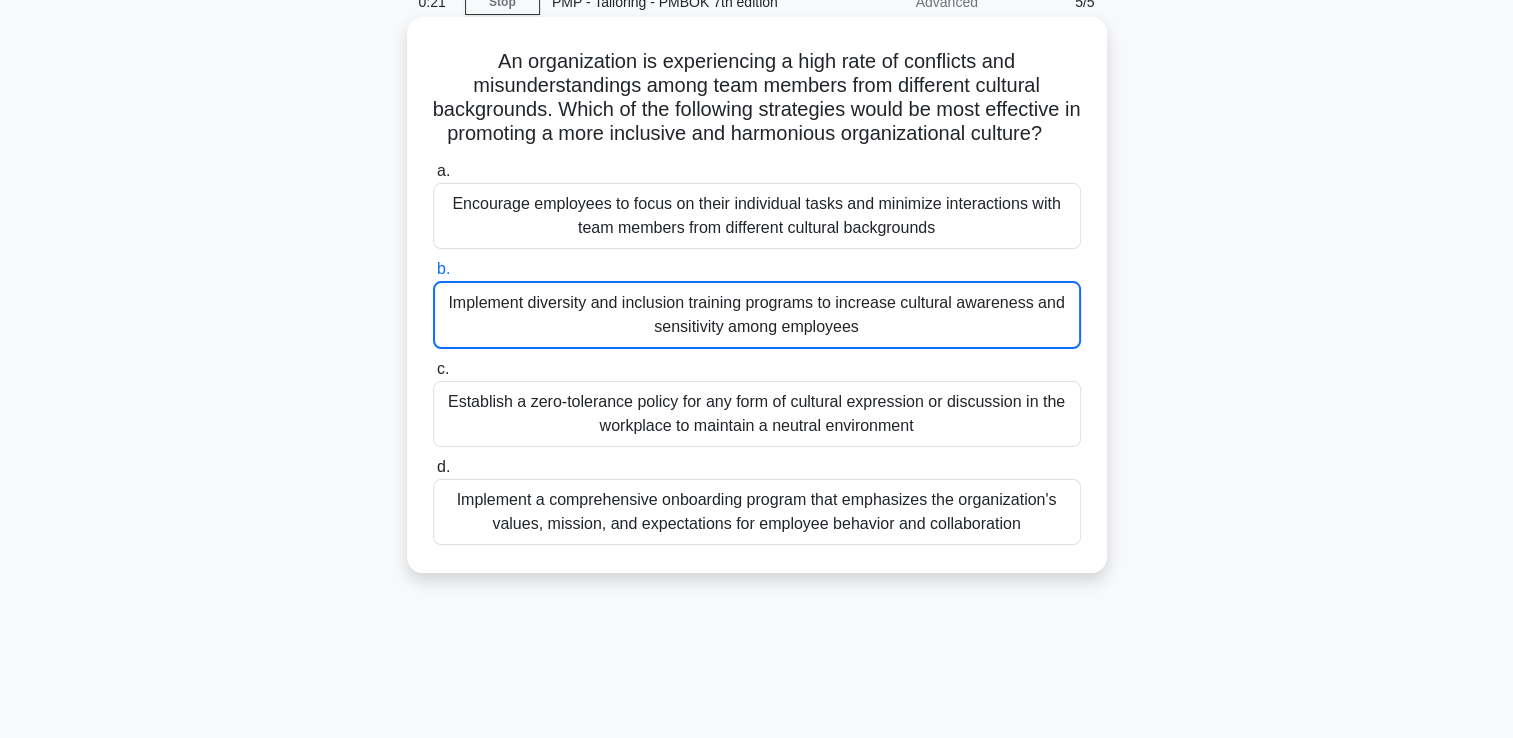 scroll, scrollTop: 100, scrollLeft: 0, axis: vertical 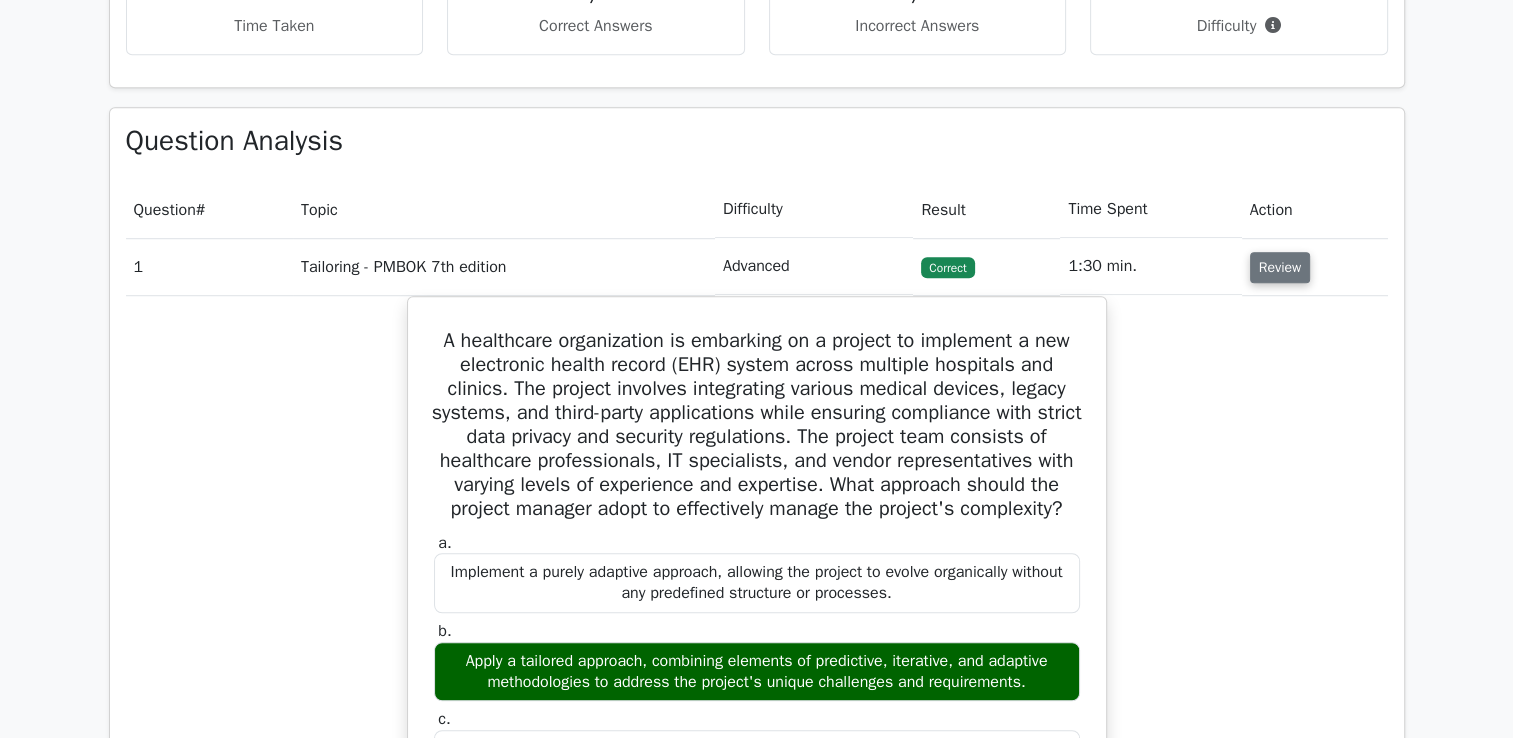 click on "Review" at bounding box center [1280, 267] 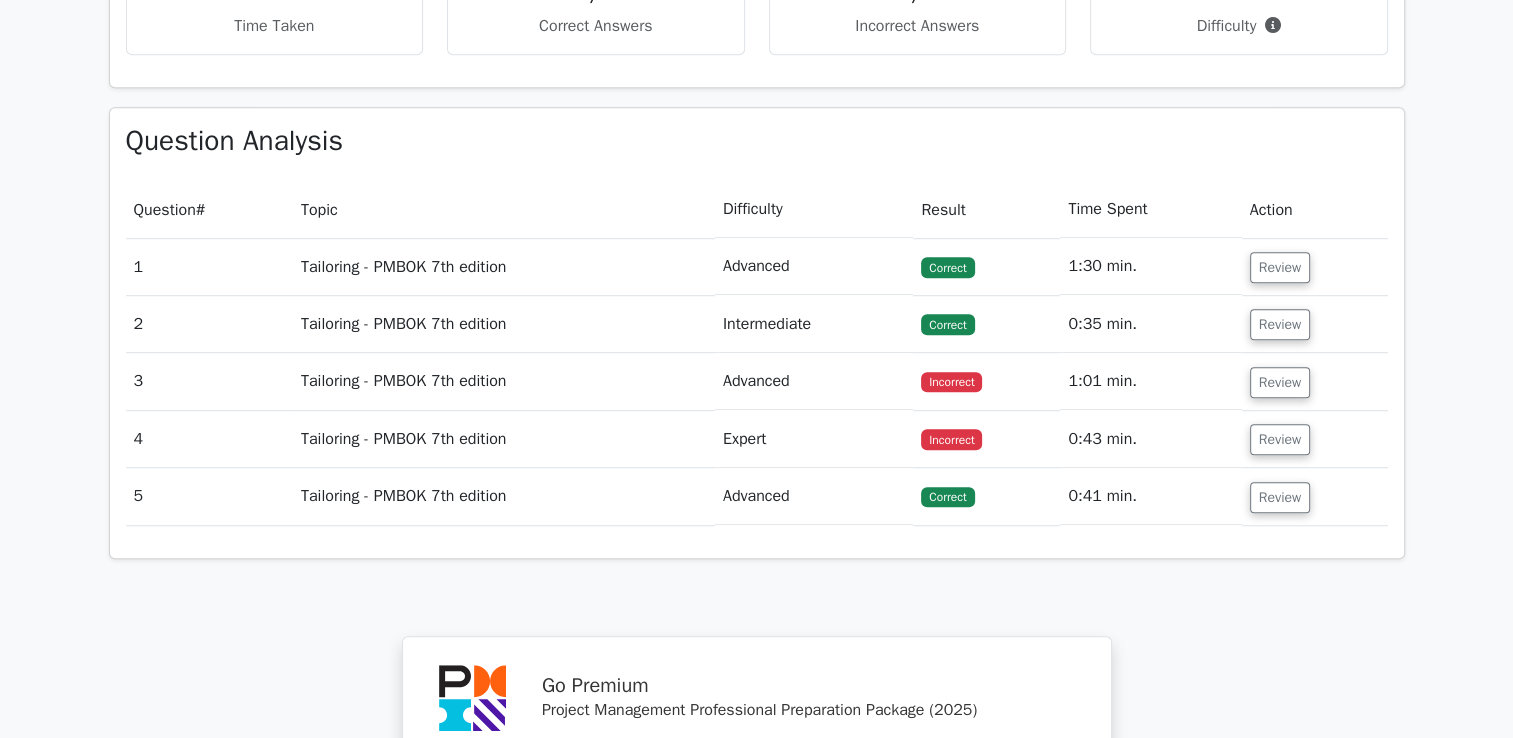 click on "Review" at bounding box center [1315, 381] 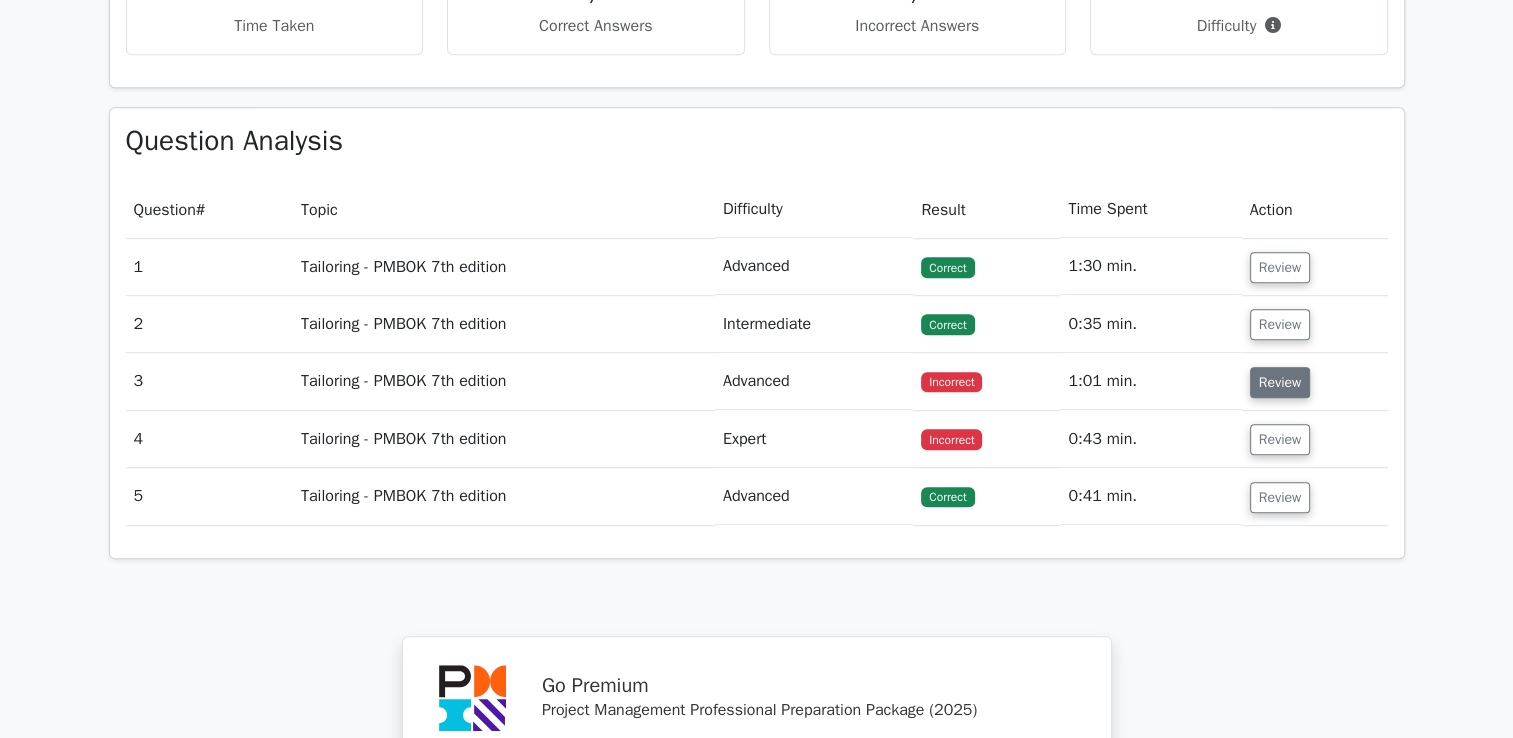 click on "Review" at bounding box center [1280, 382] 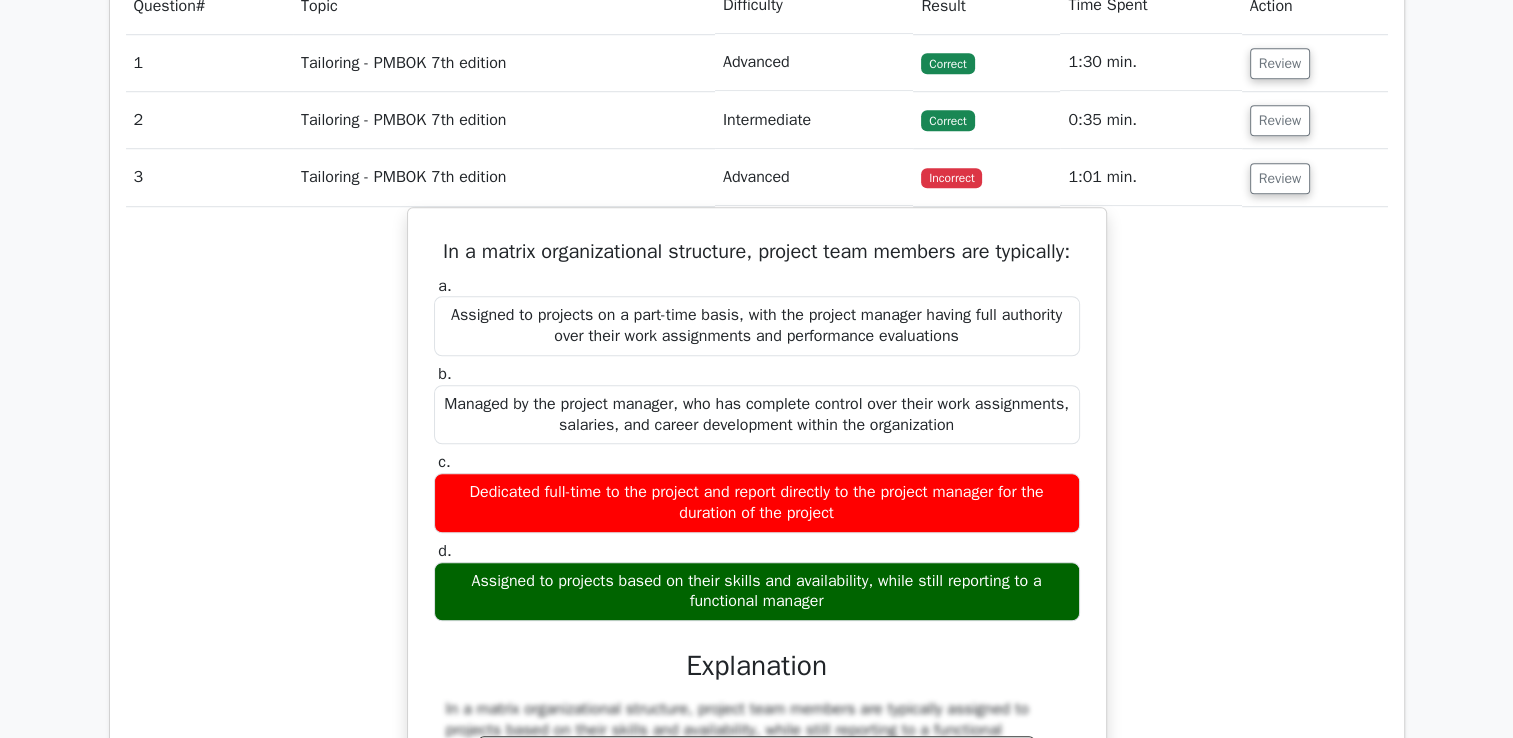 scroll, scrollTop: 1500, scrollLeft: 0, axis: vertical 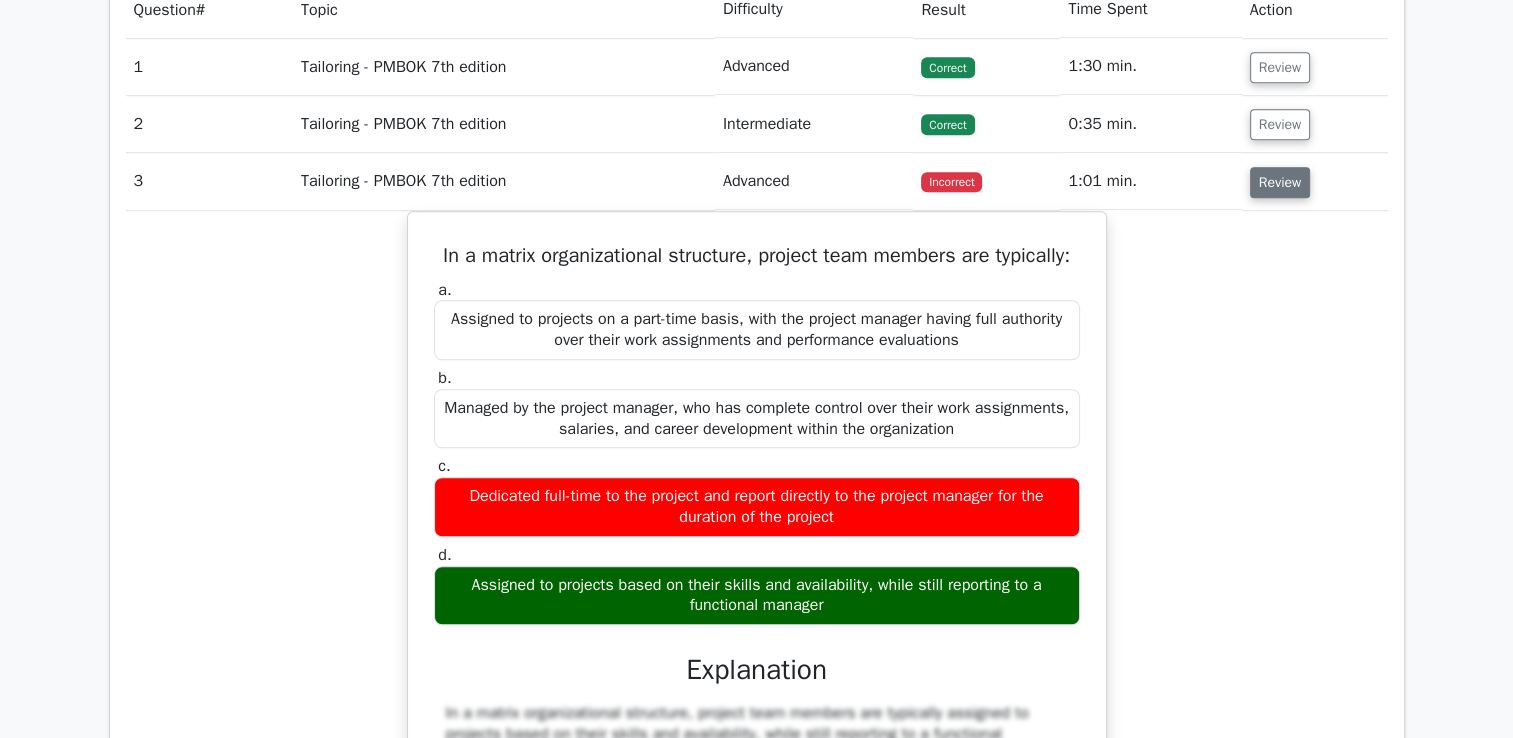 click on "Review" at bounding box center (1280, 182) 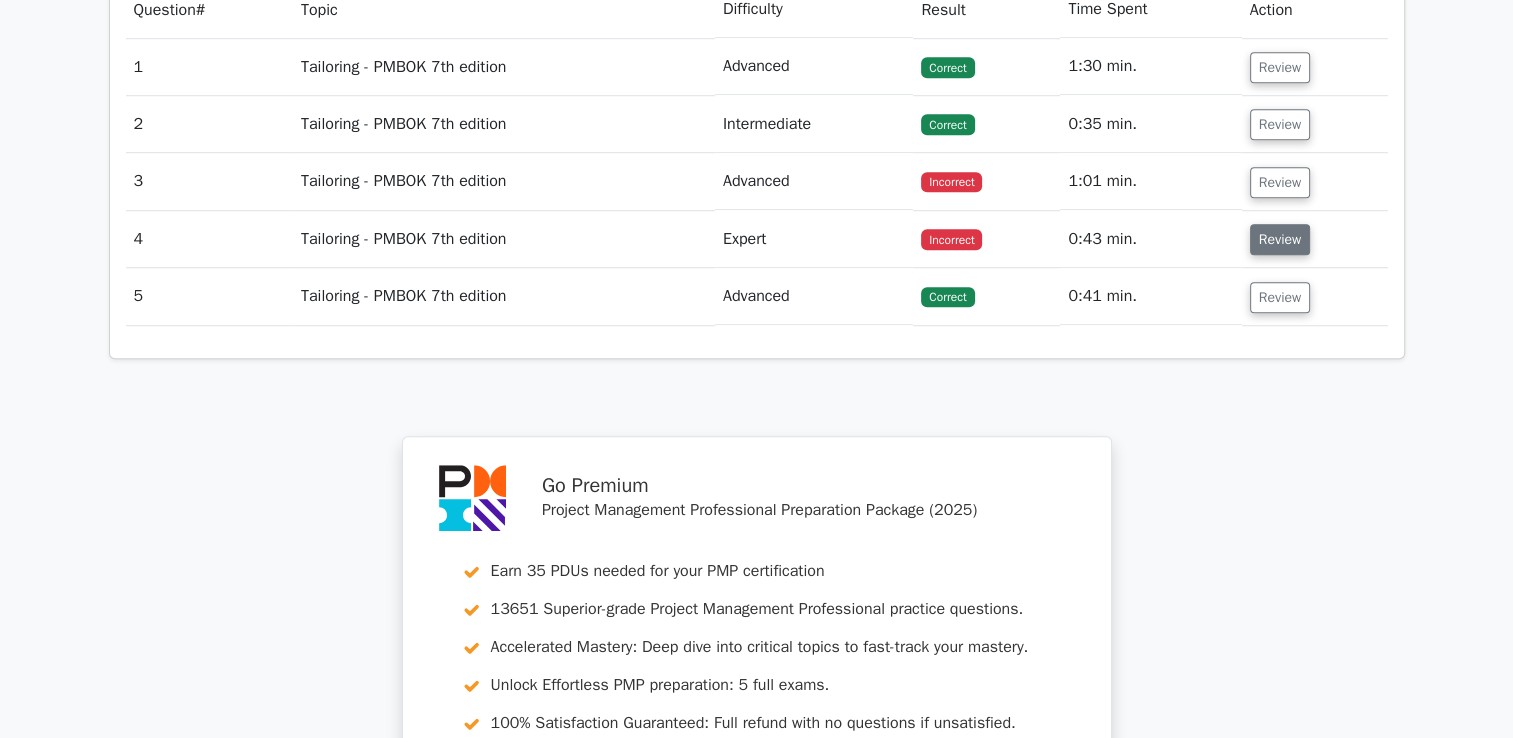 click on "Review" at bounding box center (1280, 239) 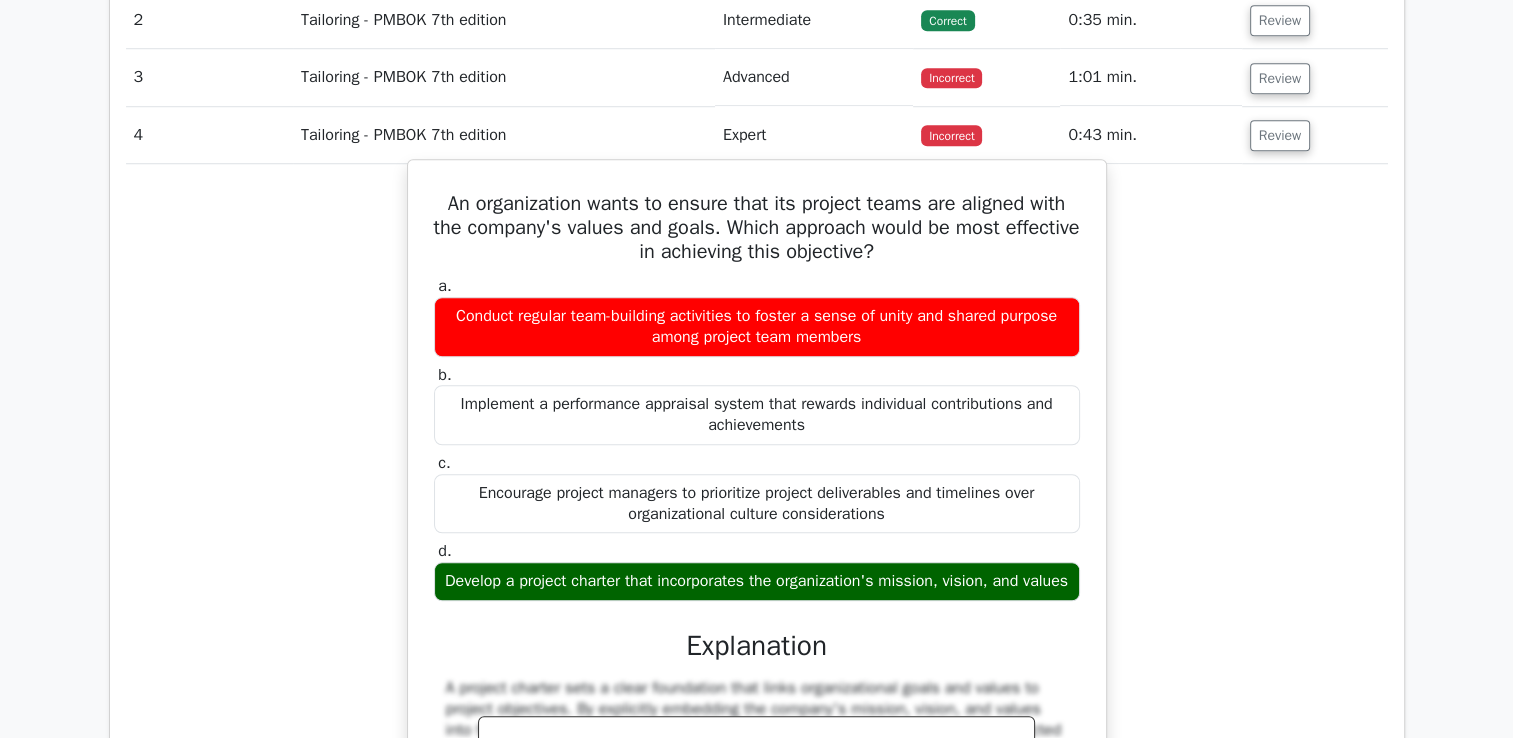 scroll, scrollTop: 1600, scrollLeft: 0, axis: vertical 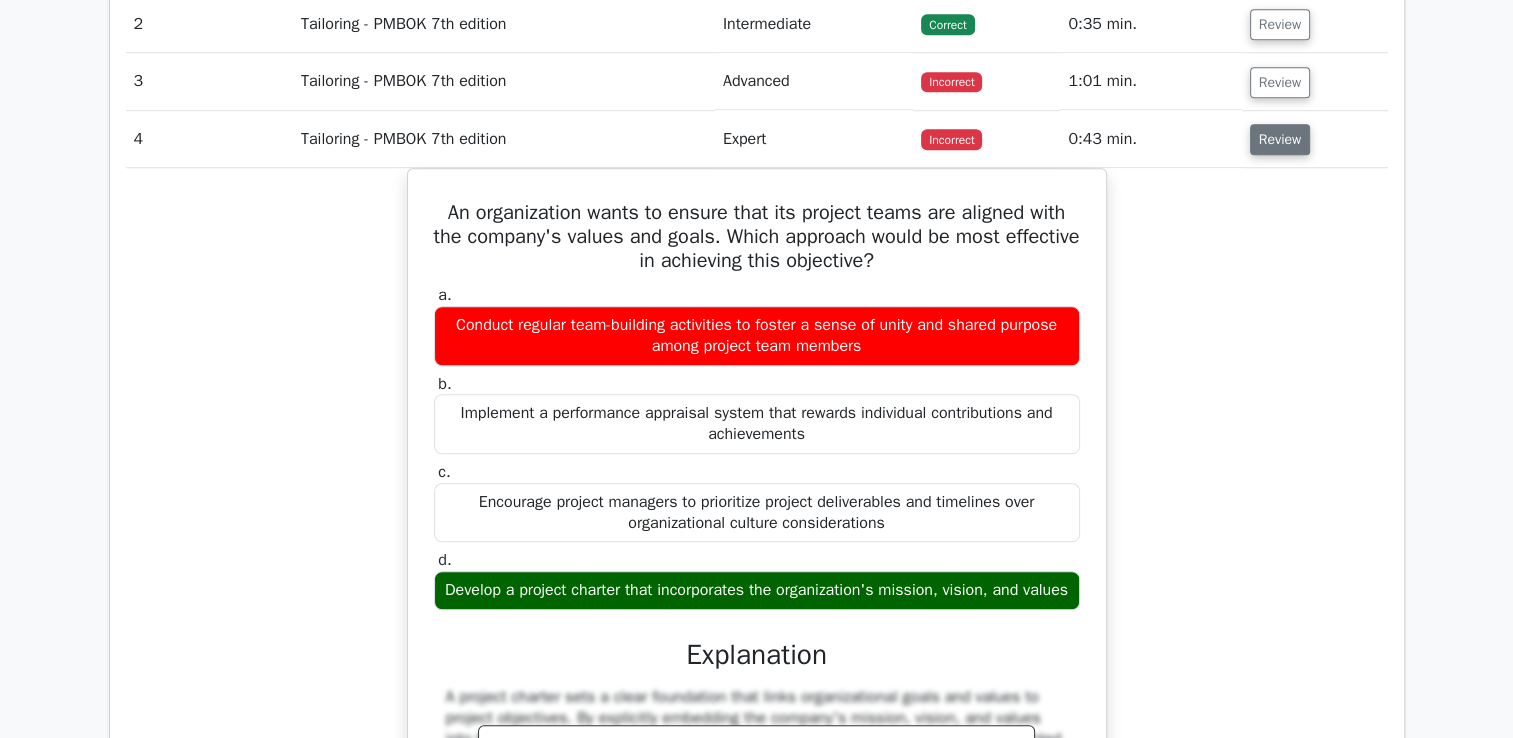 click on "Review" at bounding box center [1280, 139] 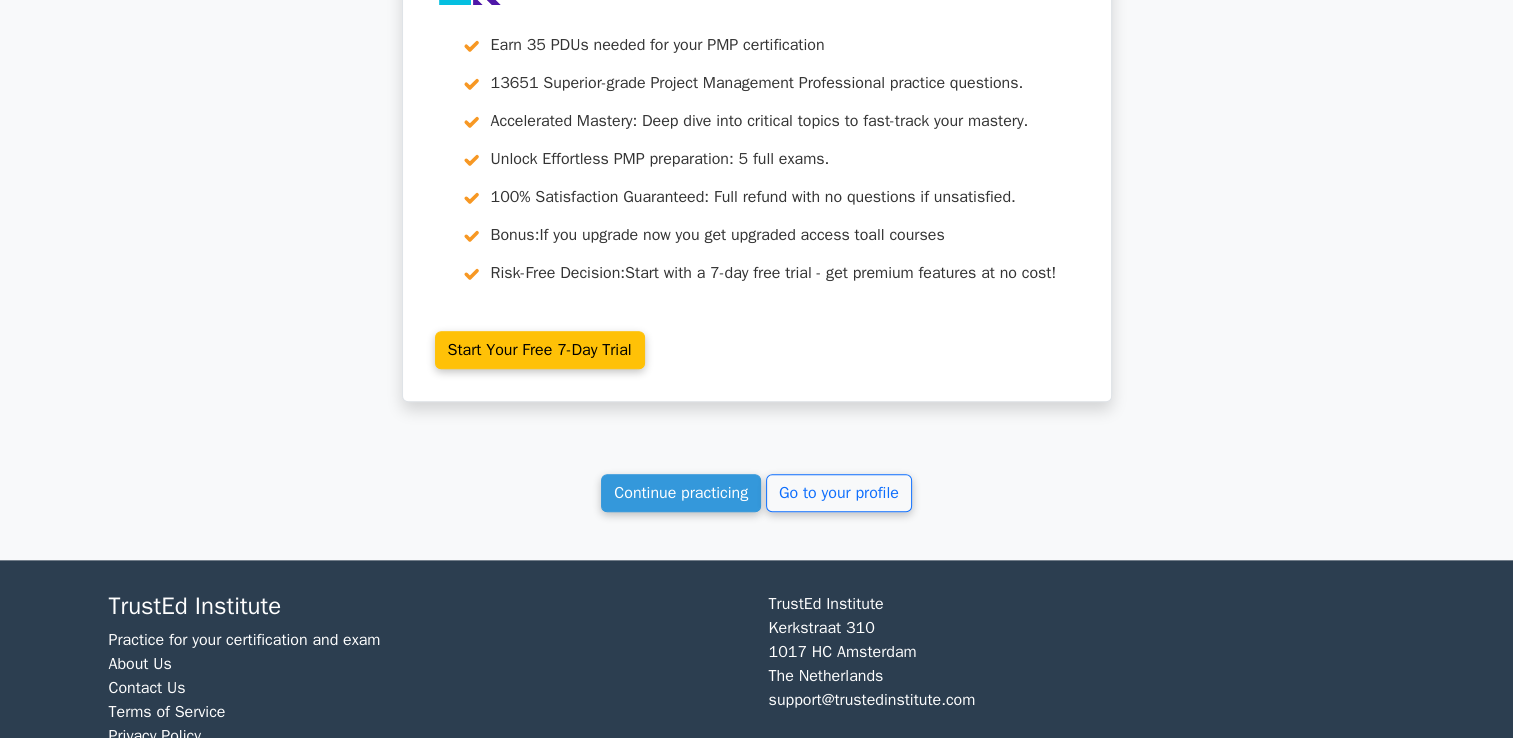 scroll, scrollTop: 2078, scrollLeft: 0, axis: vertical 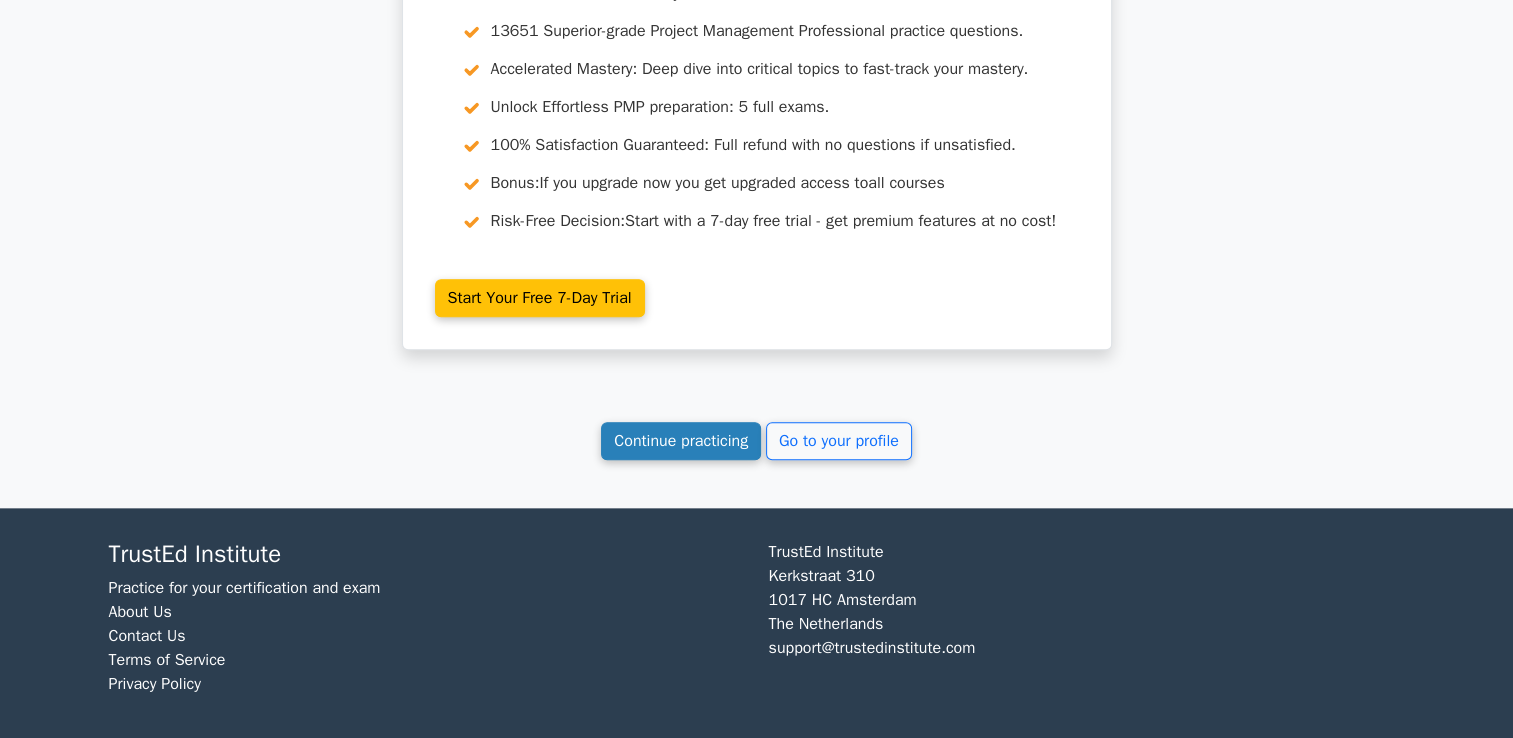 click on "Continue practicing" at bounding box center [681, 441] 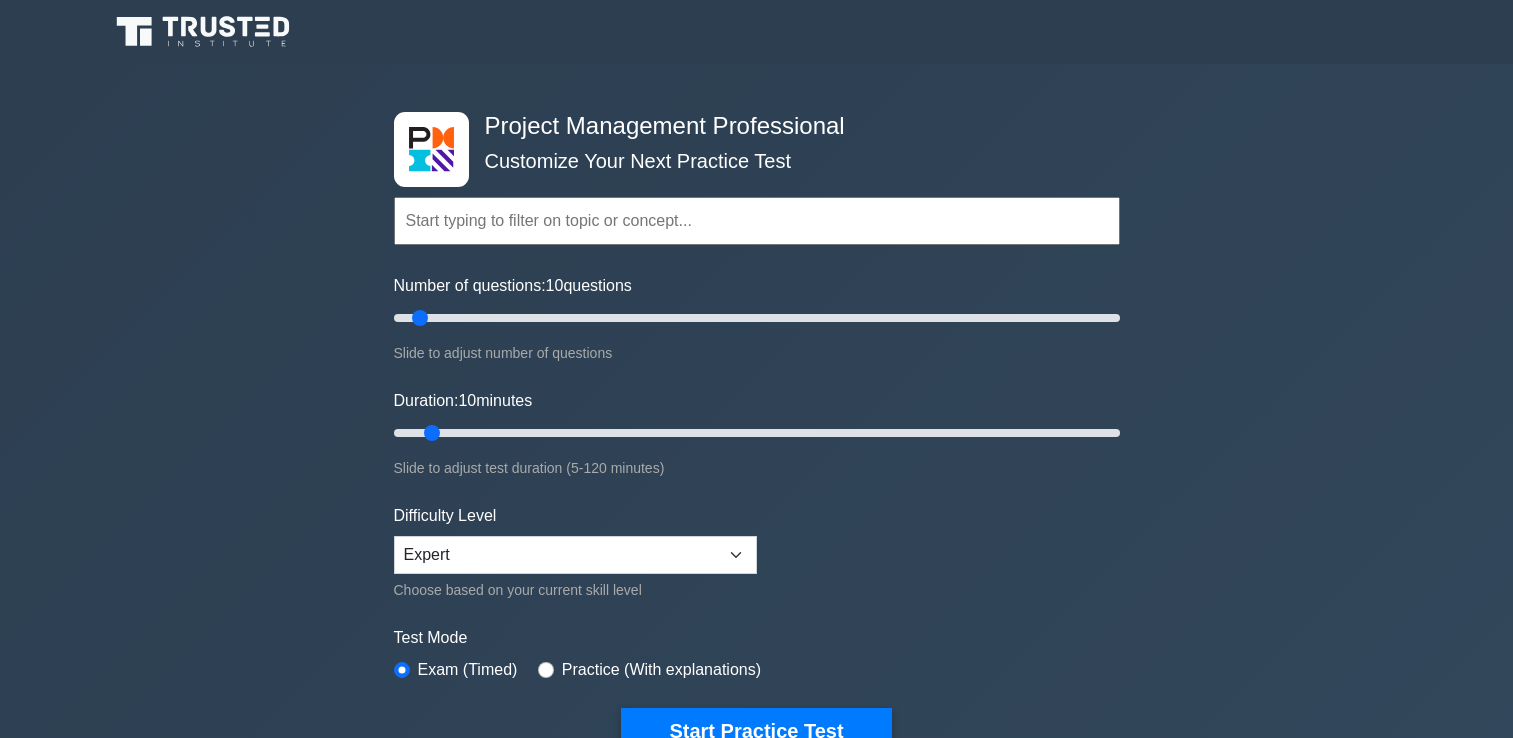 scroll, scrollTop: 0, scrollLeft: 0, axis: both 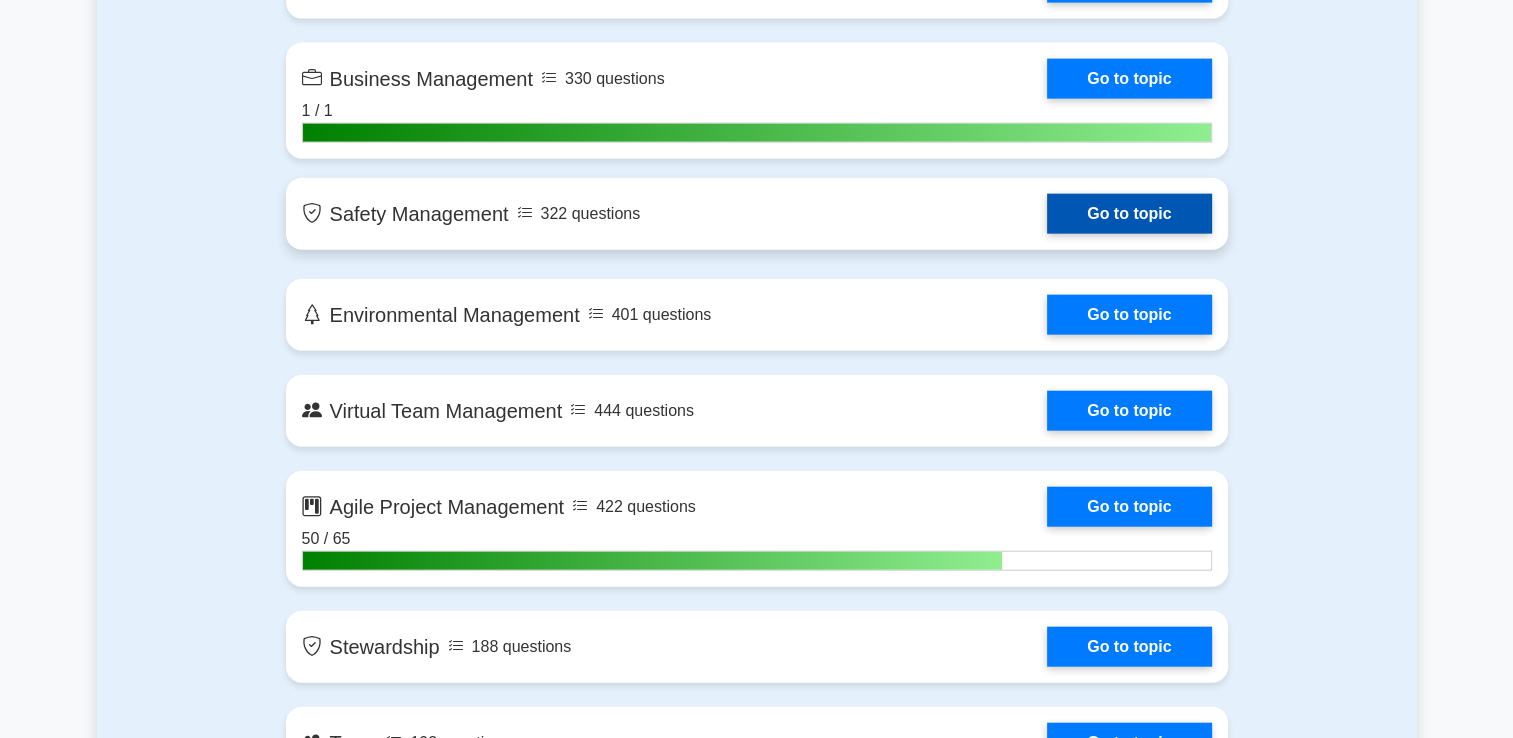 click on "Go to topic" at bounding box center (1129, 214) 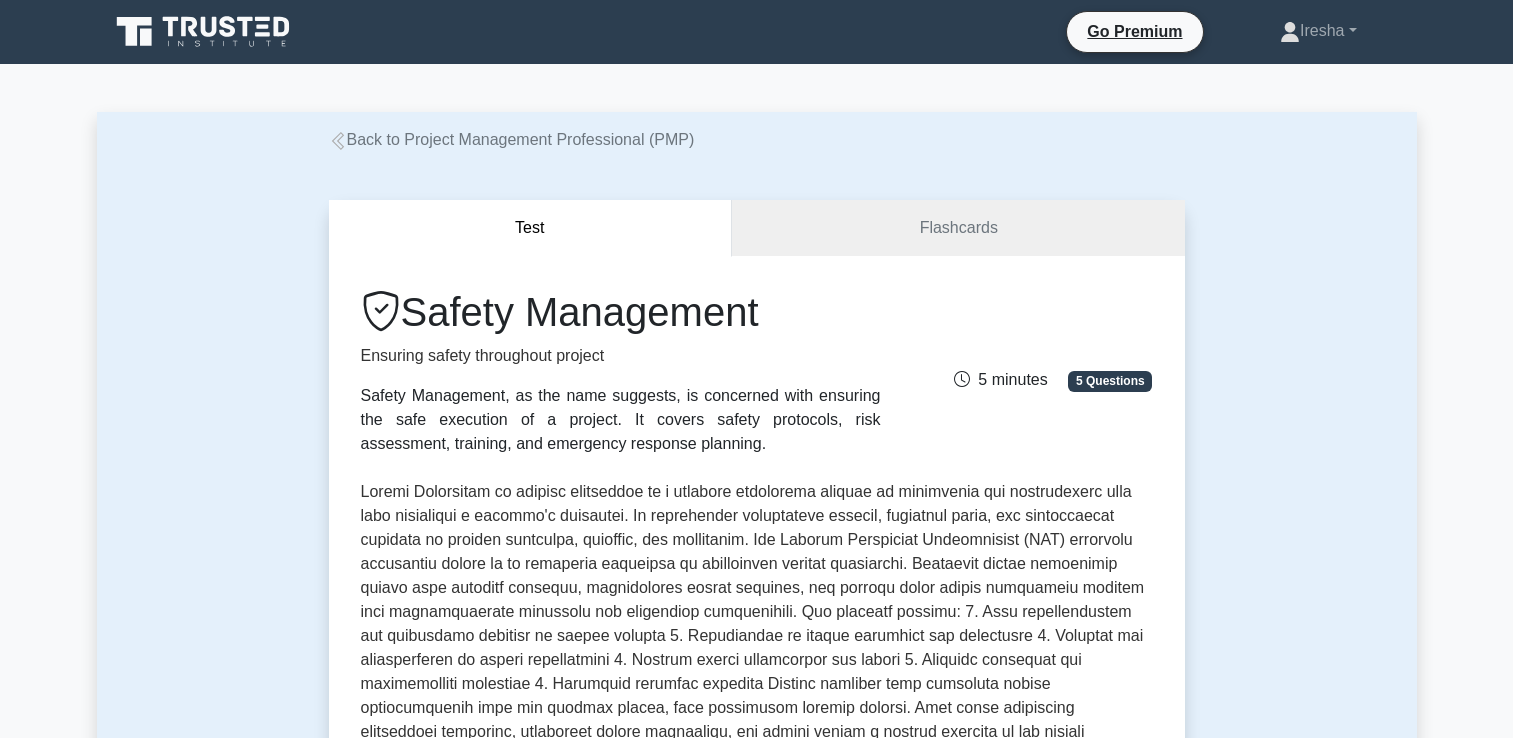 scroll, scrollTop: 0, scrollLeft: 0, axis: both 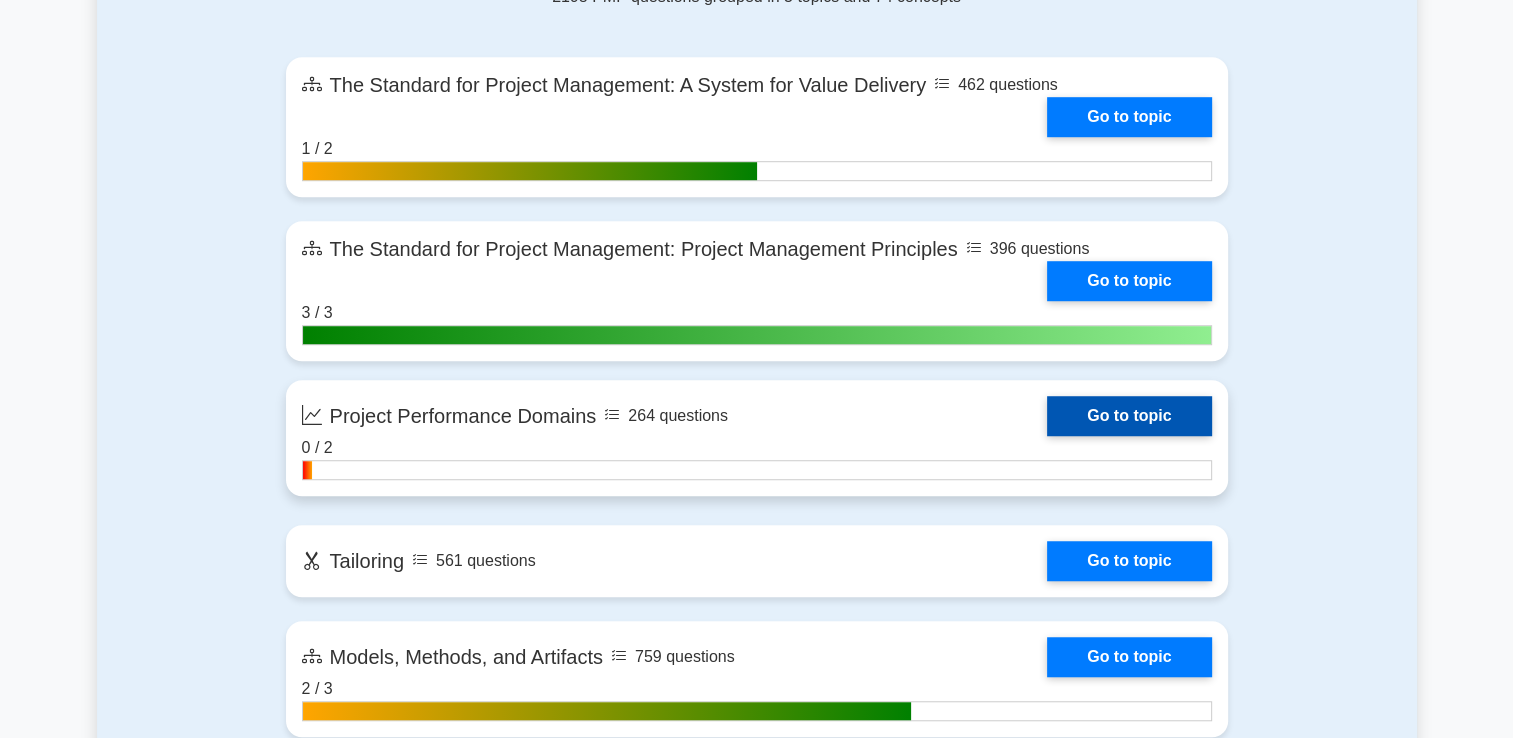 click on "Go to topic" at bounding box center (1129, 416) 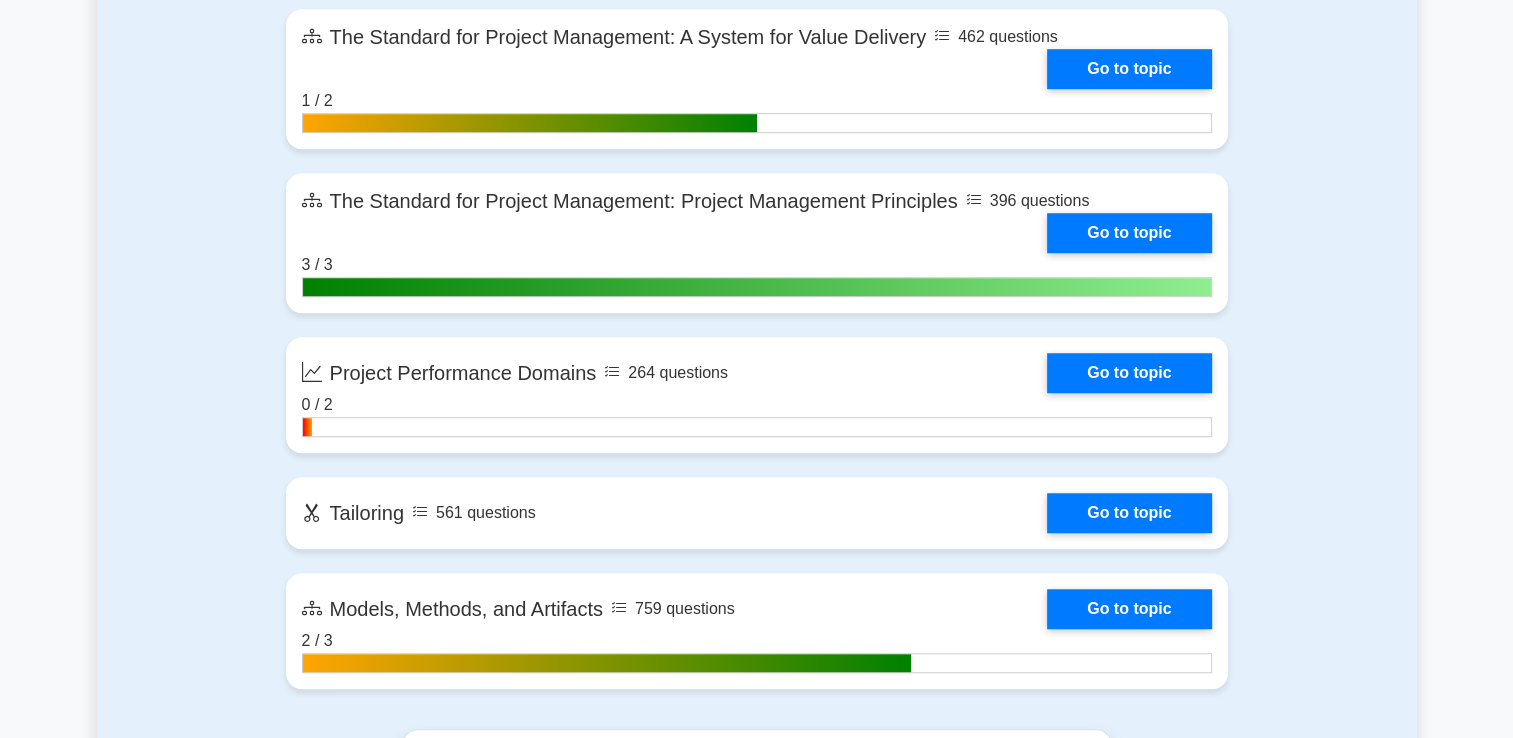scroll, scrollTop: 1400, scrollLeft: 0, axis: vertical 